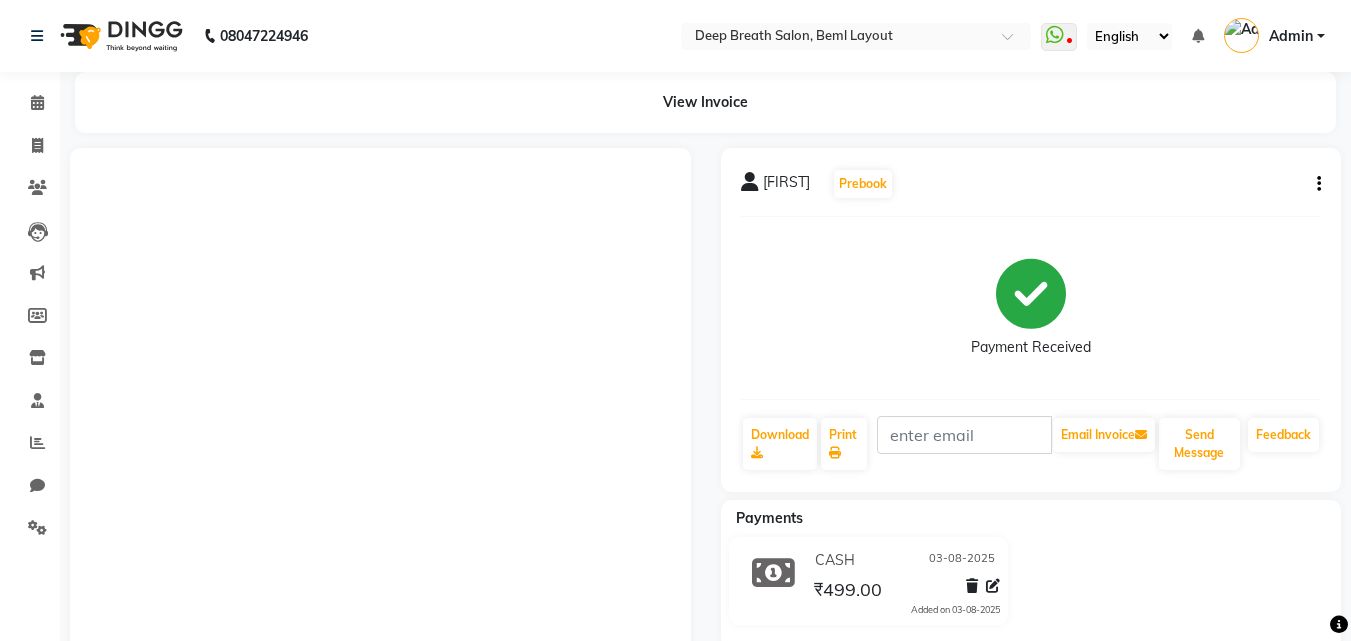 scroll, scrollTop: 0, scrollLeft: 0, axis: both 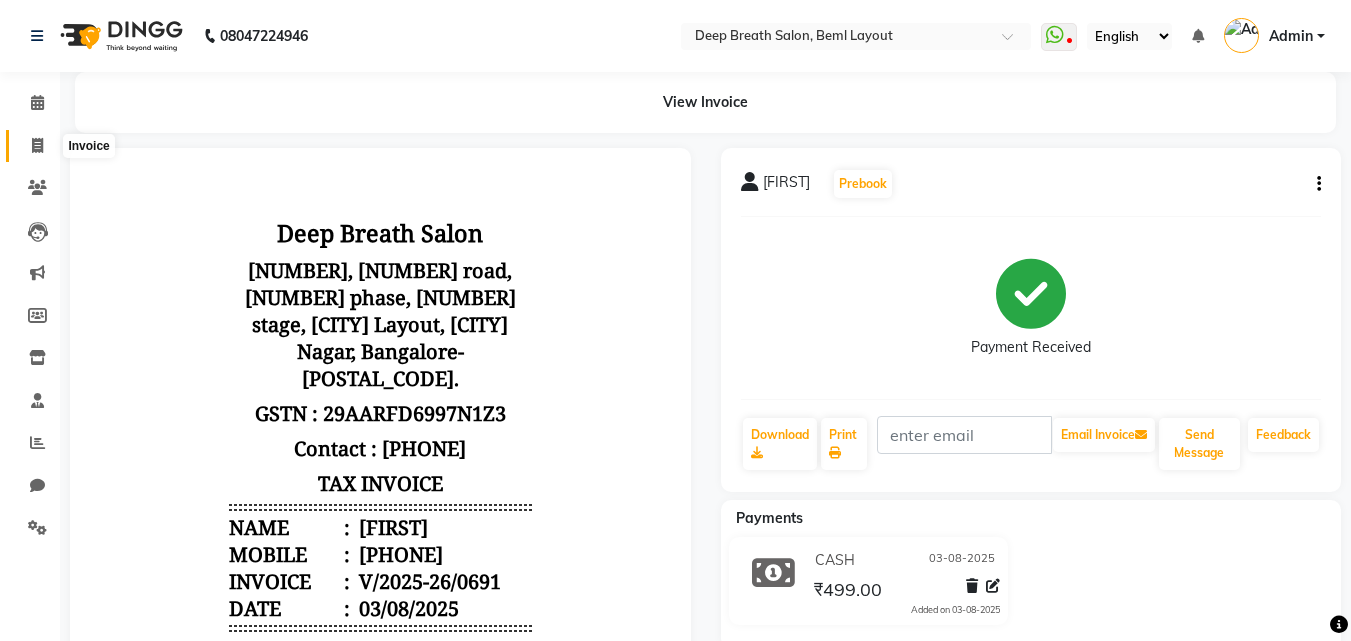 click 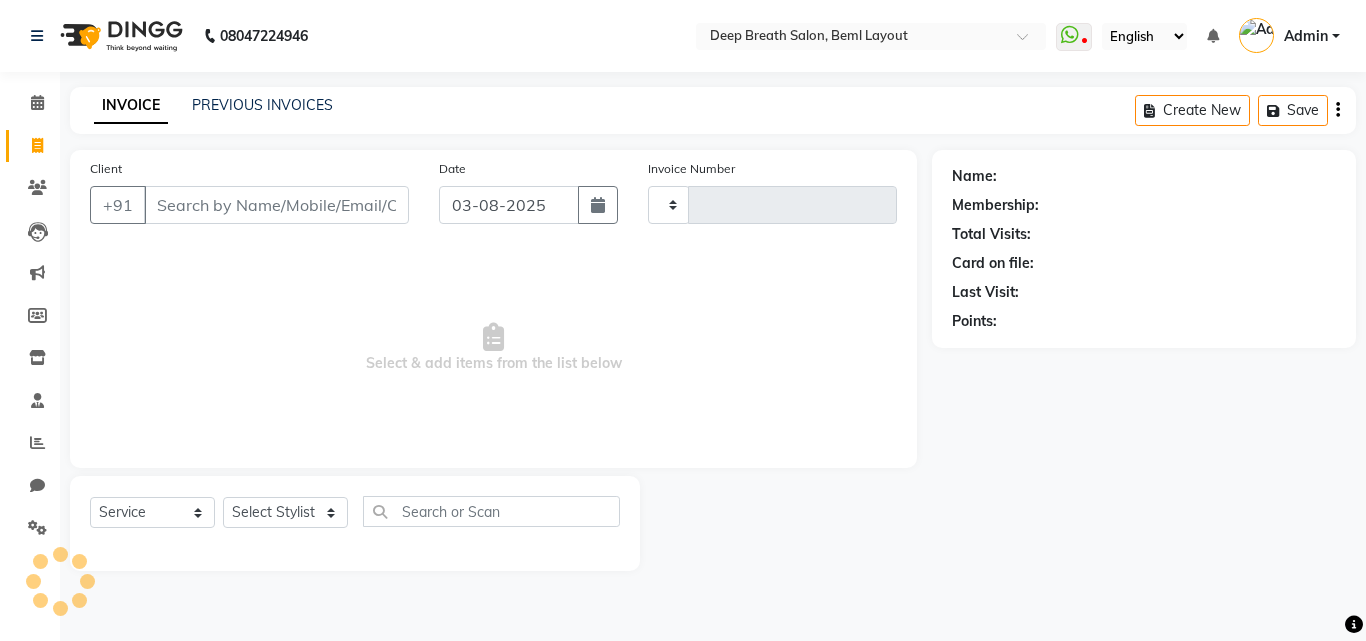 type on "0692" 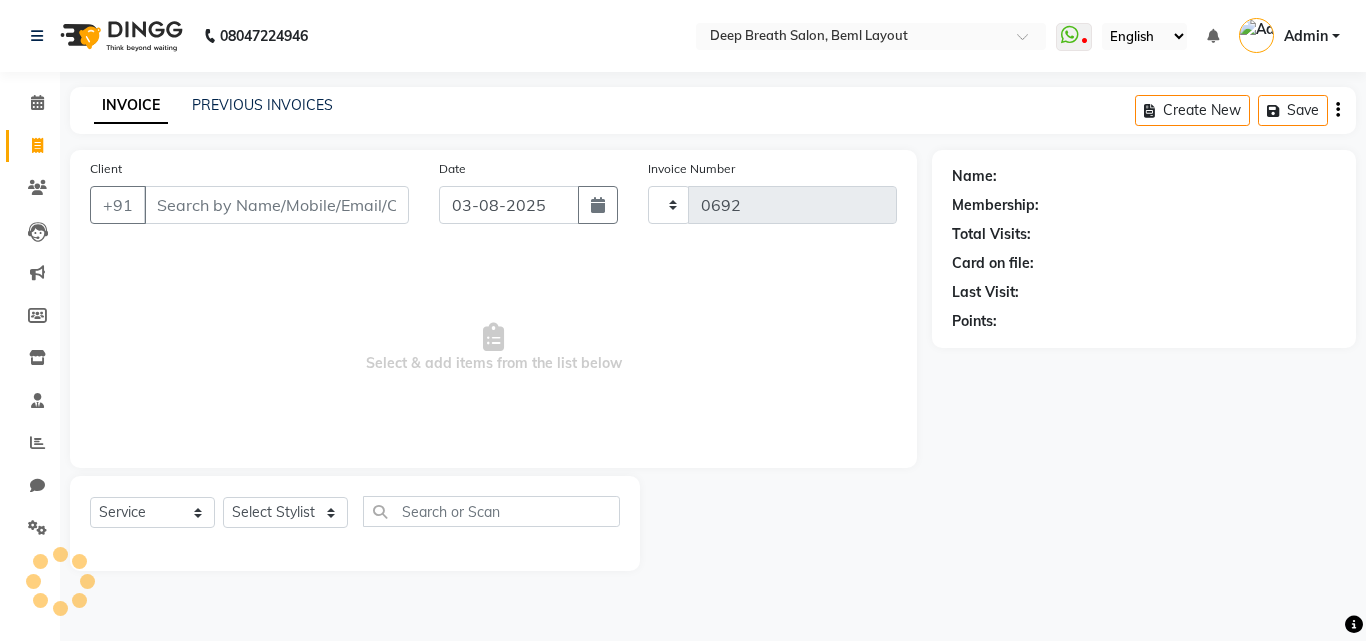 select on "4101" 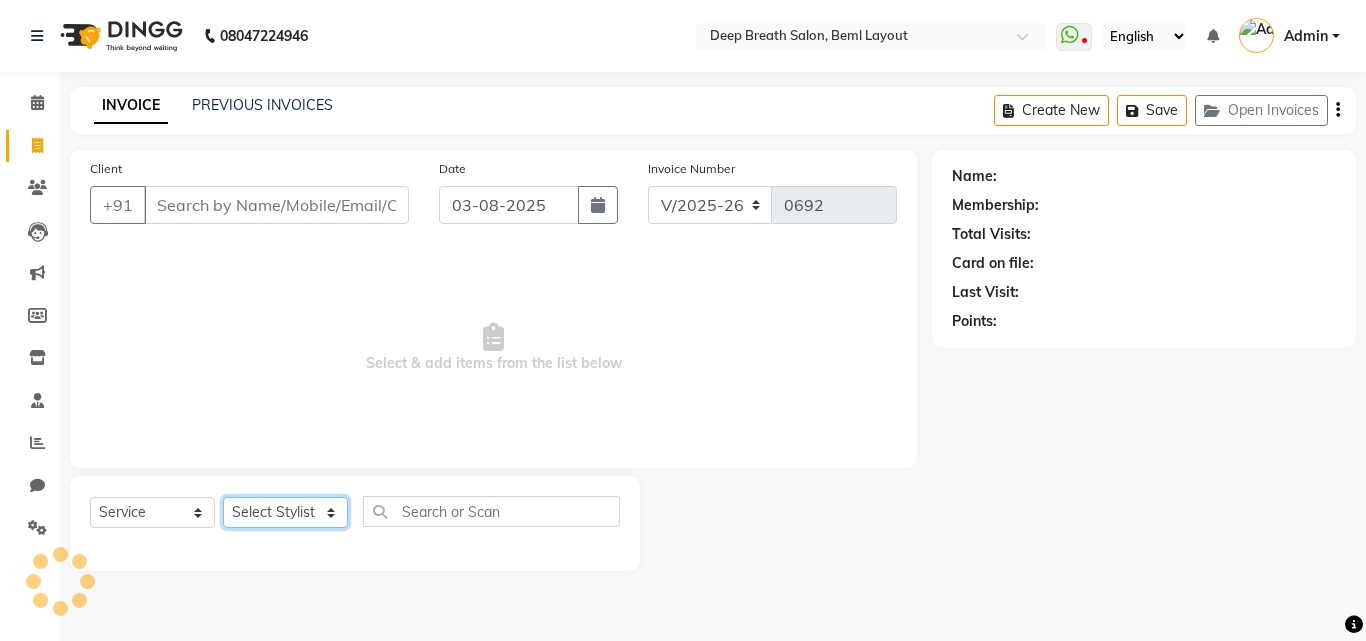 click on "Select Stylist" 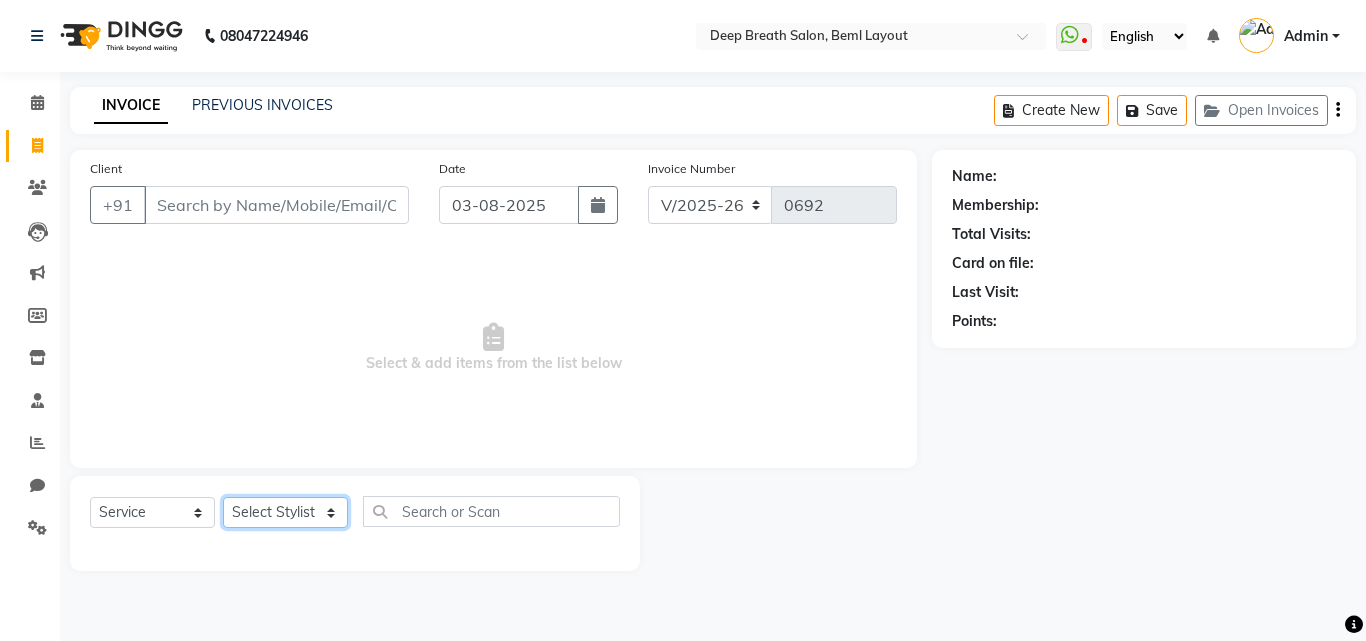 select on "32740" 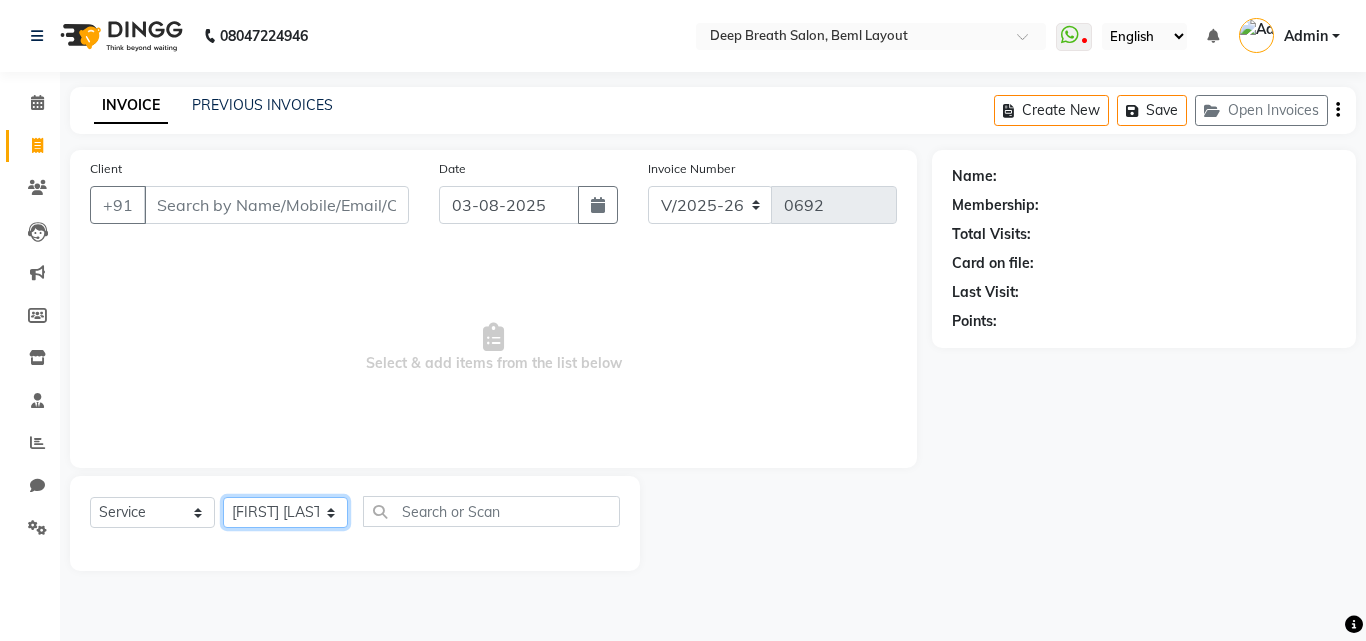 click on "Select Service Product Membership Package Voucher Prepaid Gift Card Select Stylist Ali [FIRST] [FIRST] Kalpana [FIRST] [LAST] [FIRST] [FIRST] [FIRST] [FIRST] [FIRST] [FIRST] [FIRST] [FIRST] [FIRST] [FIRST] [FIRST] [FIRST]" 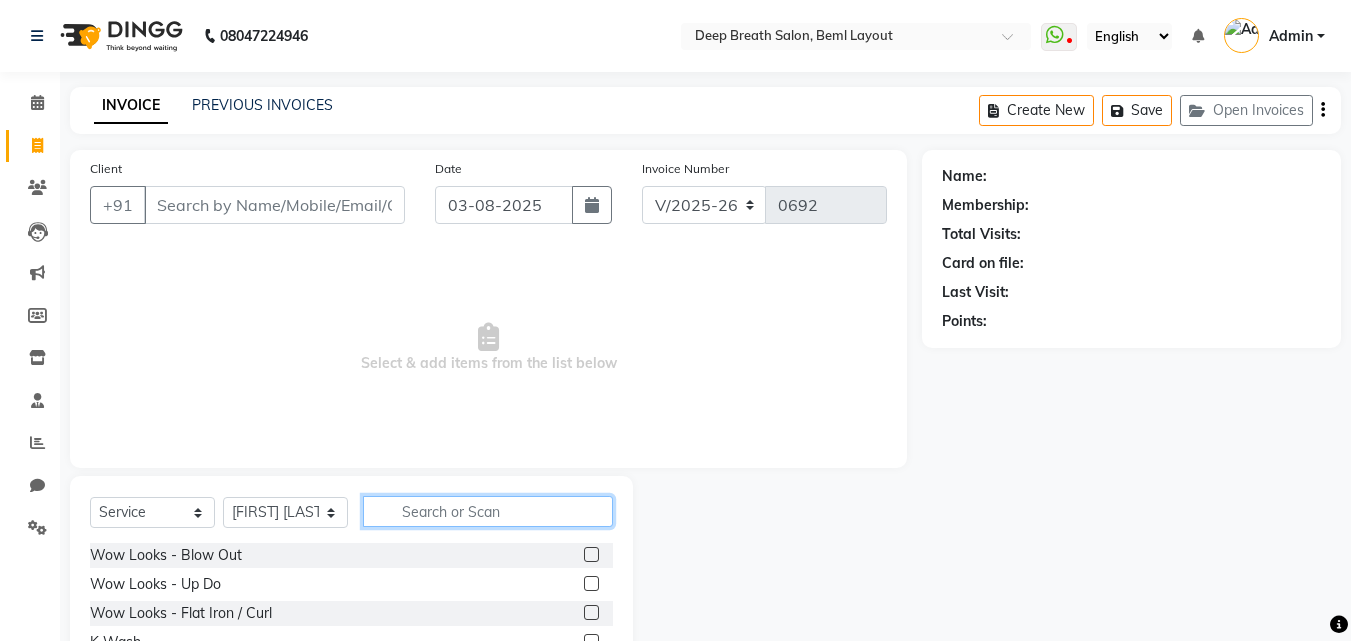 click 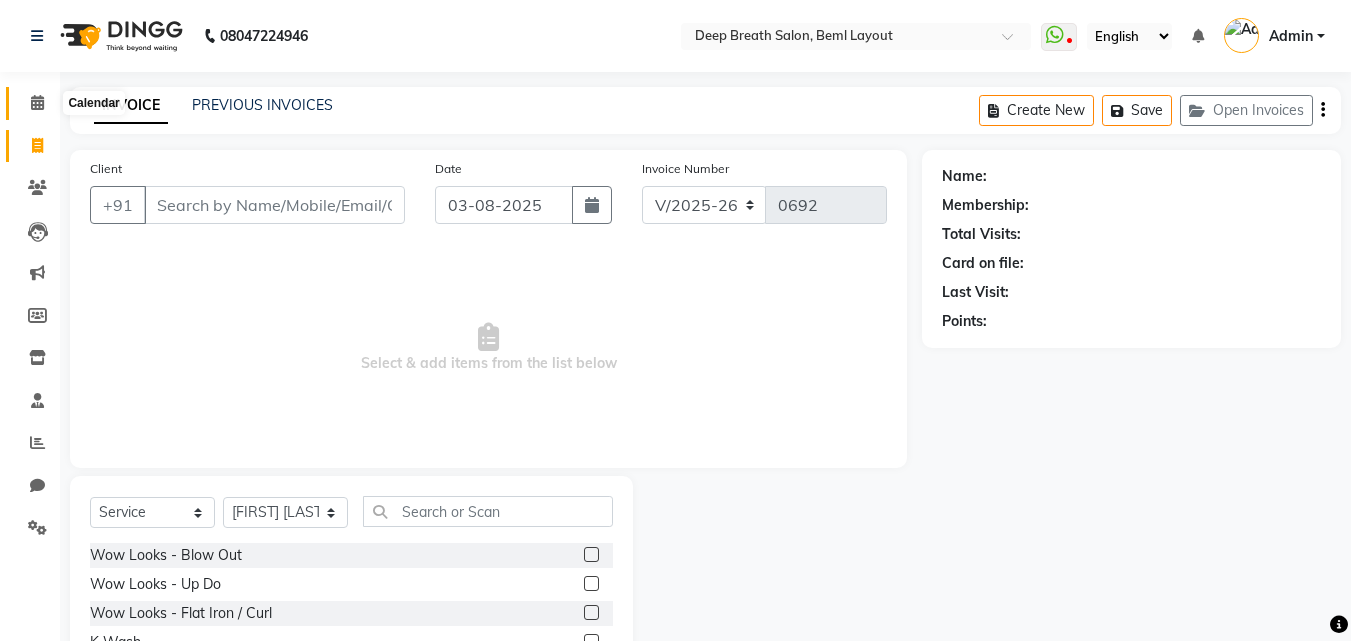 click 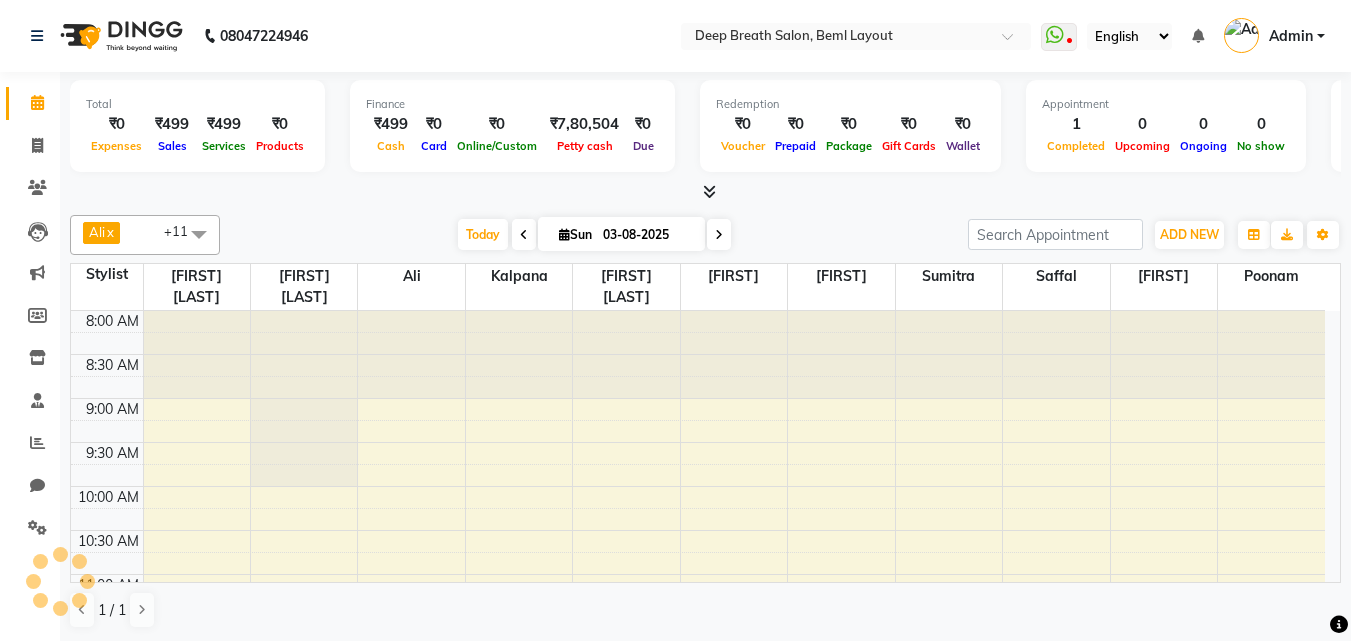 scroll, scrollTop: 0, scrollLeft: 0, axis: both 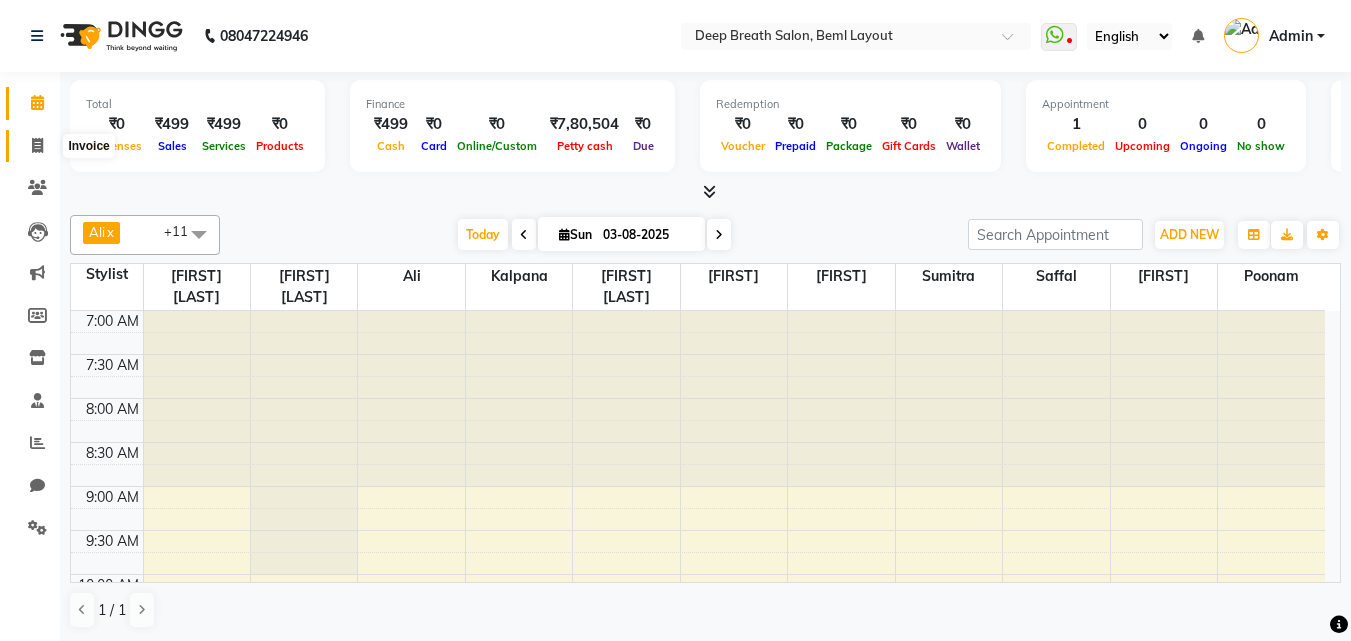 click 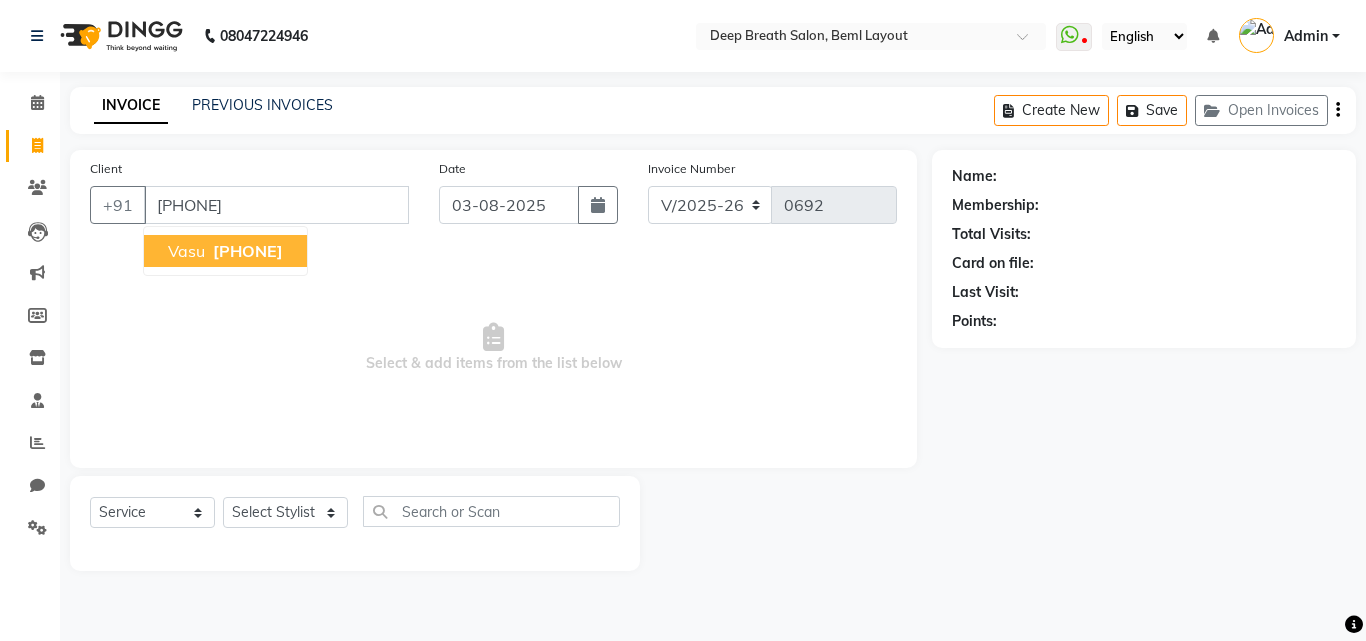 click on "[PHONE]" at bounding box center (248, 251) 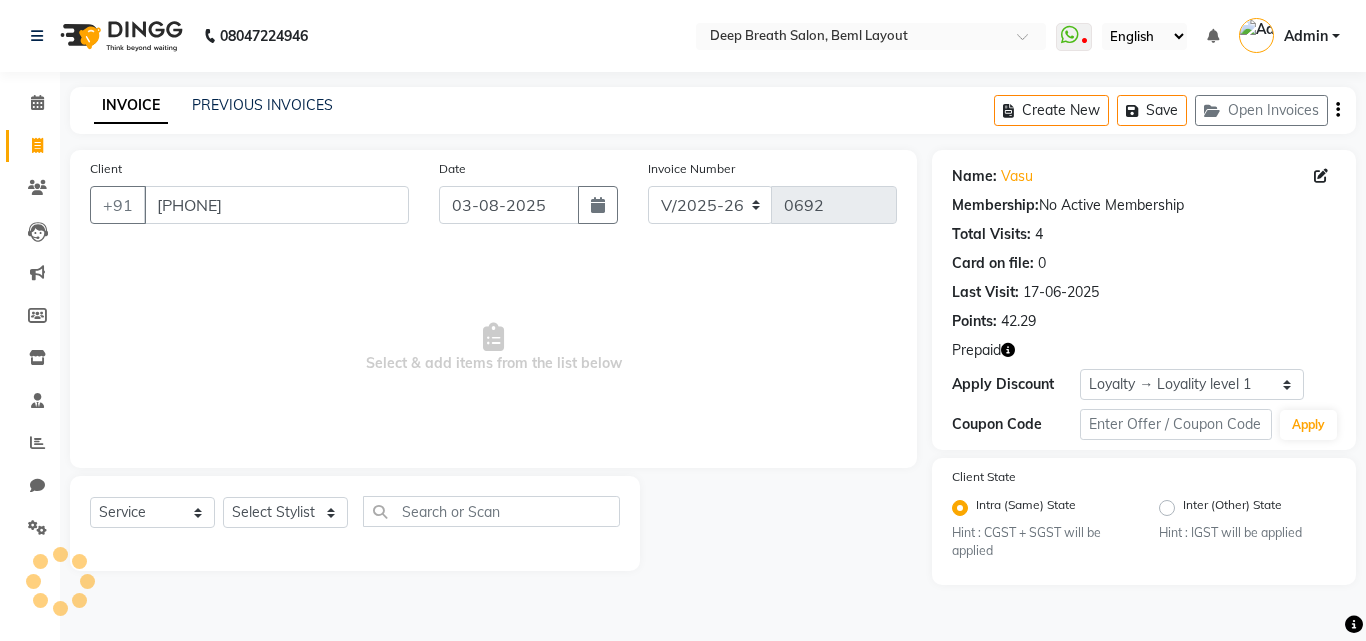 select on "1: Object" 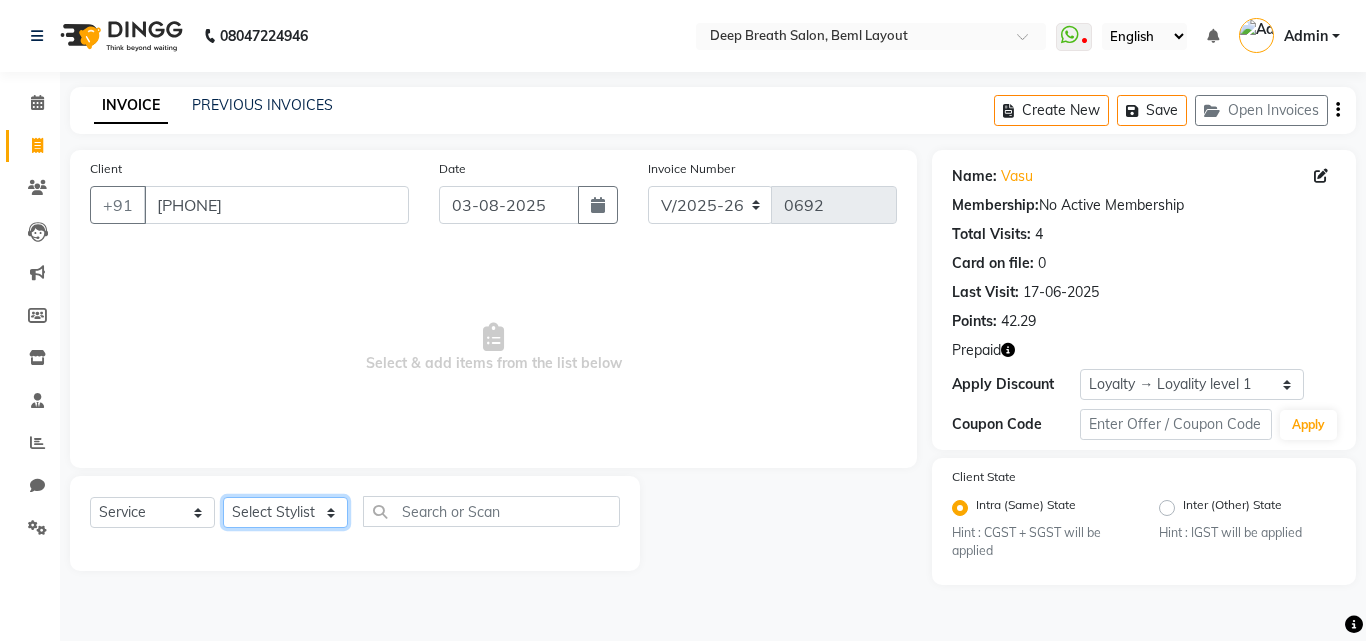 click on "Select Service Product Membership Package Voucher Prepaid Gift Card Select Stylist Ali [FIRST] [FIRST] Kalpana [FIRST] [LAST] [FIRST] [FIRST] [FIRST] [FIRST] [FIRST] [FIRST] [FIRST] [FIRST] [FIRST] [FIRST] [FIRST] [FIRST]" 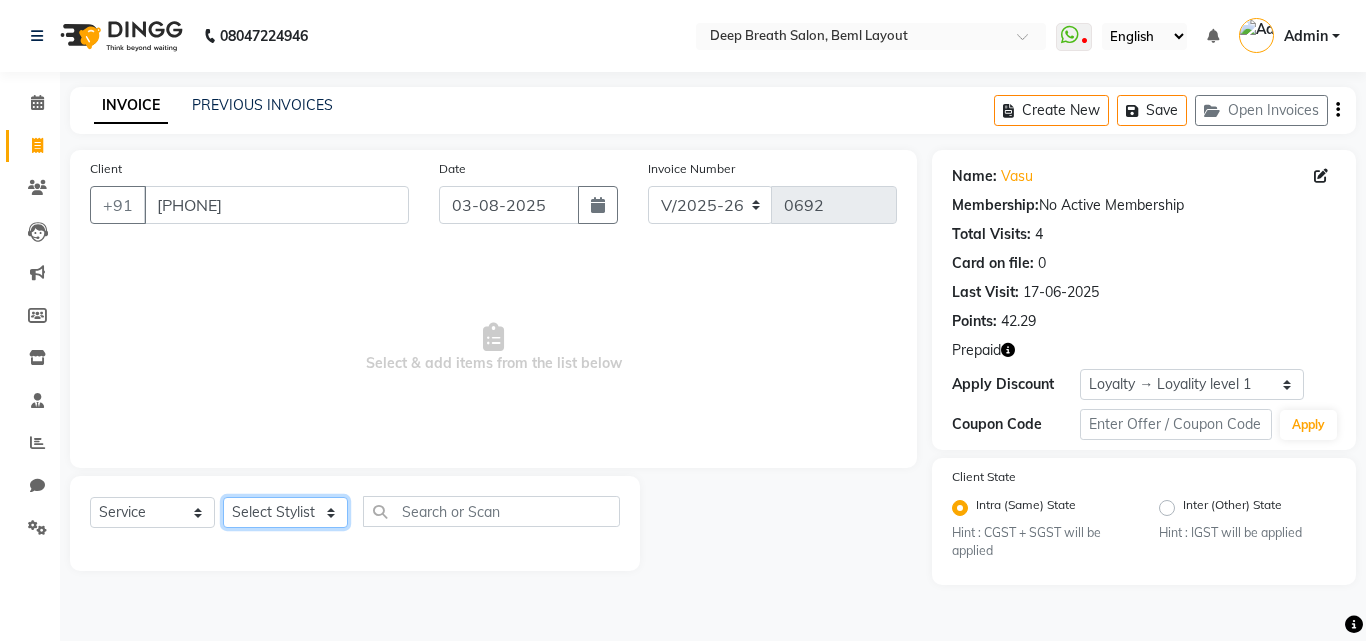 select on "32740" 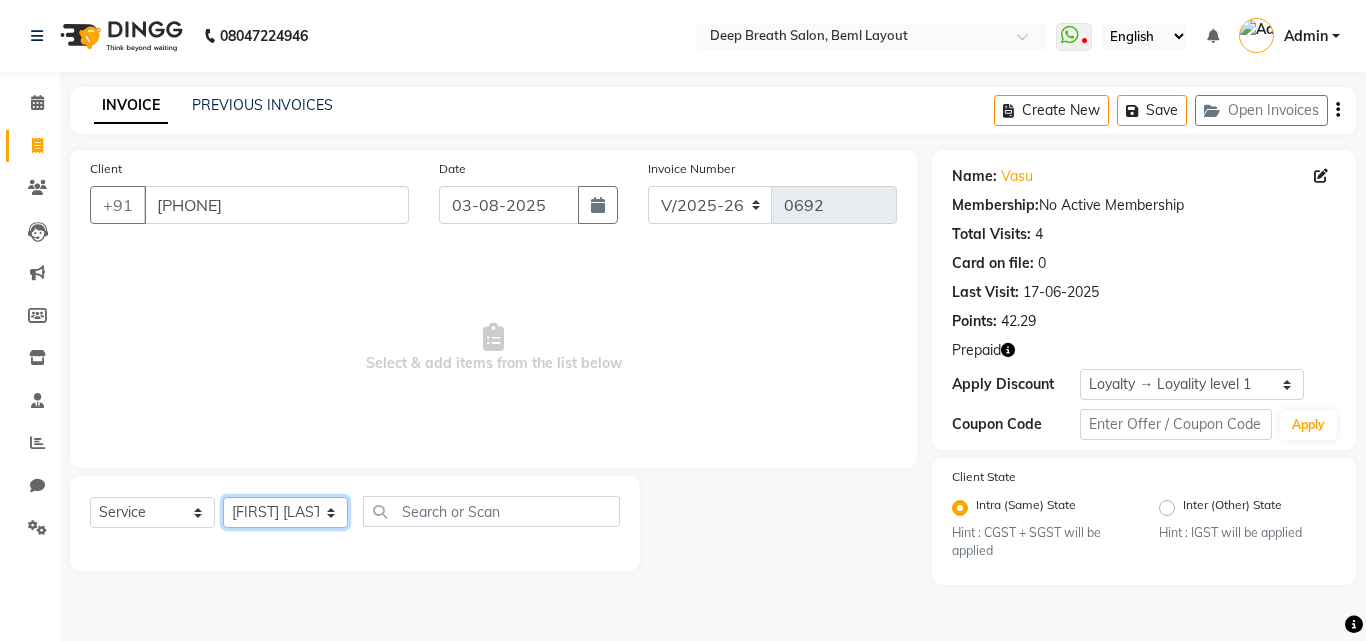 click on "Select Service Product Membership Package Voucher Prepaid Gift Card Select Stylist Ali [FIRST] [FIRST] Kalpana [FIRST] [LAST] [FIRST] [FIRST] [FIRST] [FIRST] [FIRST] [FIRST] [FIRST] [FIRST] [FIRST] [FIRST] [FIRST] [FIRST]" 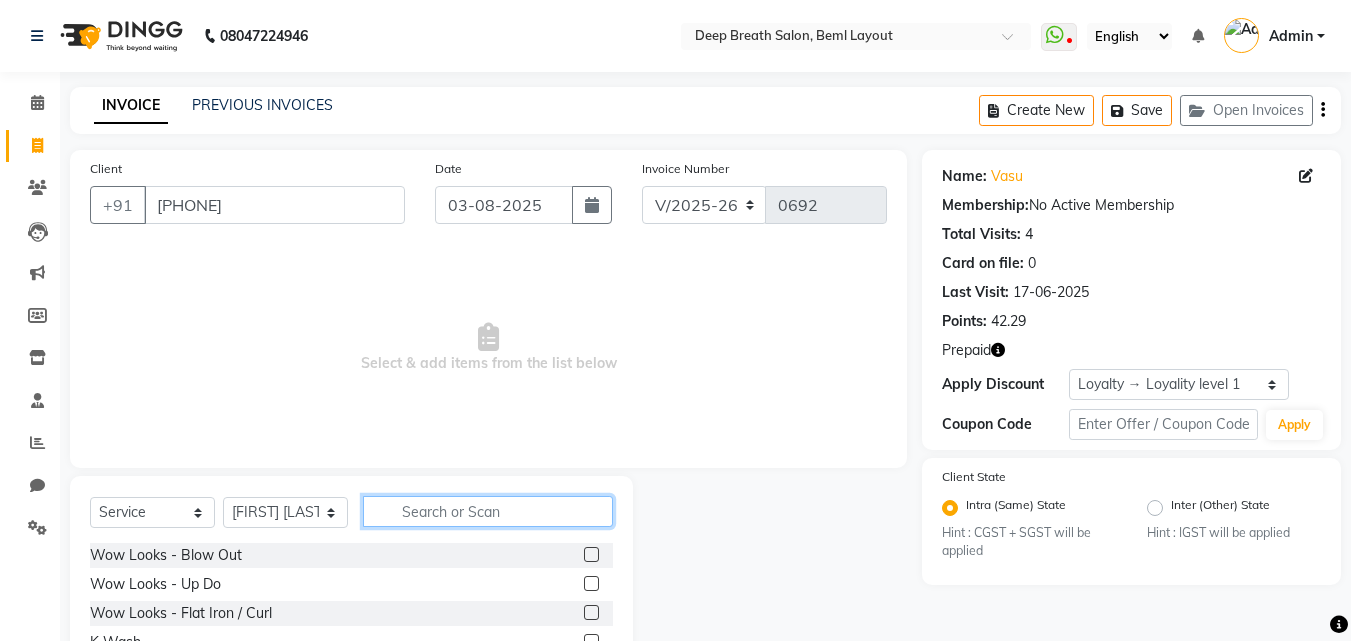 click 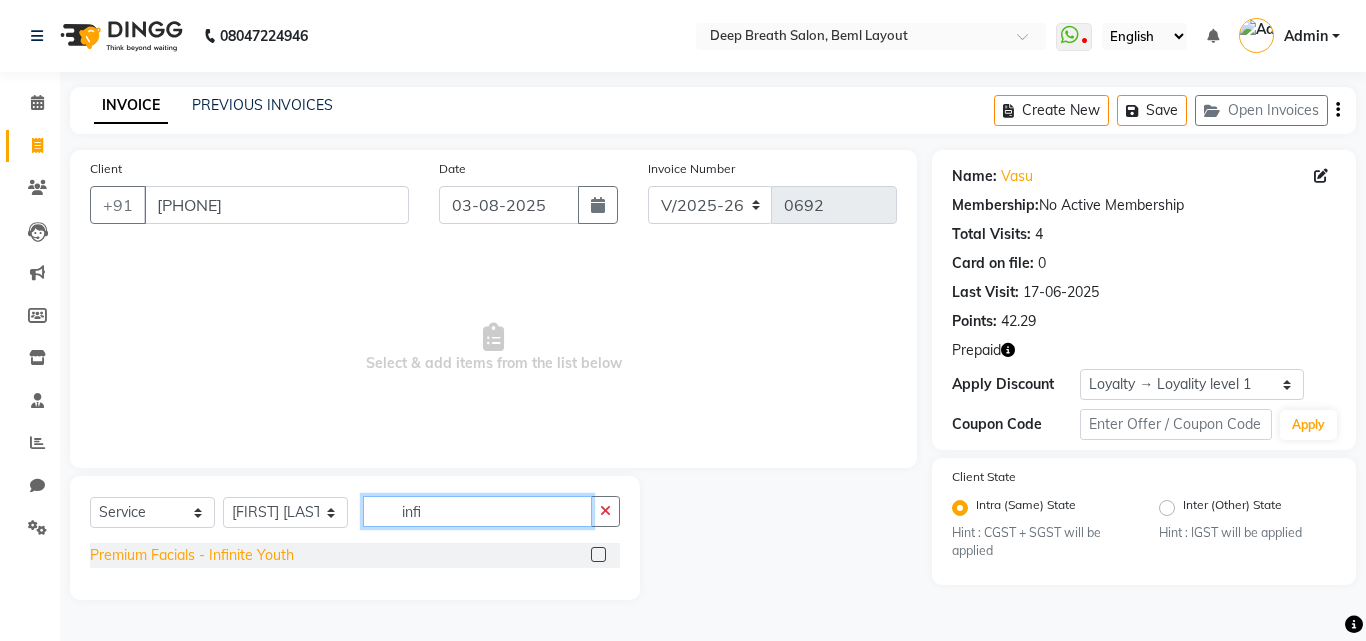 type on "infi" 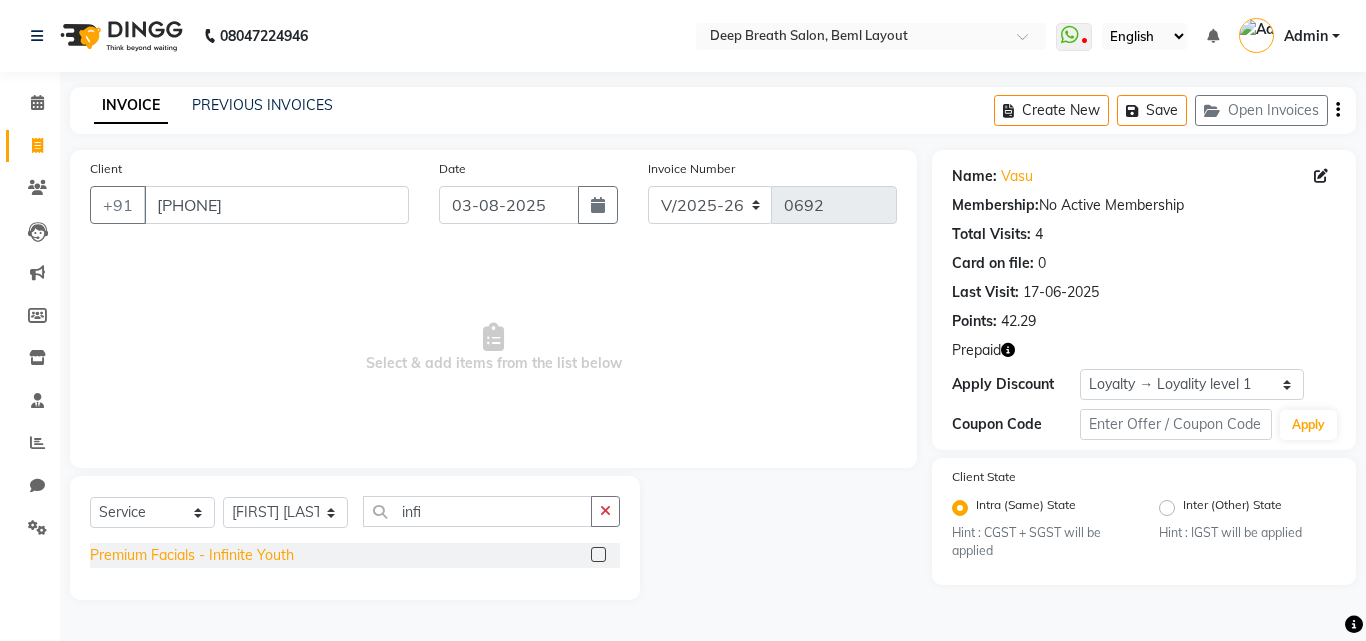 click on "Premium Facials - Infinite Youth" 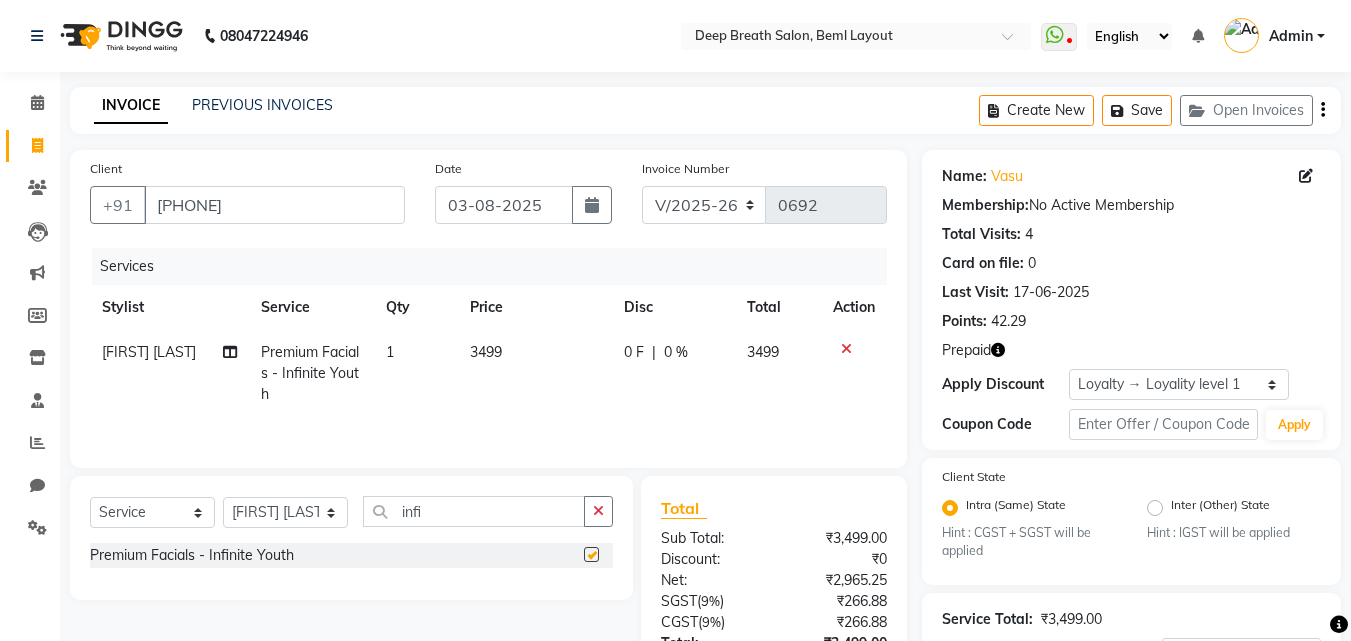 checkbox on "false" 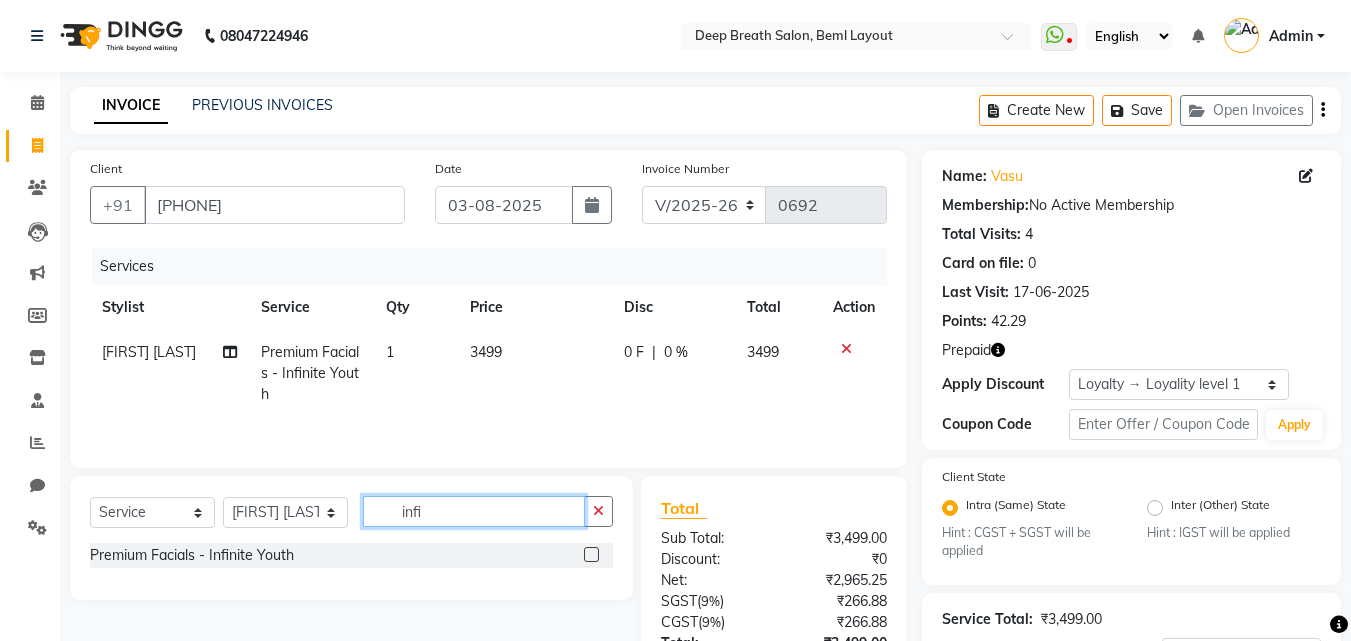 drag, startPoint x: 461, startPoint y: 509, endPoint x: 349, endPoint y: 523, distance: 112.871605 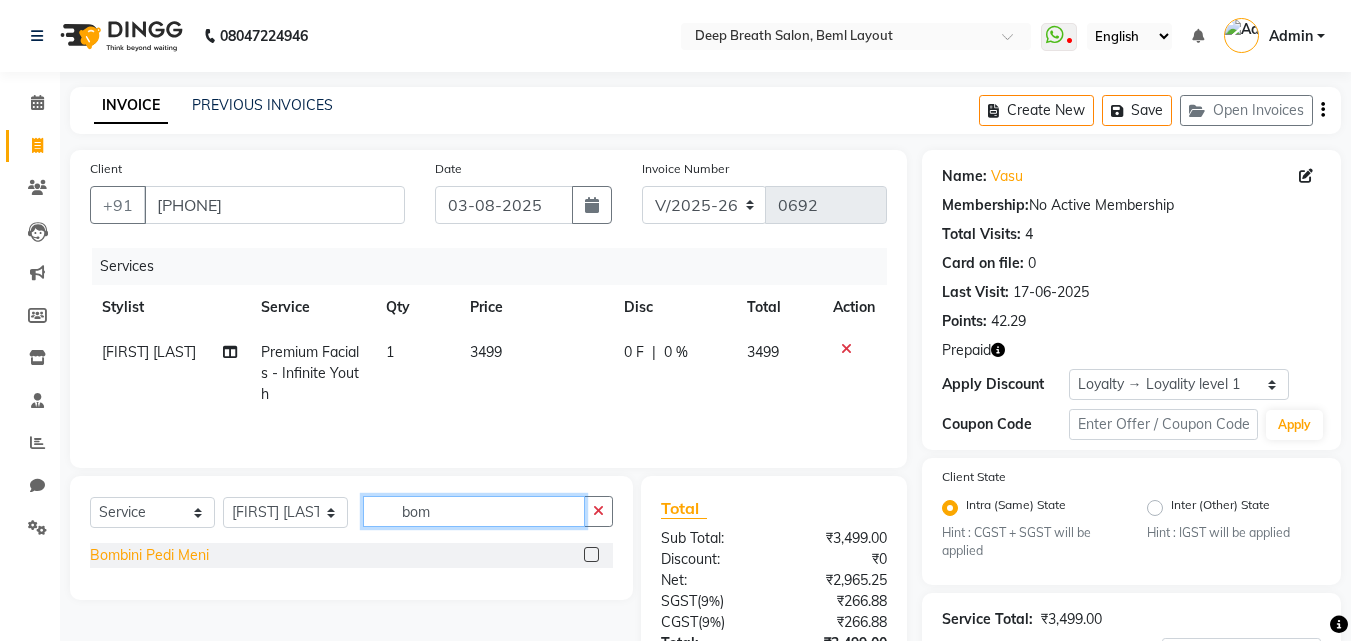type on "bom" 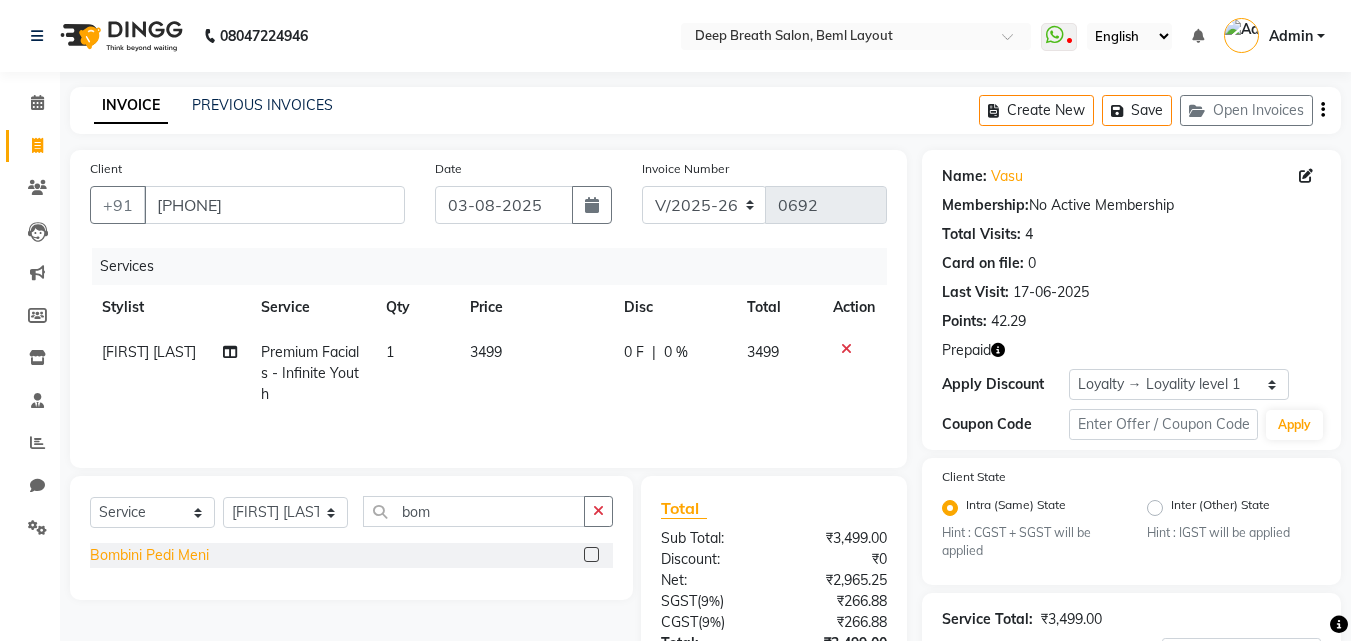 click on "Bombini Pedi Meni" 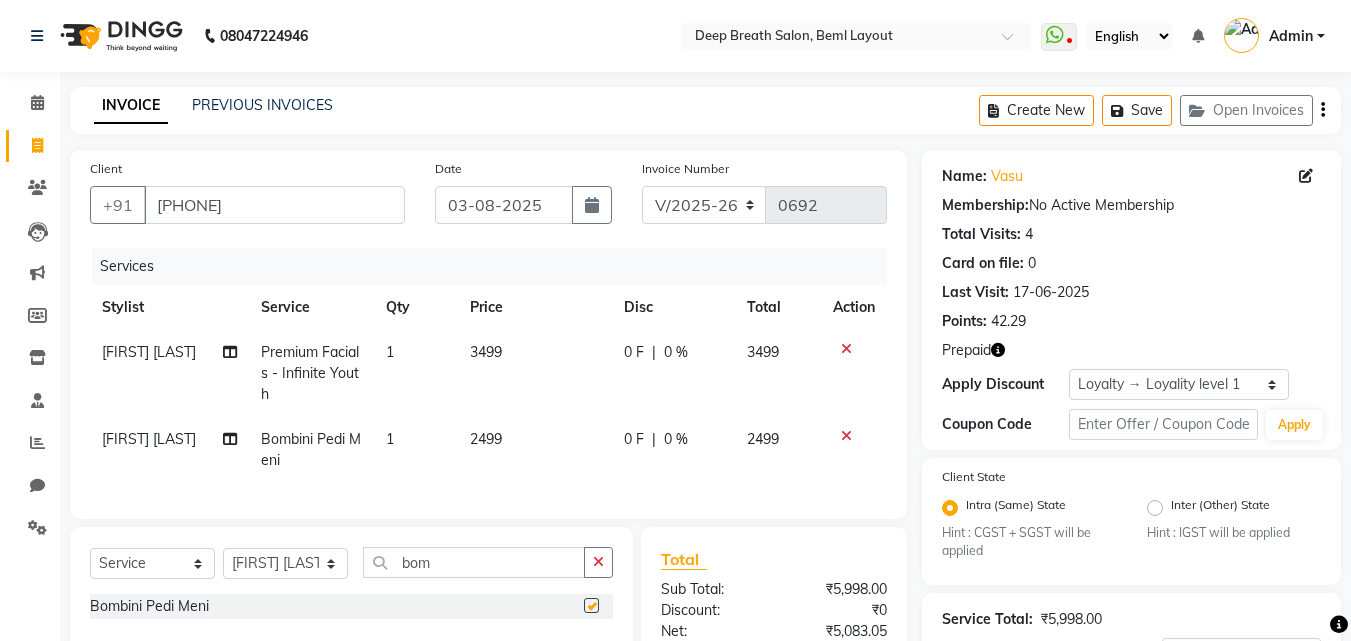 checkbox on "false" 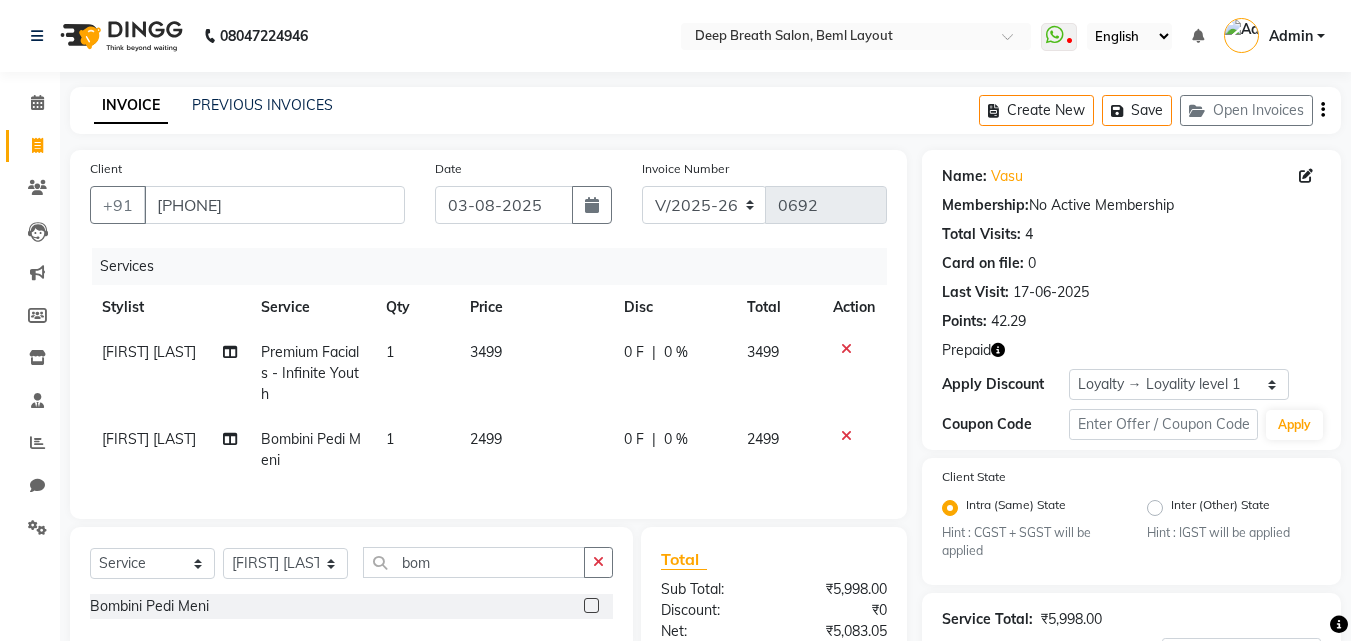 click on "2499" 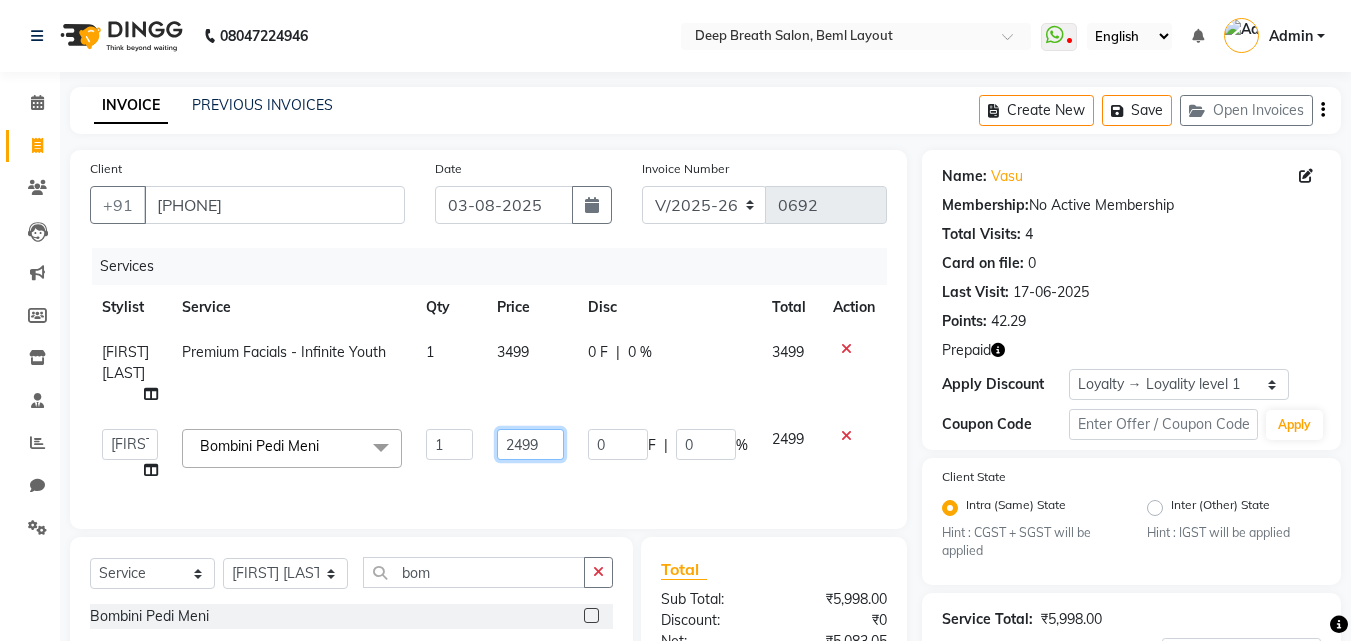 drag, startPoint x: 521, startPoint y: 423, endPoint x: 547, endPoint y: 453, distance: 39.698868 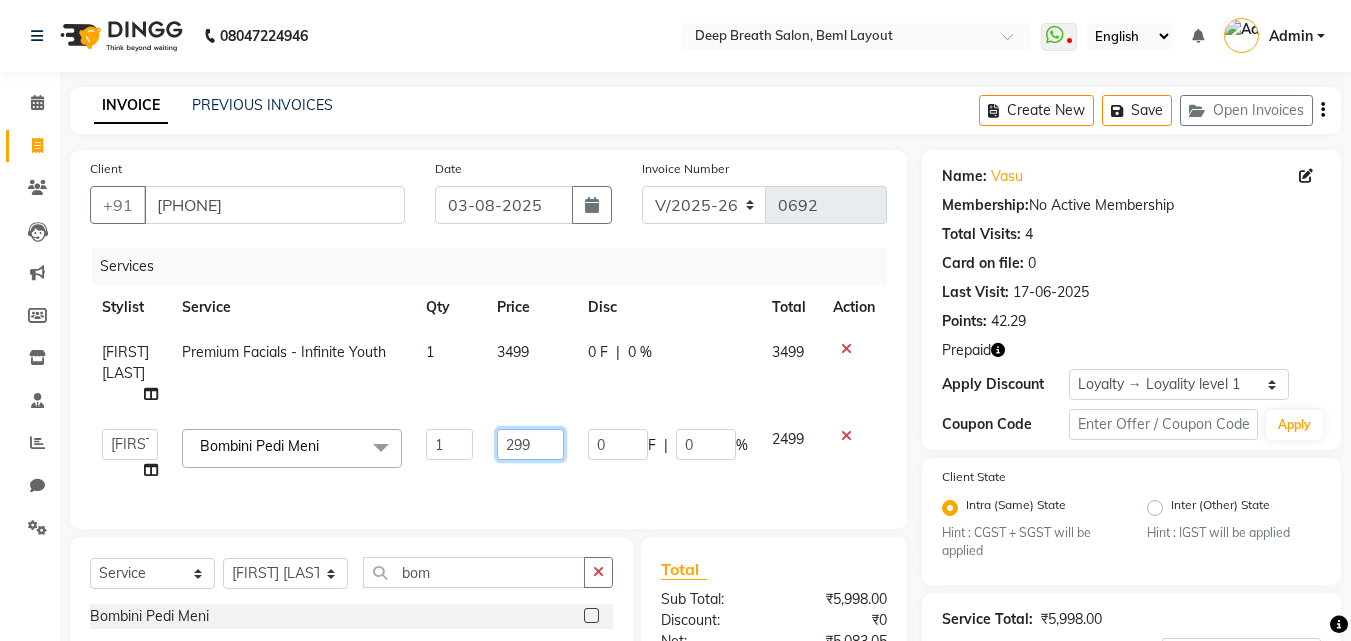 type on "2999" 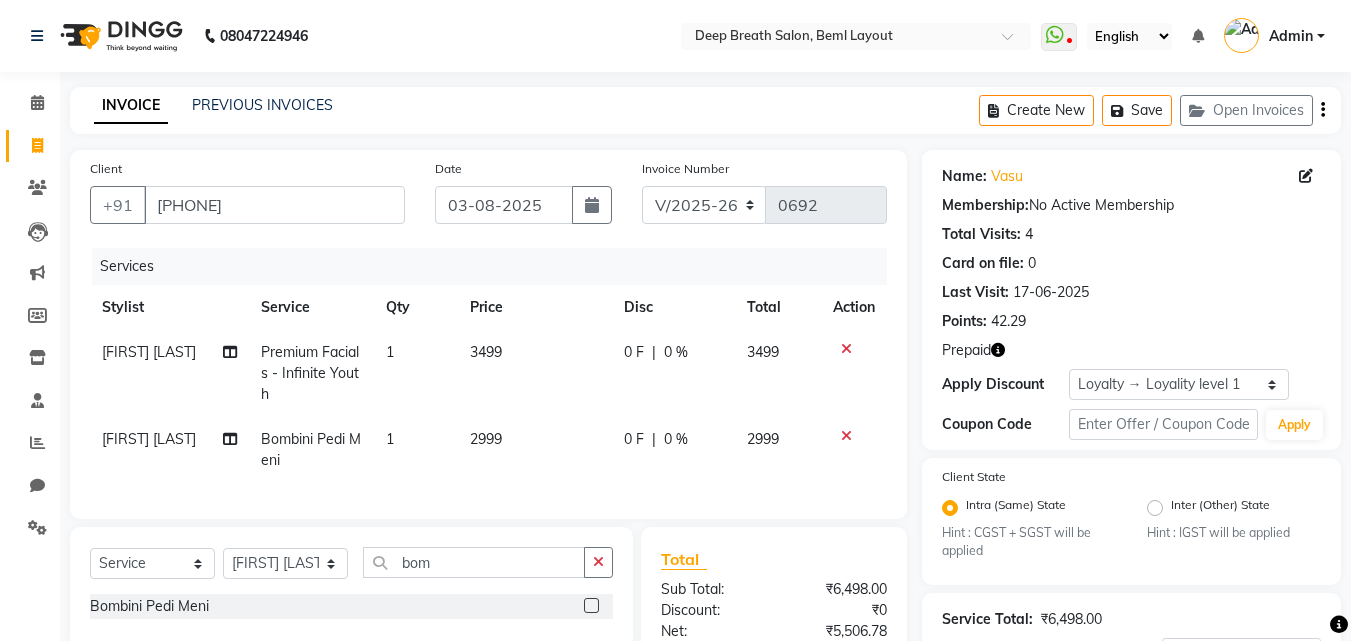 click on "Services Stylist Service Qty Price Disc Total Action [FIRST] [LAST] Premium Facials - Infinite Youth 1 3499 0 F | 0 % 3499 [FIRST] [LAST] Bombini Pedi Meni 1 2999 0 F | 0 % 2999" 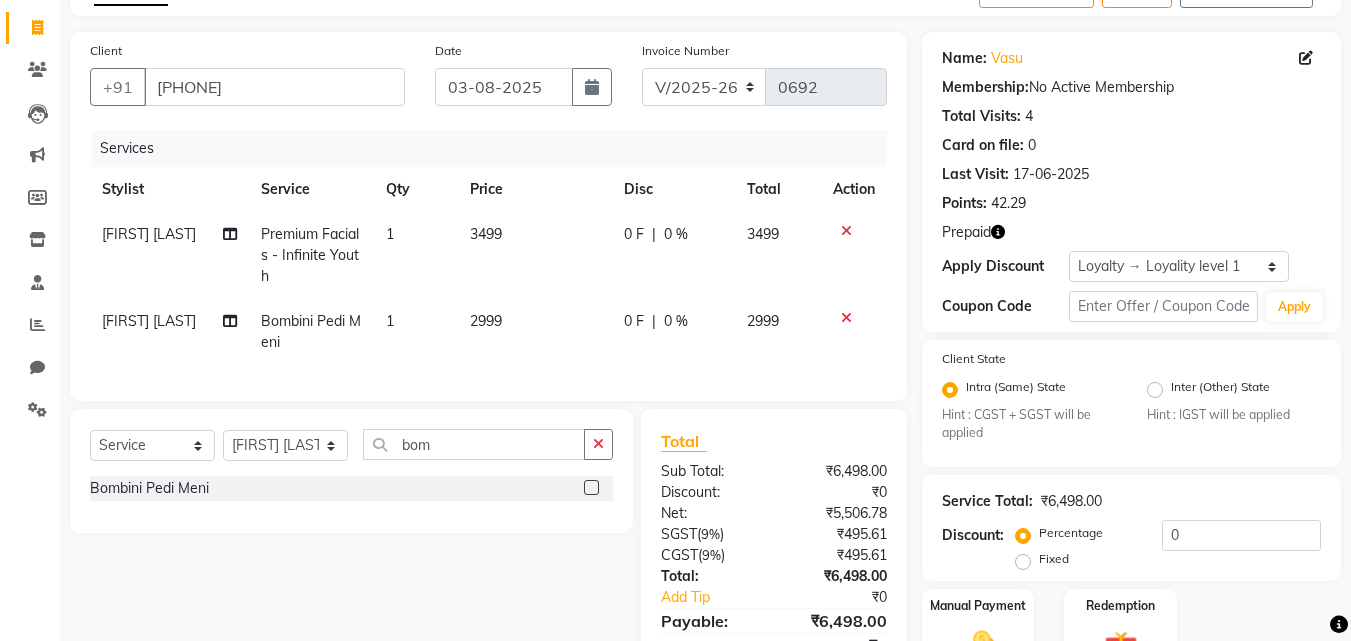 scroll, scrollTop: 200, scrollLeft: 0, axis: vertical 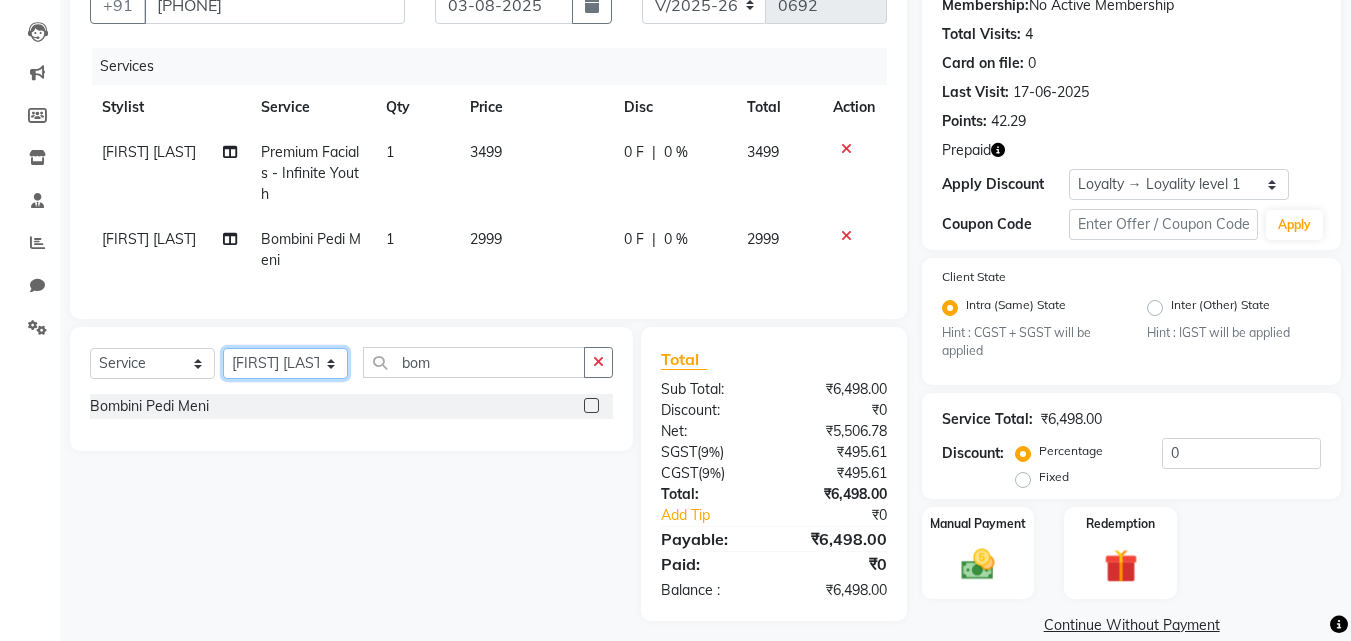 click on "Select Service Product Membership Package Voucher Prepaid Gift Card Select Stylist Ali [FIRST] [FIRST] Kalpana [FIRST] [LAST] [FIRST] [FIRST] [FIRST] [FIRST] [FIRST] [FIRST] [FIRST] [FIRST] [FIRST] [FIRST] [FIRST] [FIRST]" 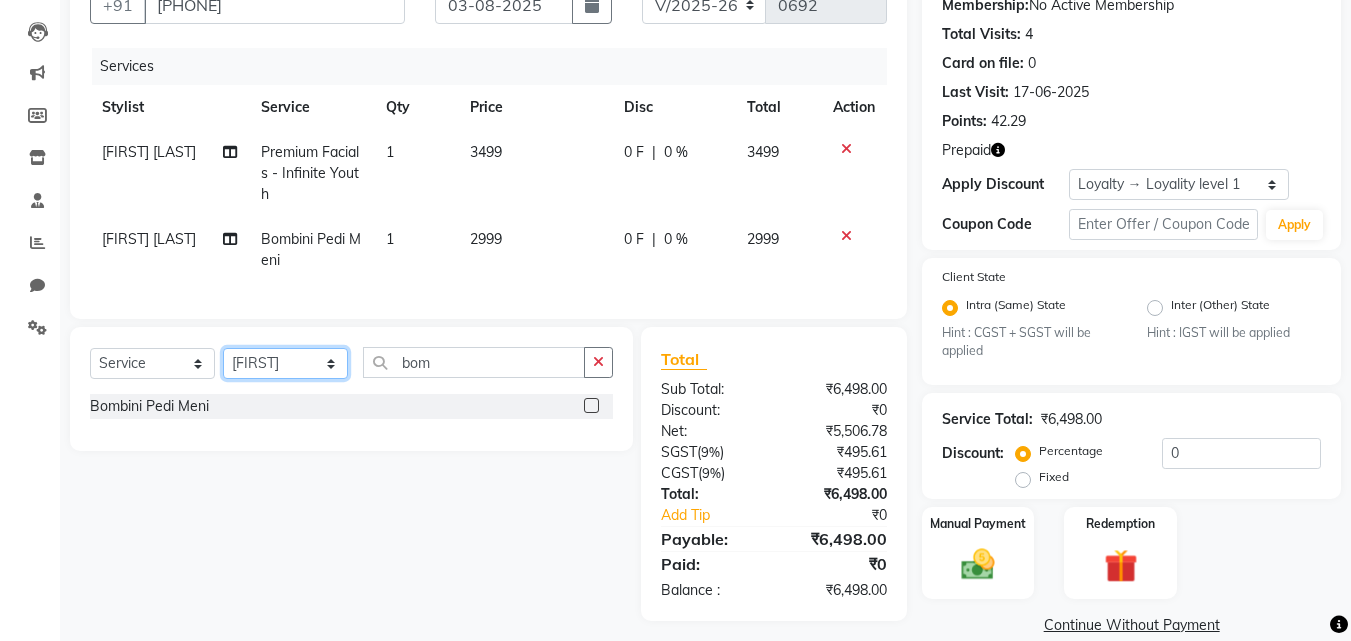 click on "Select Service Product Membership Package Voucher Prepaid Gift Card Select Stylist Ali [FIRST] [FIRST] Kalpana [FIRST] [LAST] [FIRST] [FIRST] [FIRST] [FIRST] [FIRST] [FIRST] [FIRST] [FIRST] [FIRST] [FIRST] [FIRST] [FIRST]" 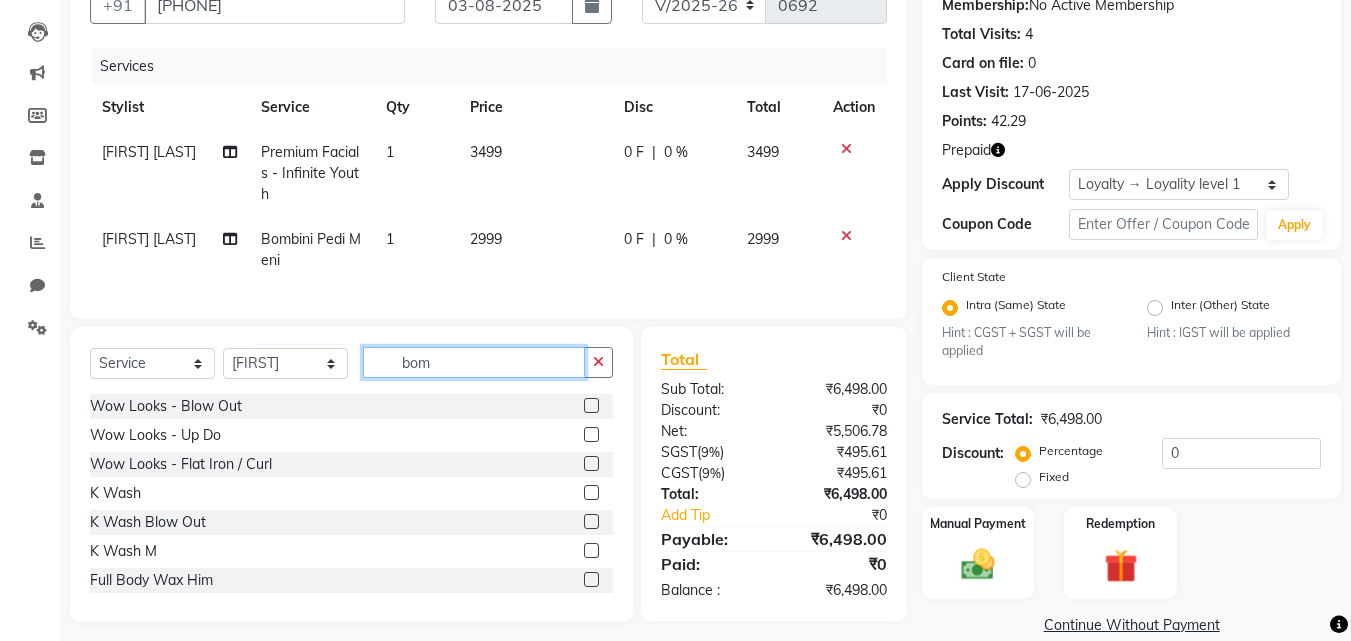 drag, startPoint x: 437, startPoint y: 376, endPoint x: 353, endPoint y: 382, distance: 84.21401 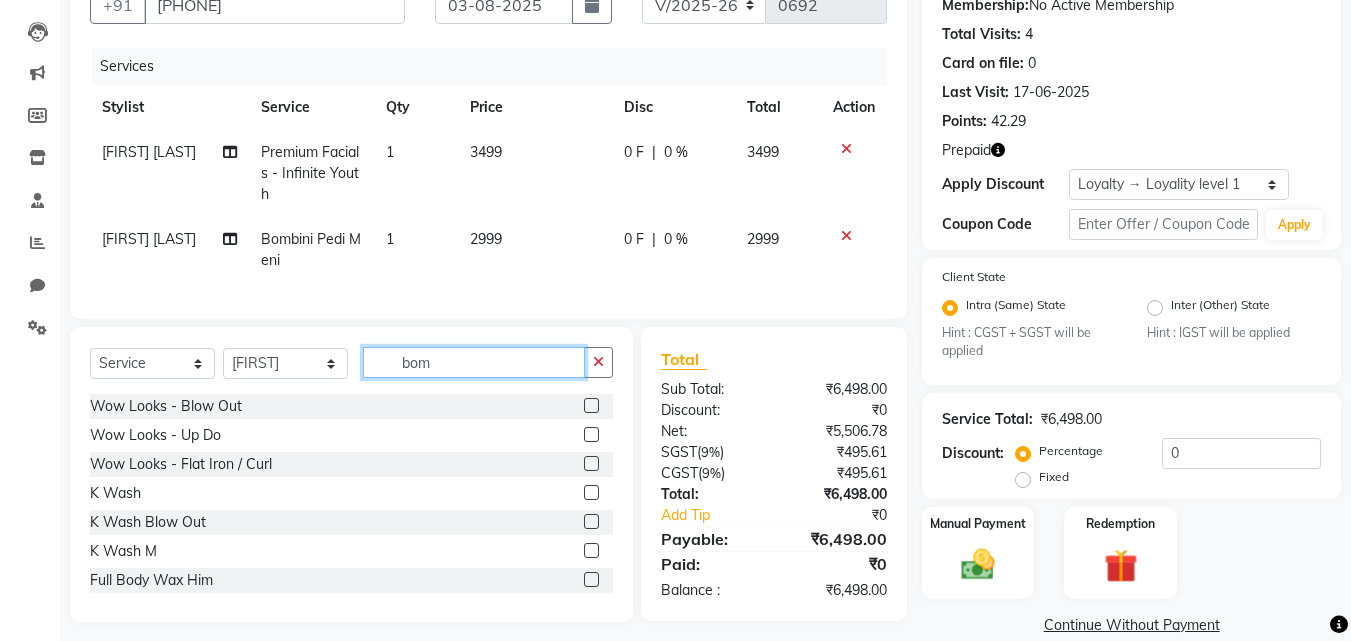 click on "Select Service Product Membership Package Voucher Prepaid Gift Card Select Stylist Ali [FIRST] [FIRST] Kalpana [FIRST] [LAST] [FIRST] [FIRST] [FIRST] [FIRST] [FIRST] [FIRST] [FIRST] [FIRST] [FIRST] [FIRST] [FIRST] [FIRST]" 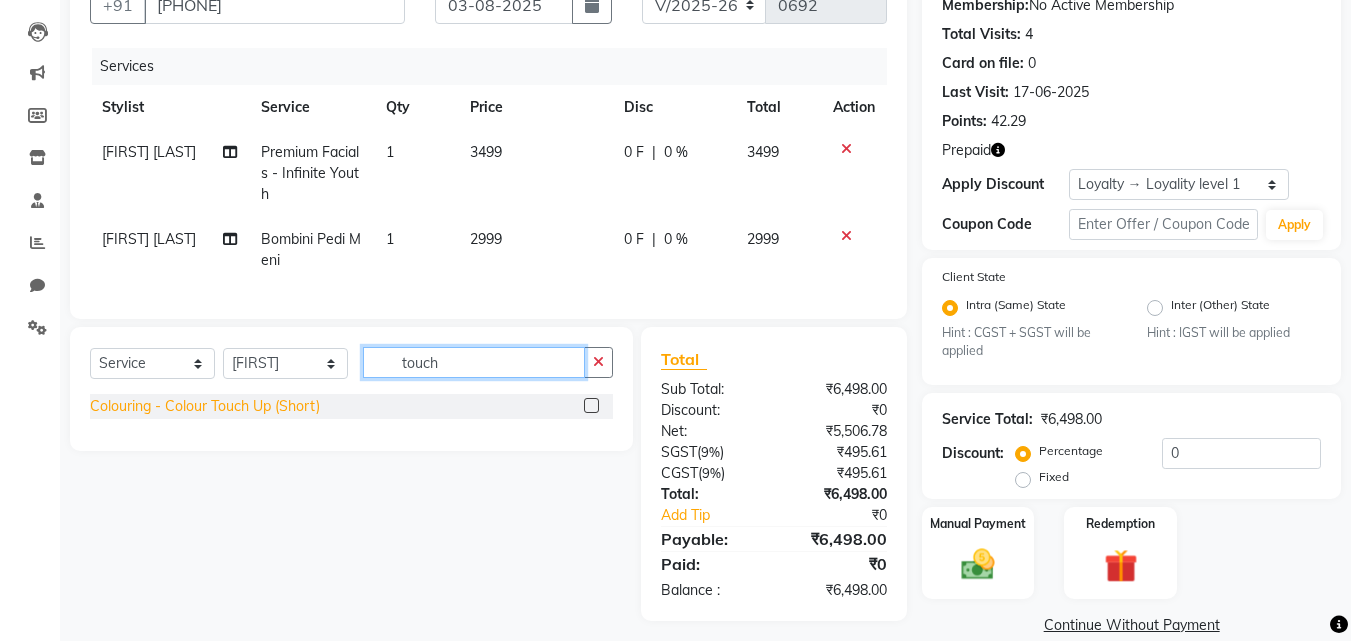 type on "touch" 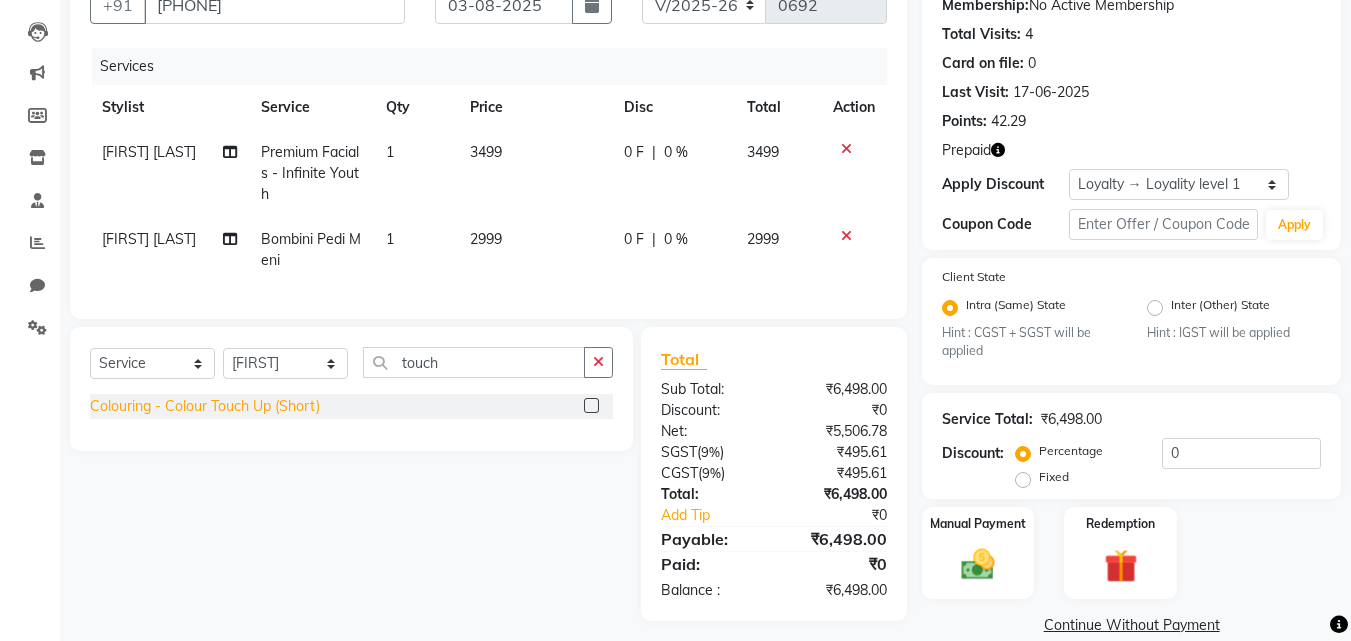 click on "Colouring - Colour Touch Up (Short)" 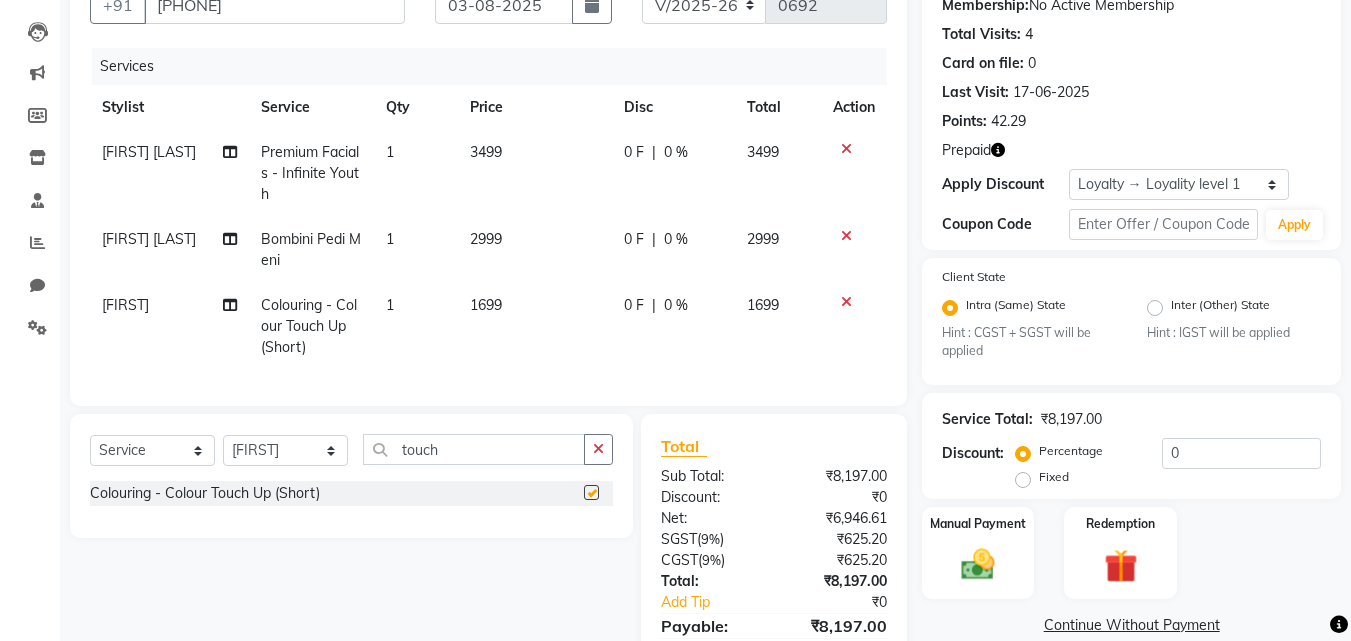 checkbox on "false" 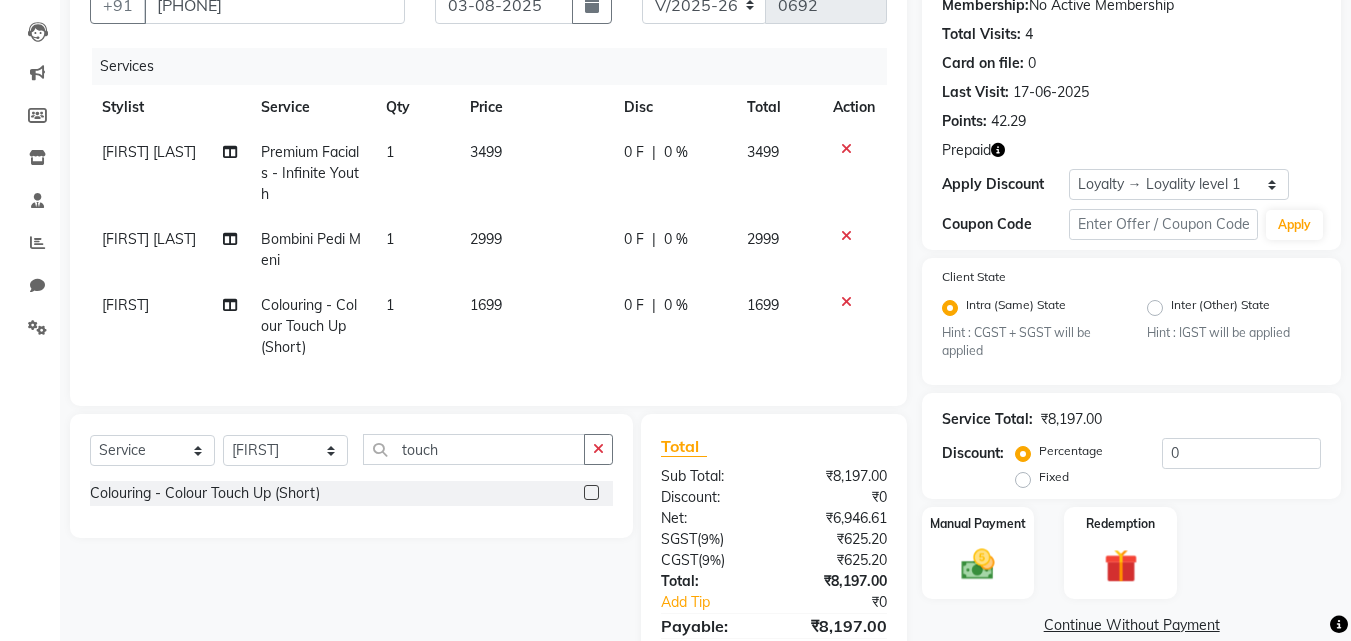 click on "1699" 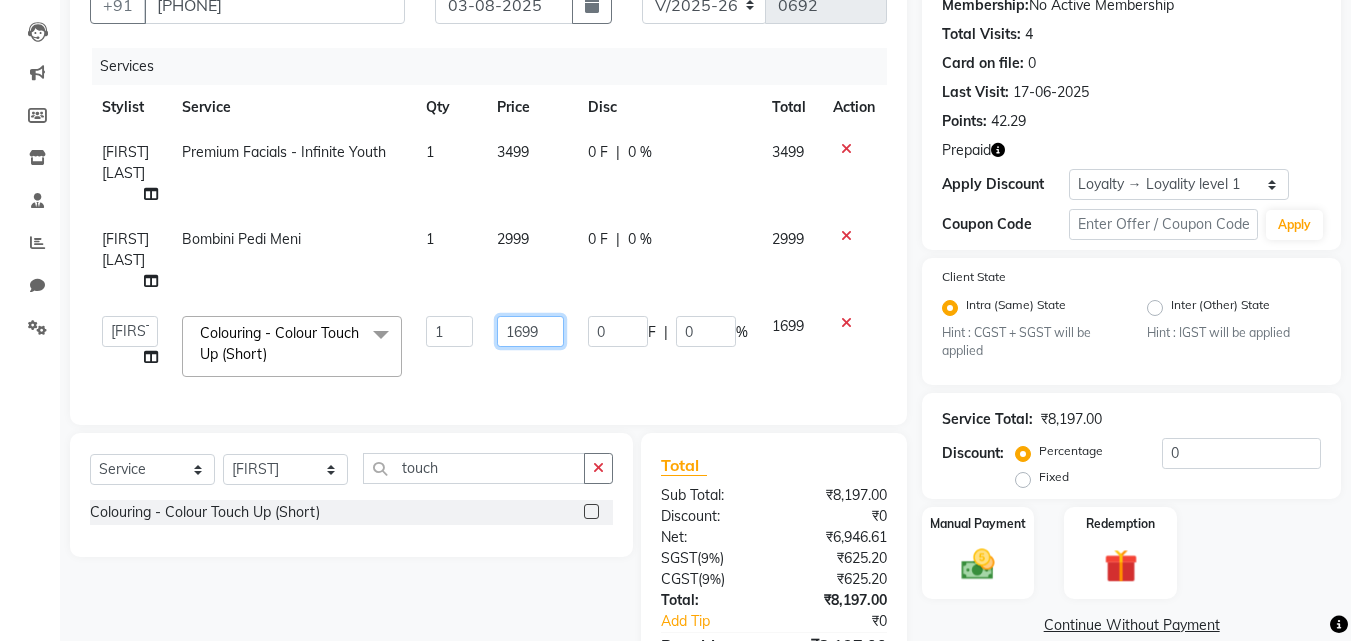 click on "1699" 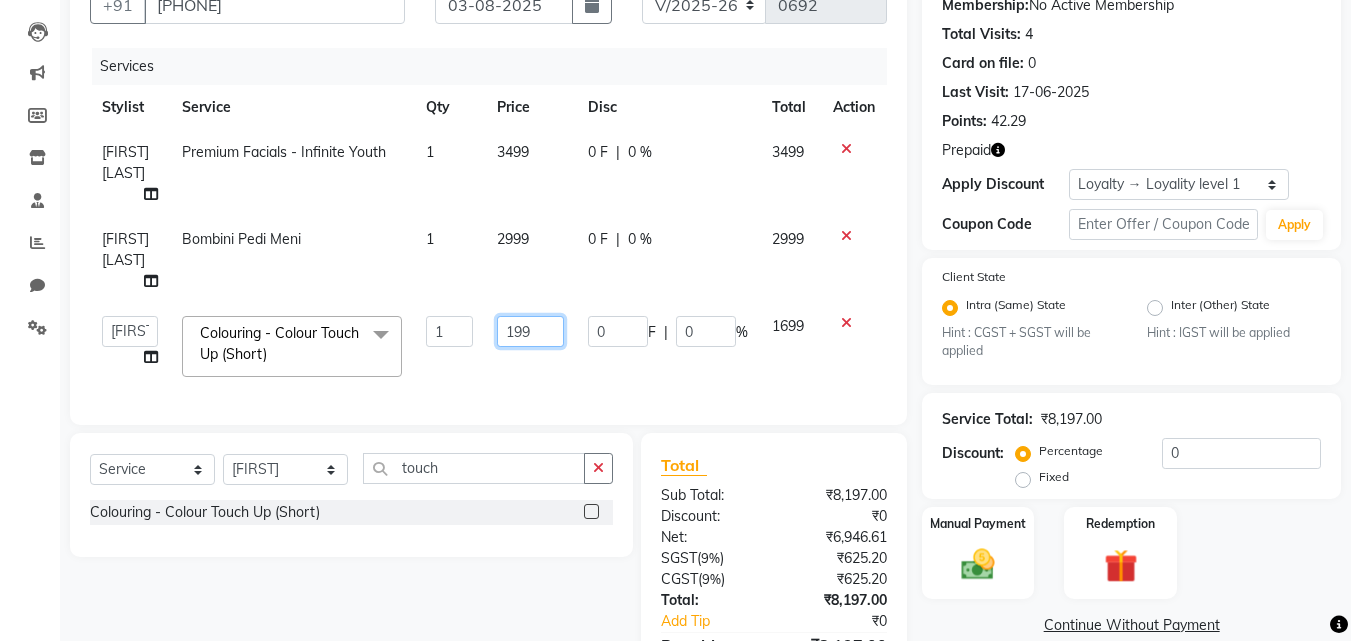 type on "1499" 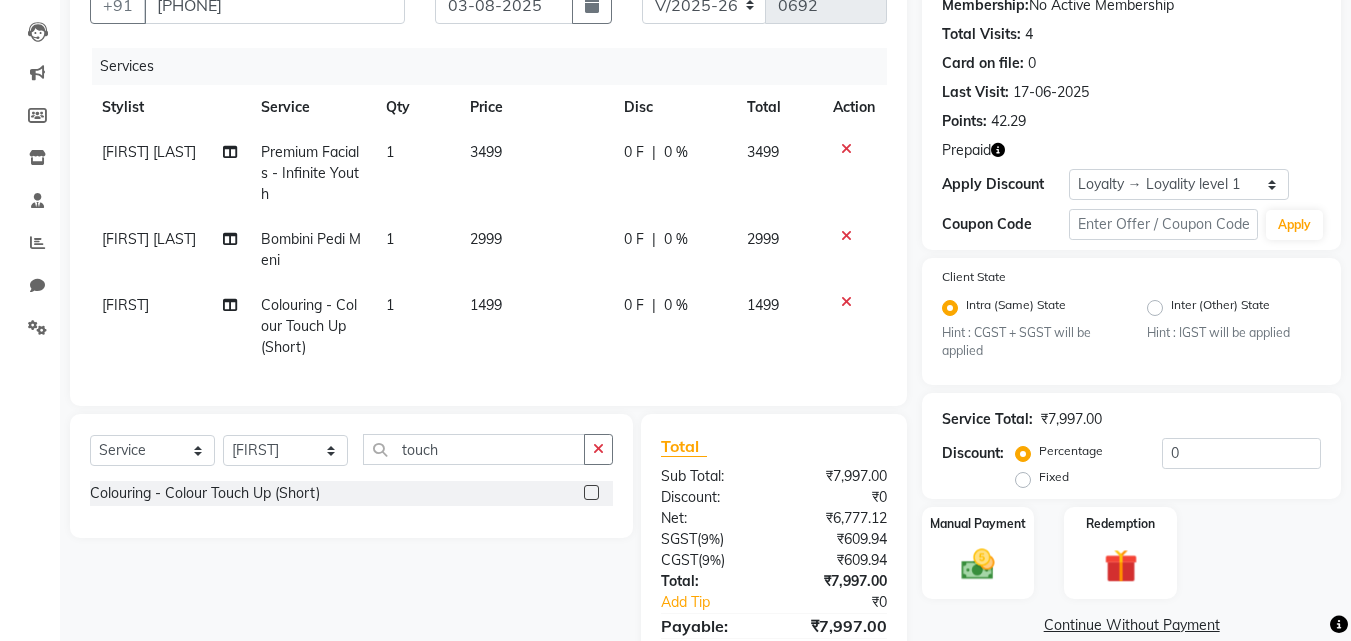 click on "0 F | 0 %" 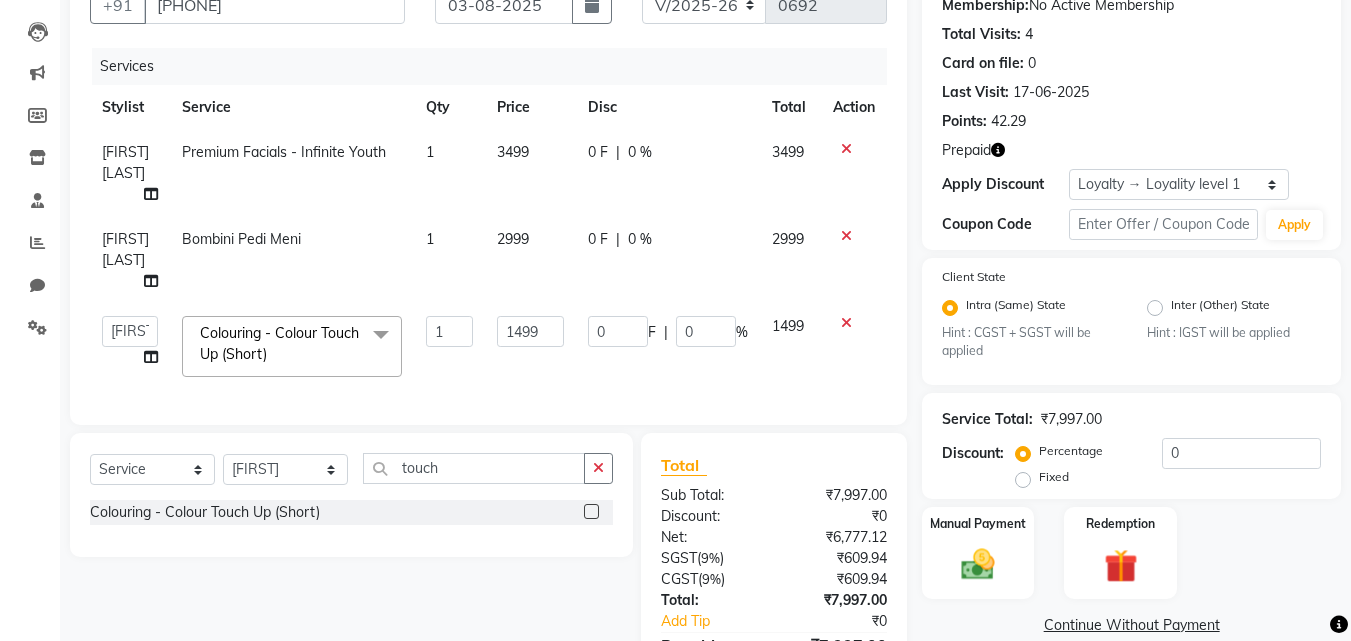 click 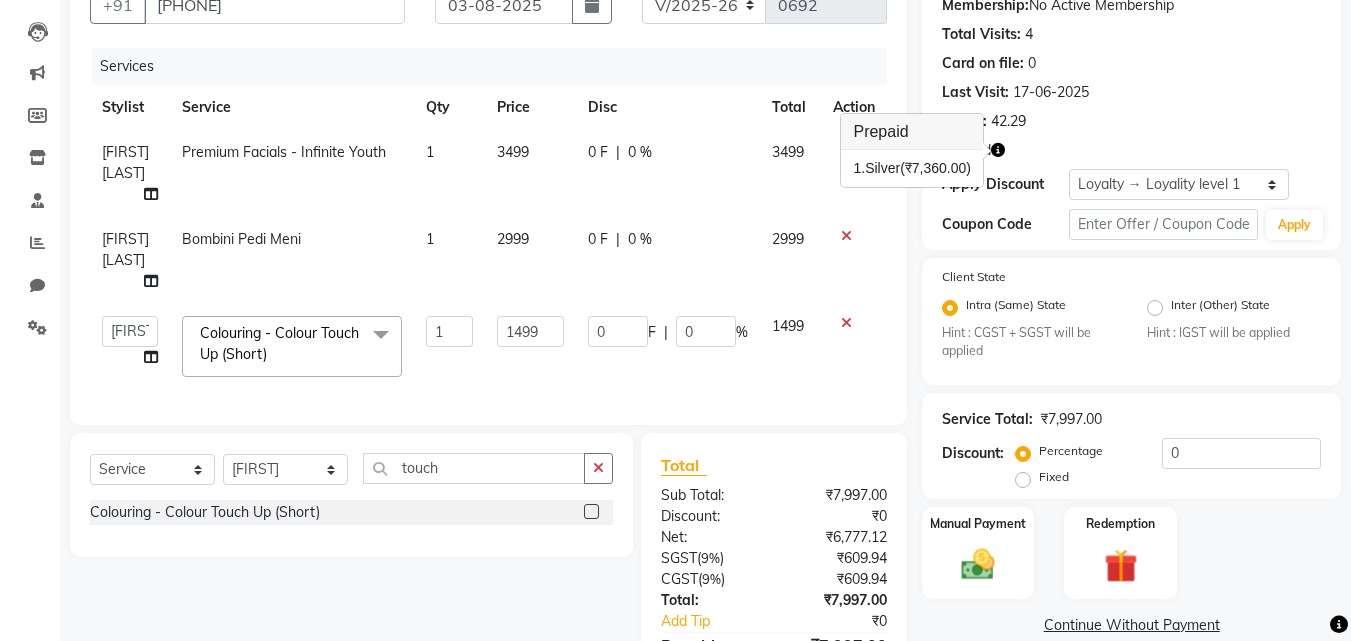 click on "Points: 42.29" 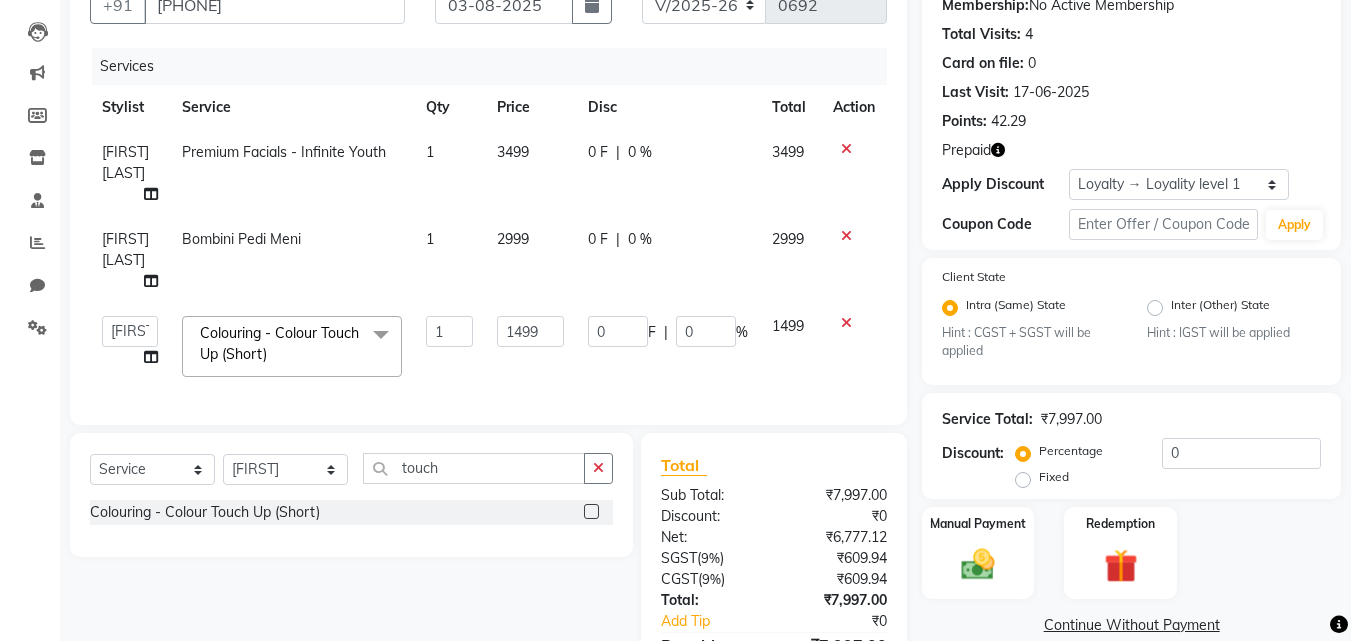 click on "1499" 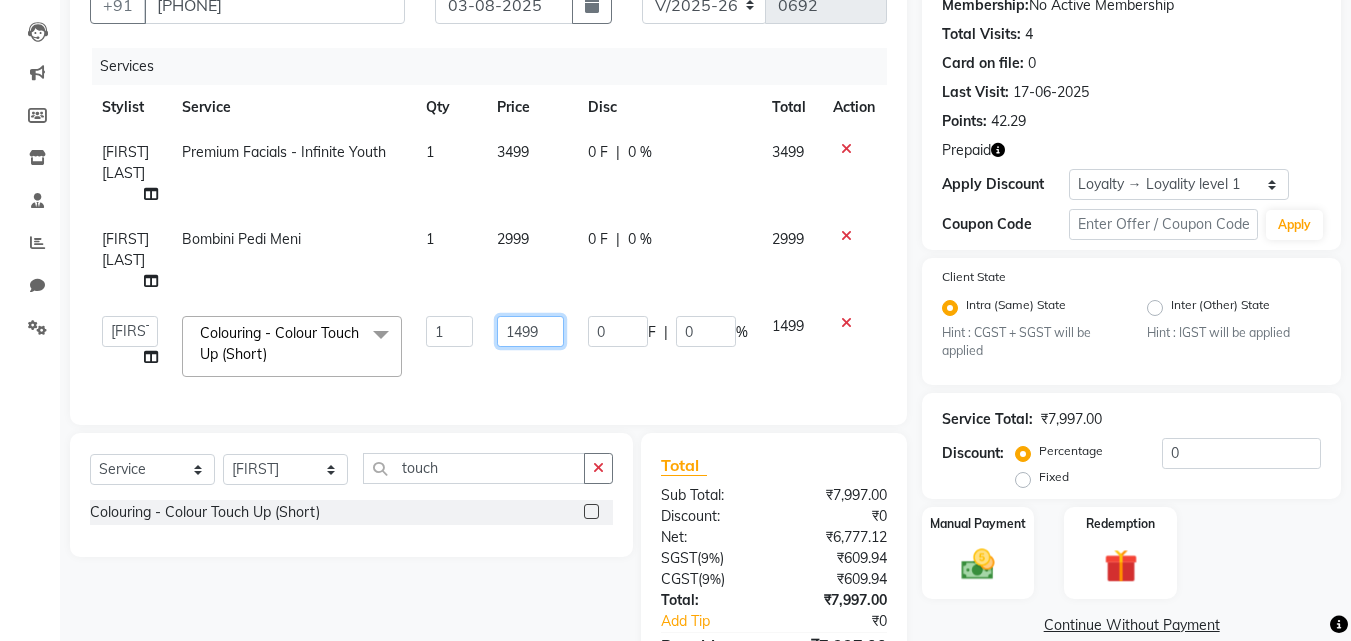 click on "1499" 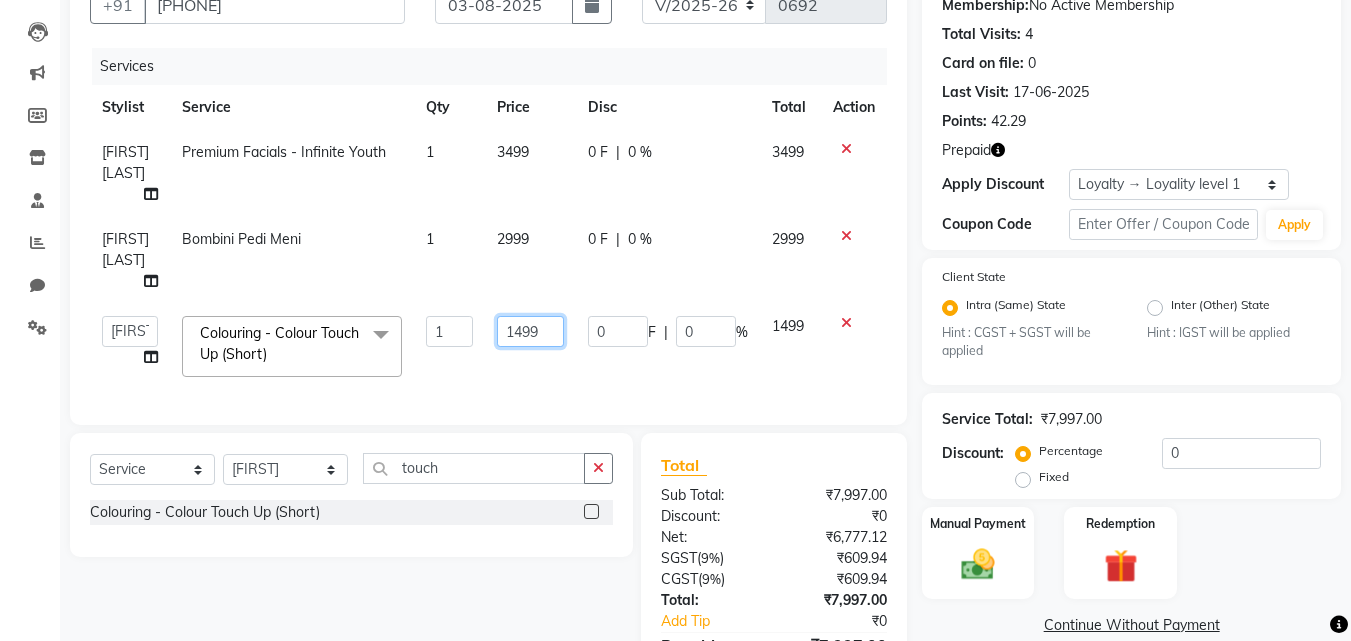 click on "1499" 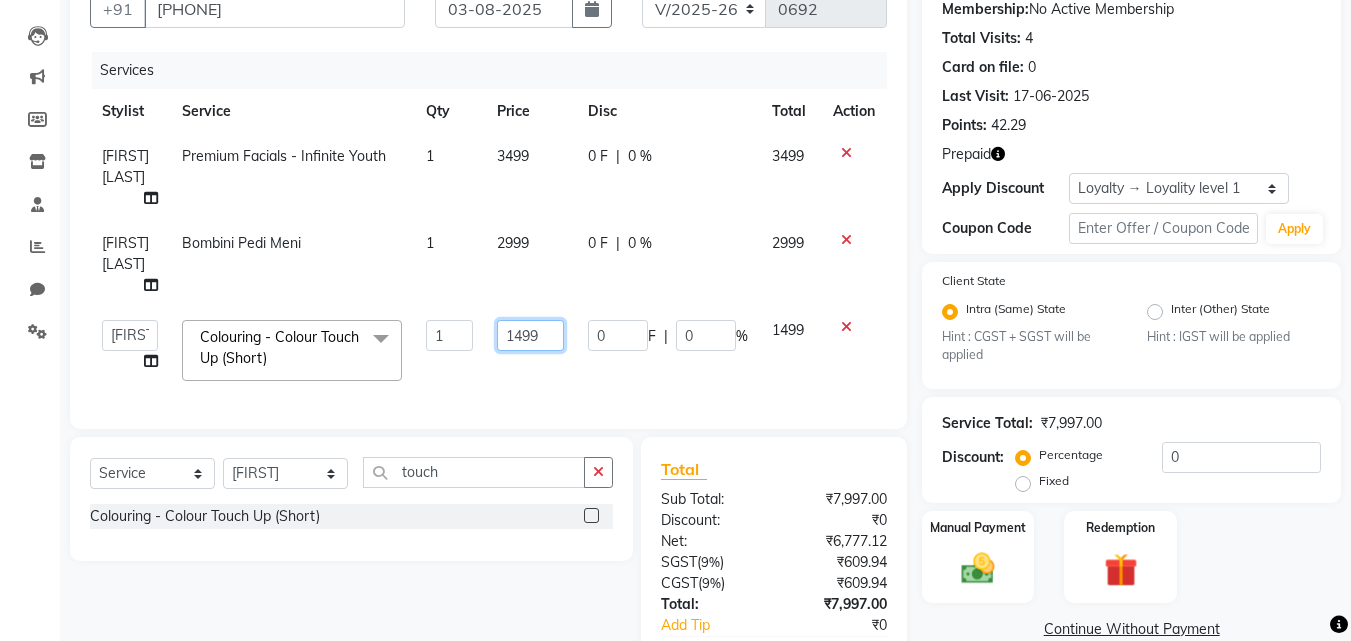 scroll, scrollTop: 89, scrollLeft: 0, axis: vertical 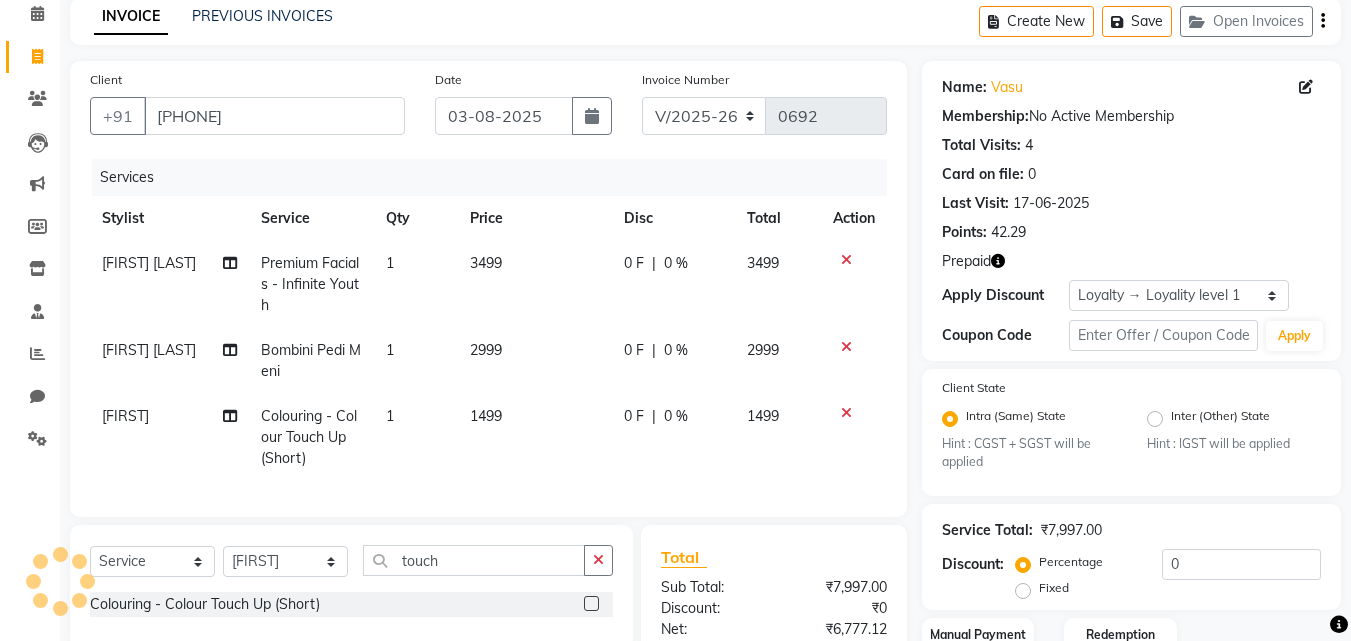 click 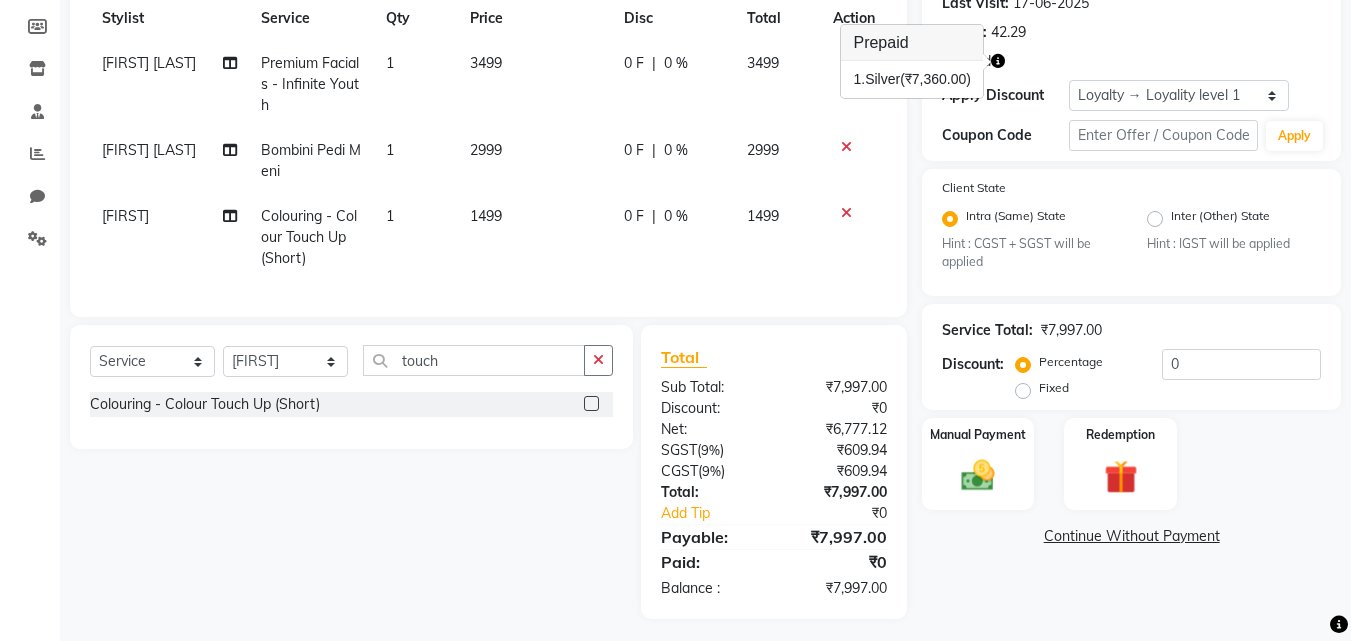 scroll, scrollTop: 312, scrollLeft: 0, axis: vertical 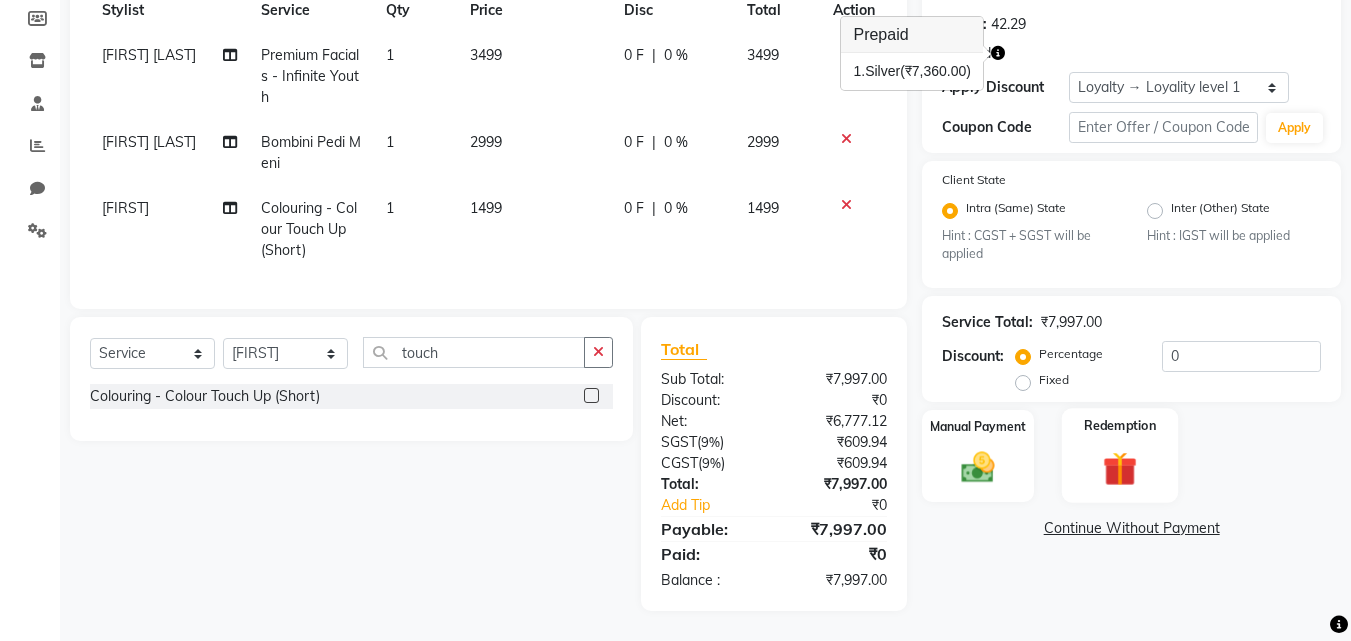 click 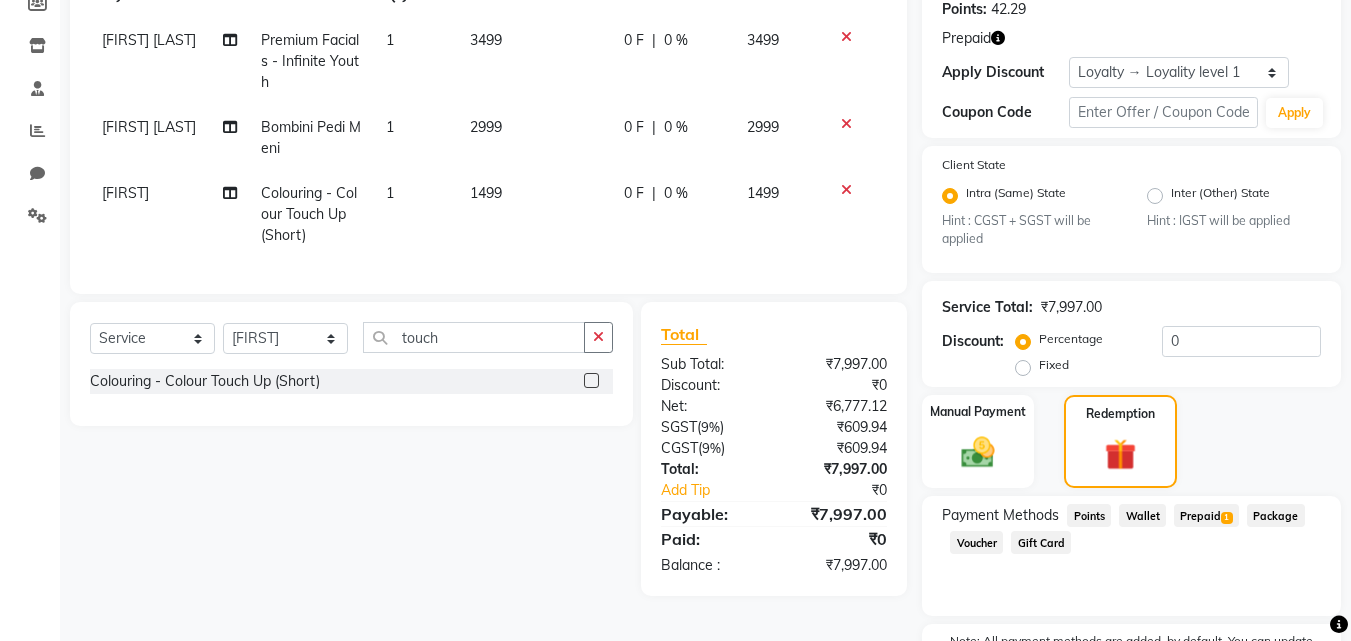 click on "Prepaid  1" 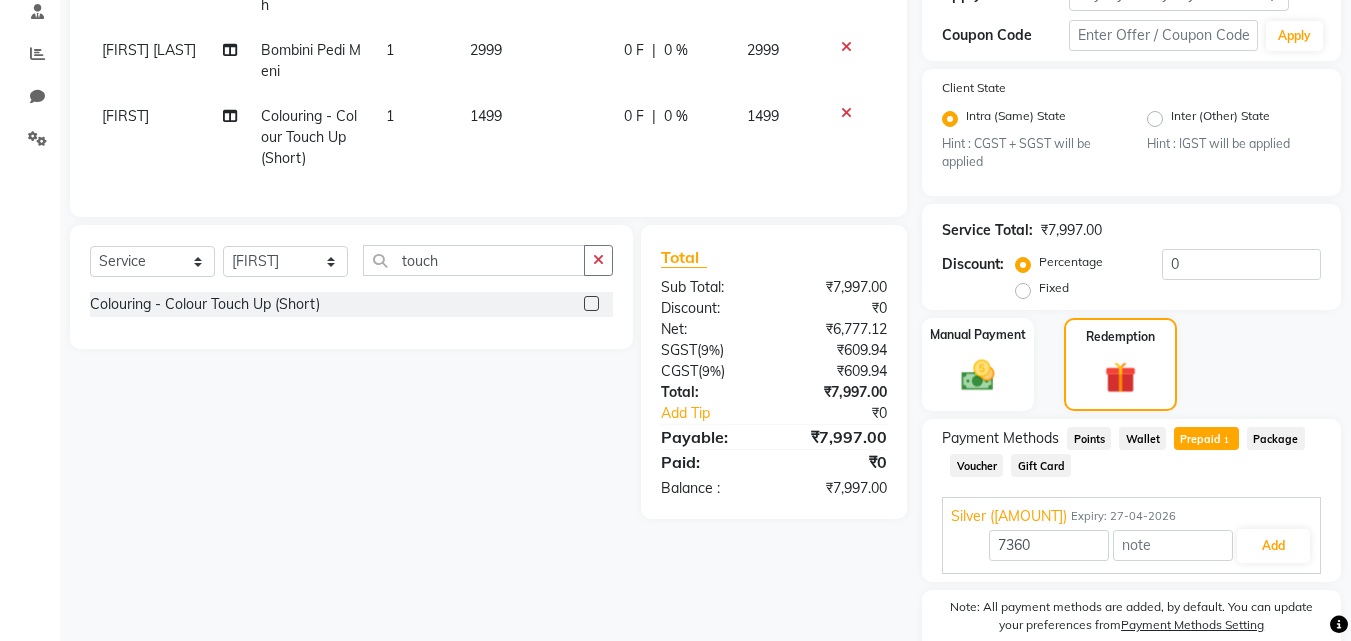 scroll, scrollTop: 477, scrollLeft: 0, axis: vertical 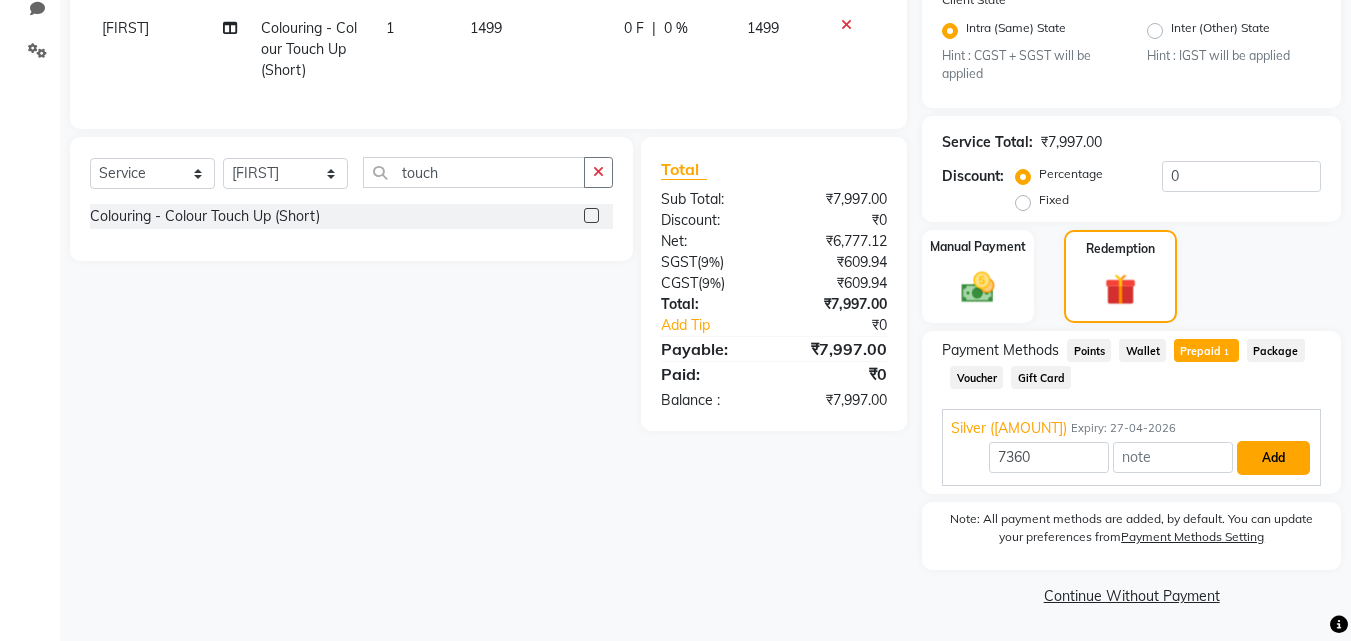 click on "Add" at bounding box center [1273, 458] 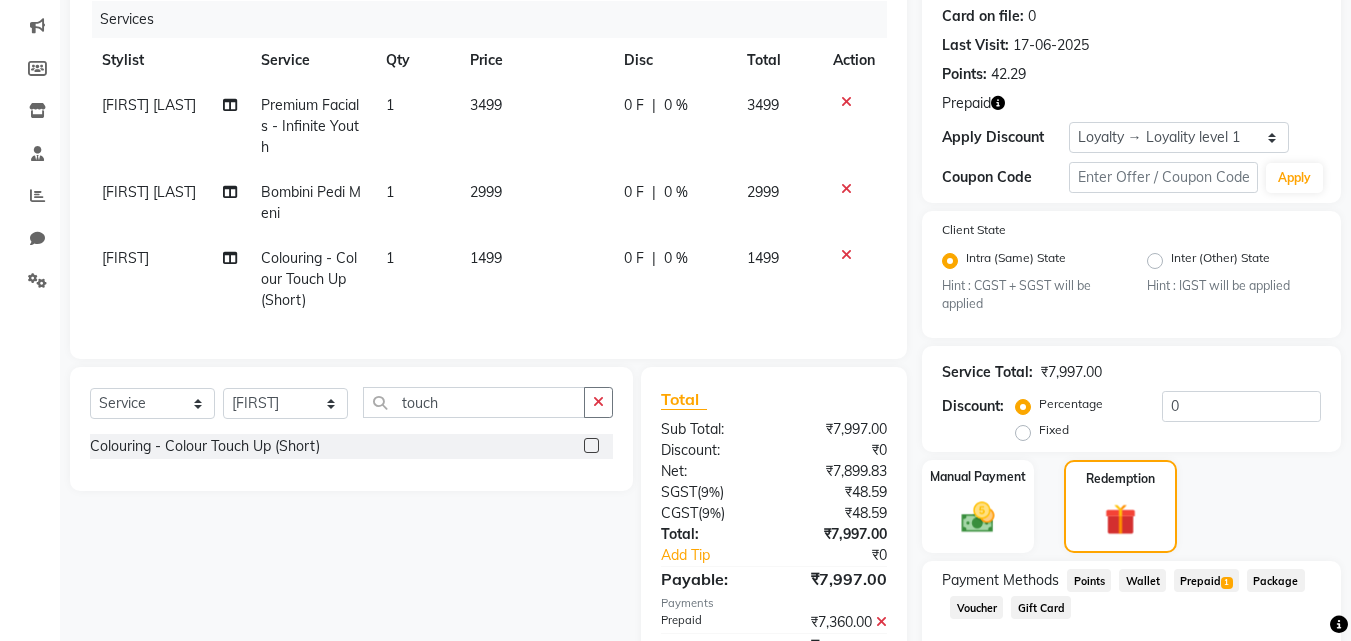 scroll, scrollTop: 0, scrollLeft: 0, axis: both 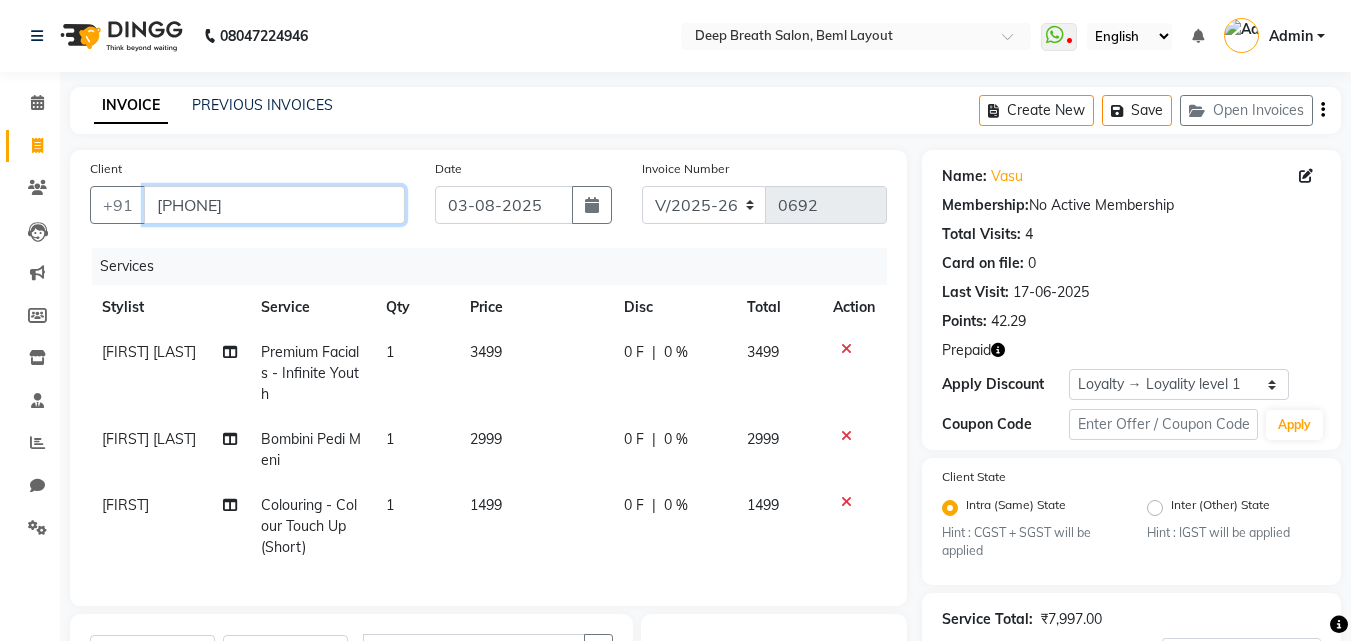 drag, startPoint x: 266, startPoint y: 195, endPoint x: 161, endPoint y: 228, distance: 110.06362 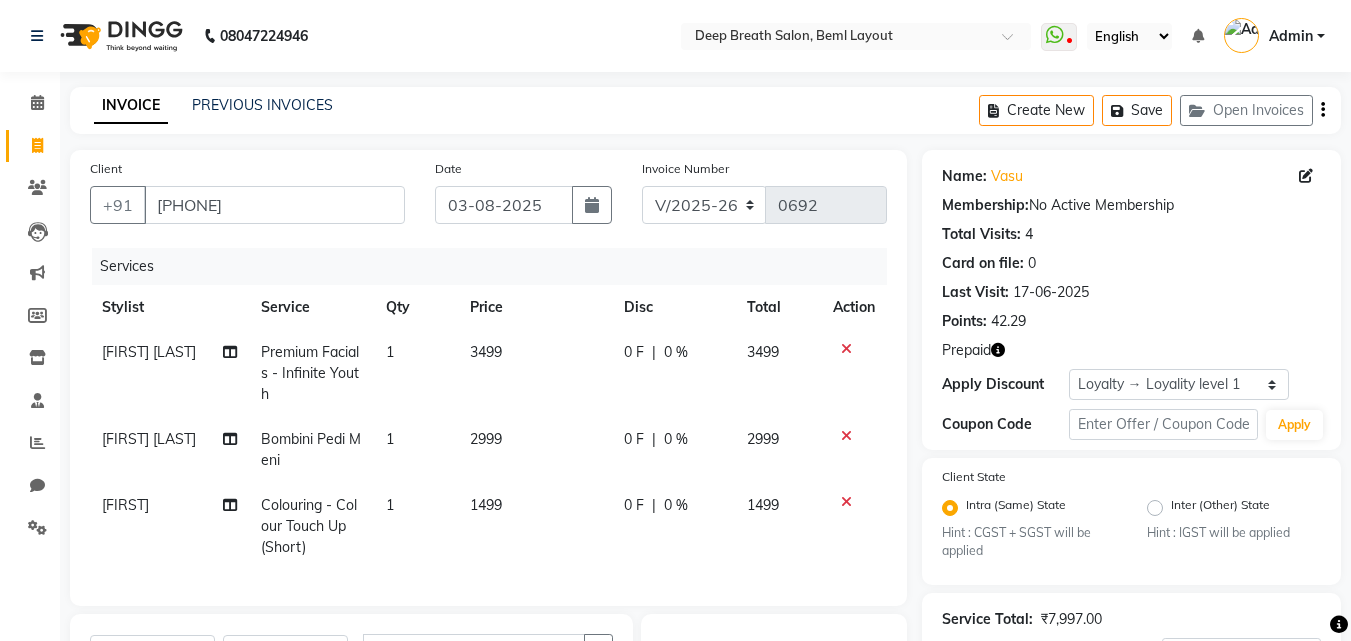 click on "Services" 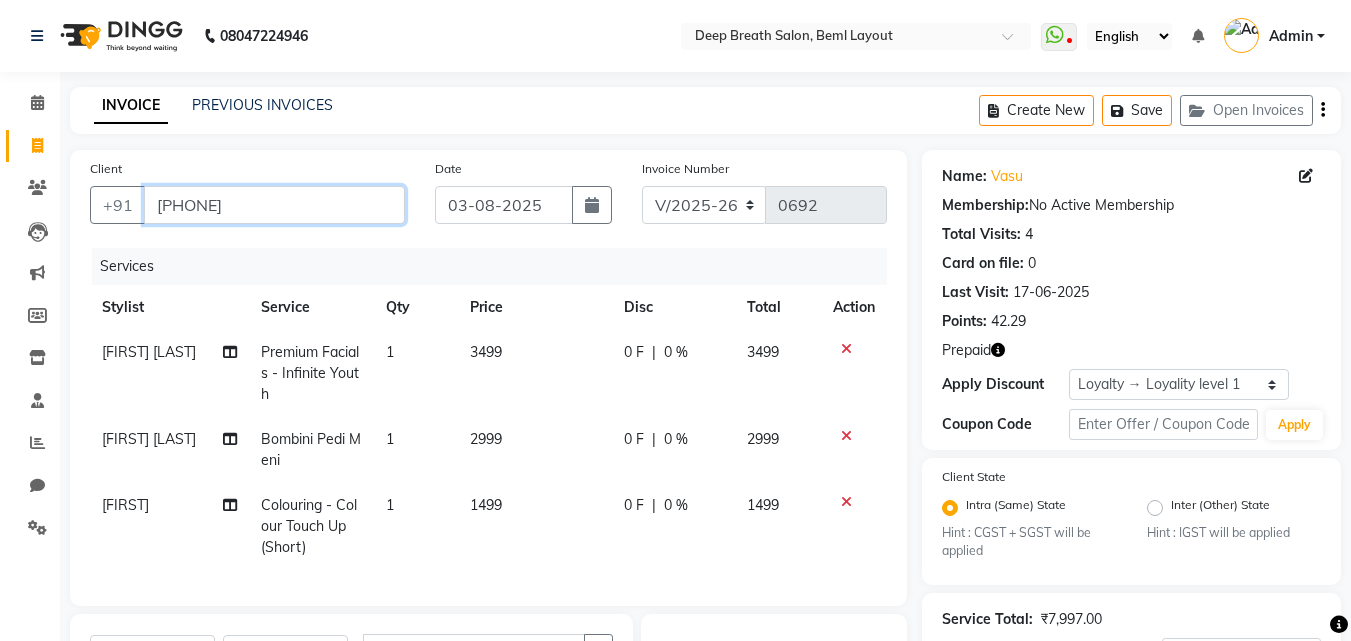 drag, startPoint x: 273, startPoint y: 203, endPoint x: 154, endPoint y: 218, distance: 119.94165 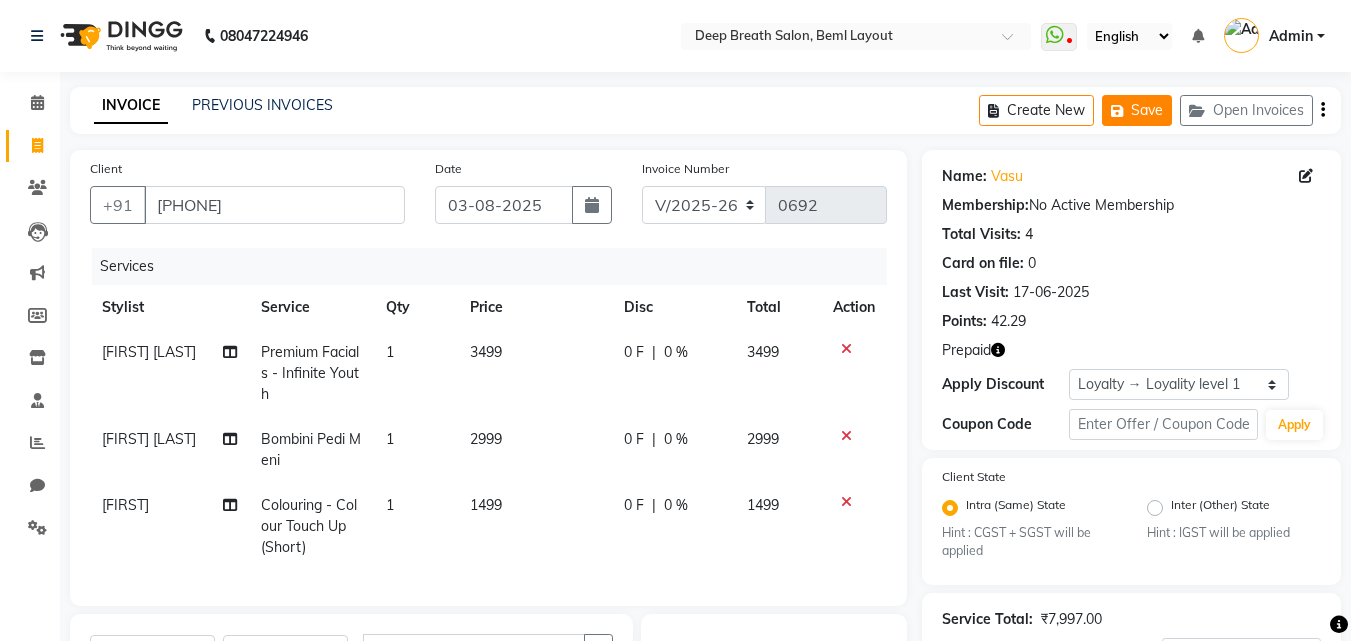 click on "Save" 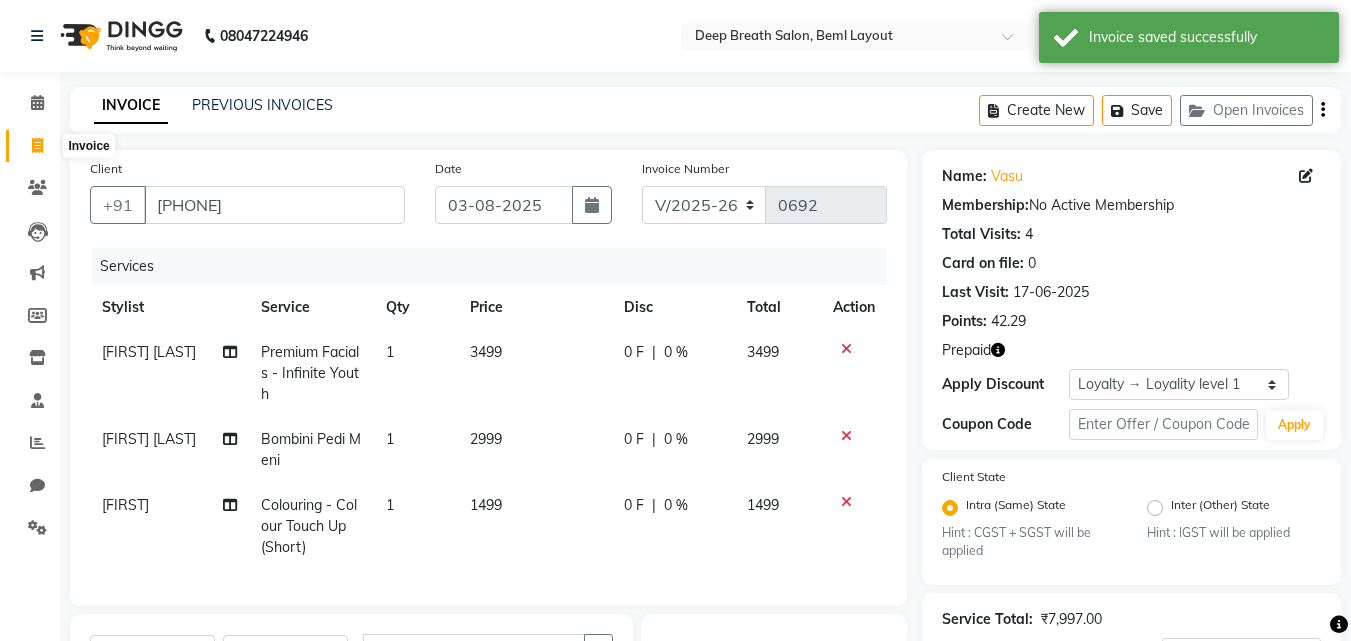 click 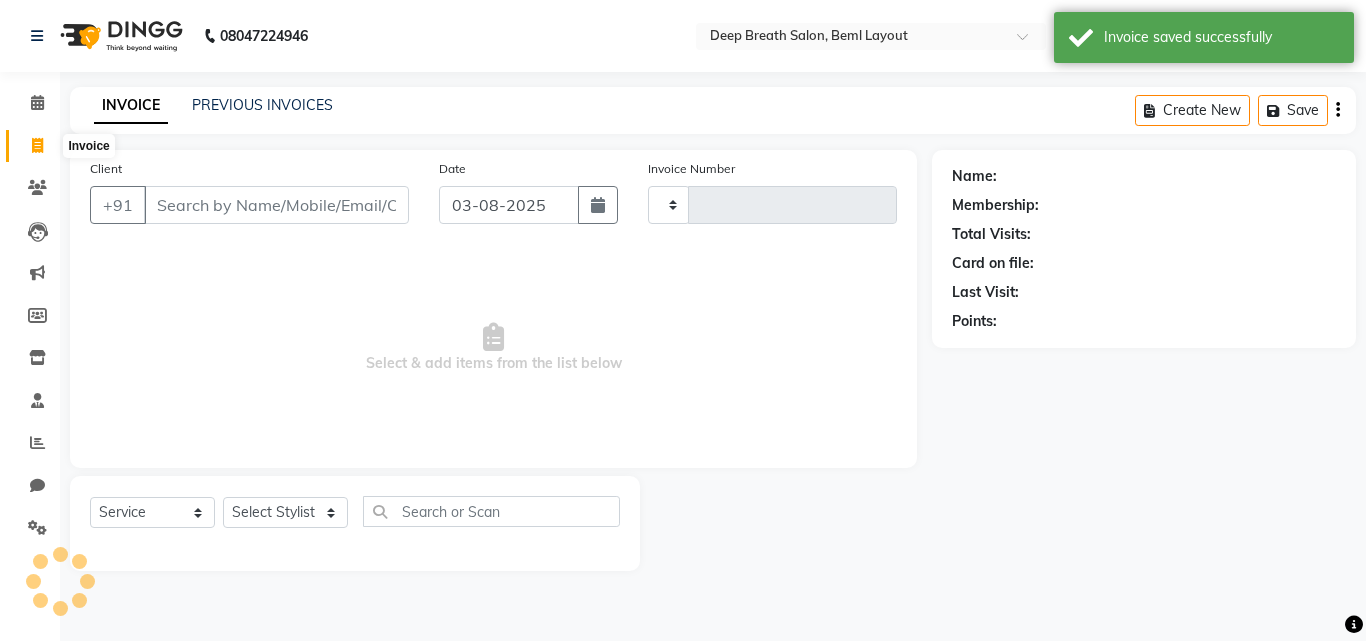 type on "0692" 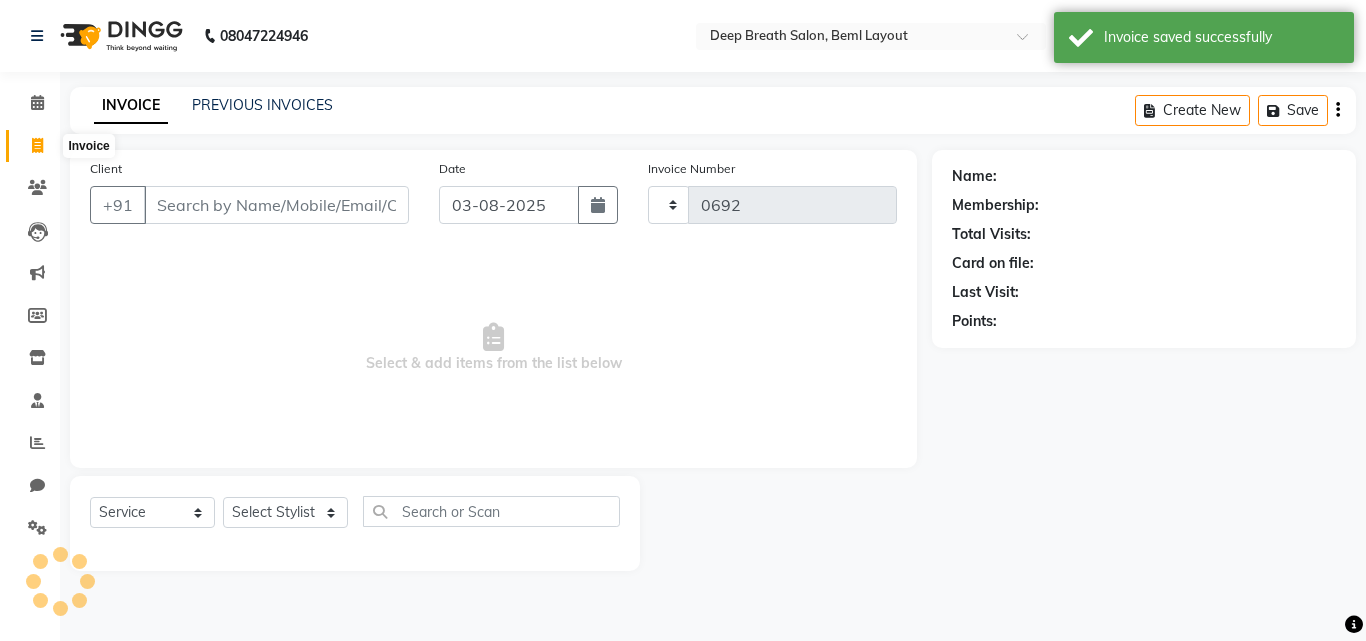 select on "4101" 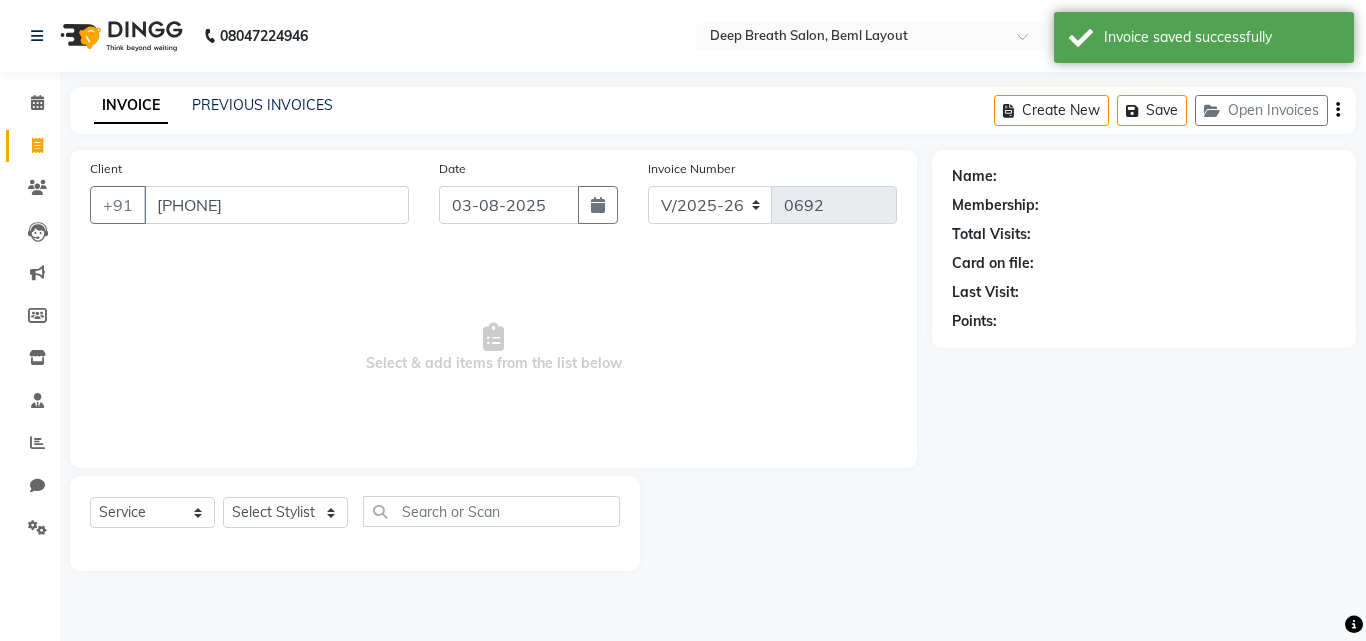 type on "[PHONE]" 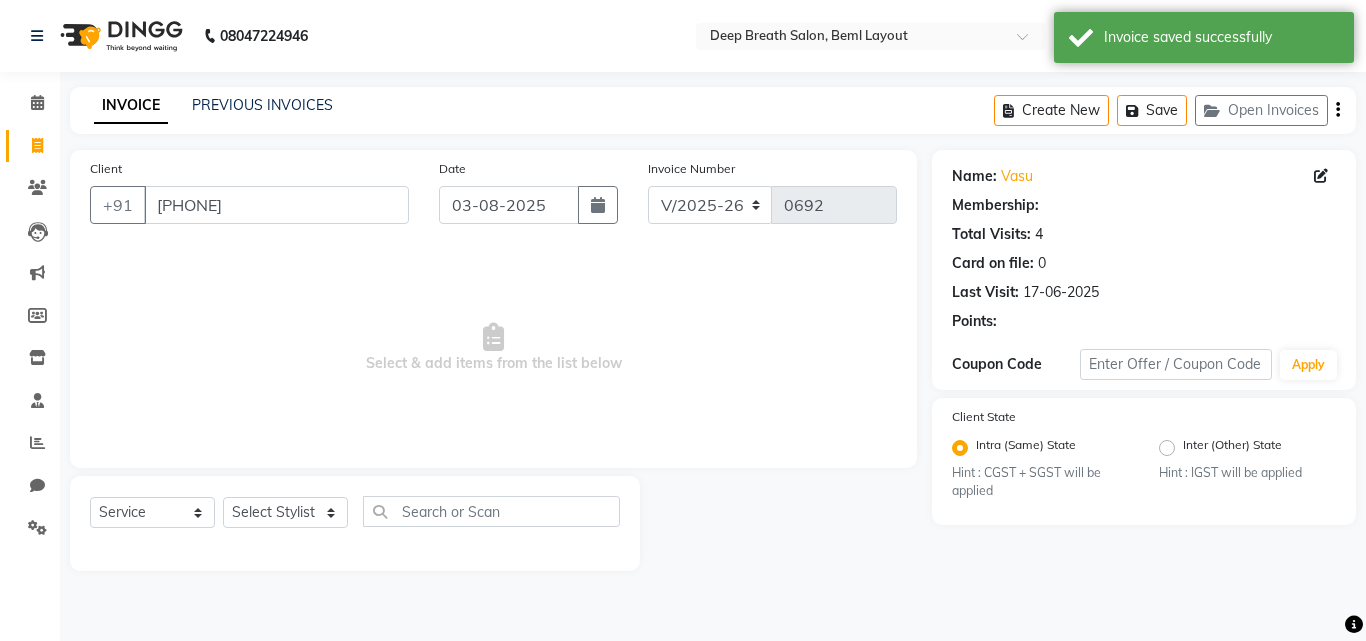 select on "1: Object" 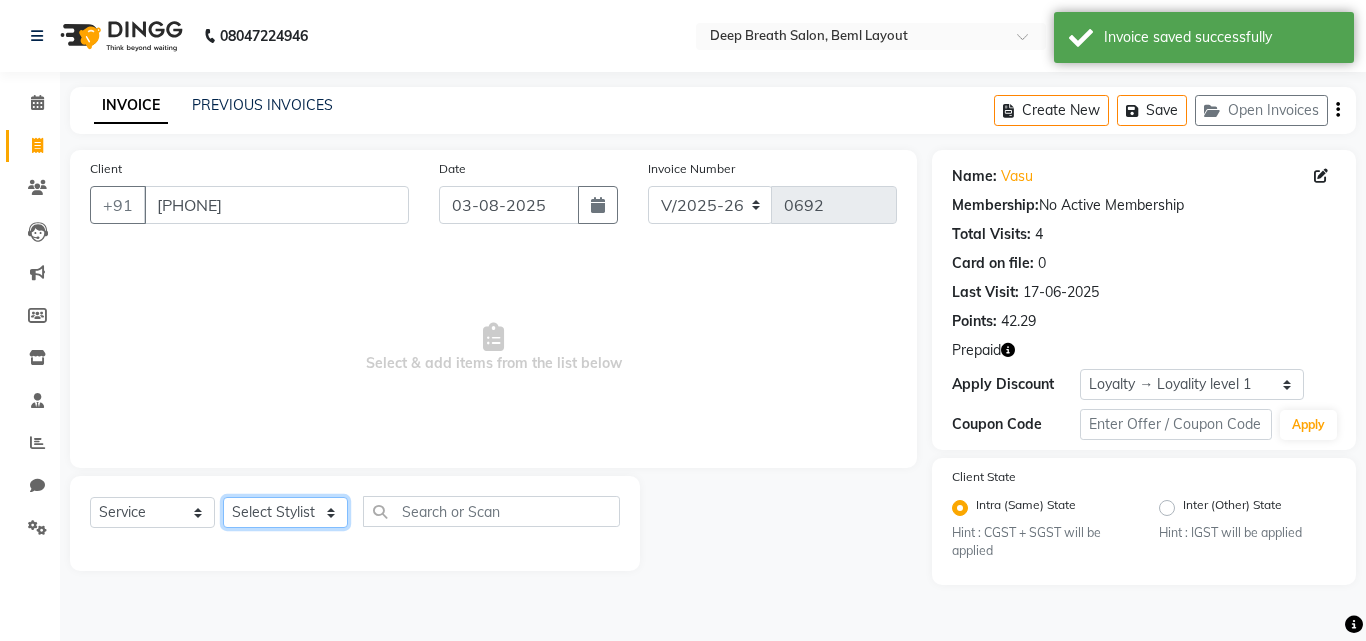 click on "Select Service Product Membership Package Voucher Prepaid Gift Card Select Stylist Ali [FIRST] [FIRST] Kalpana [FIRST] [LAST] [FIRST] [FIRST] [FIRST] [FIRST] [FIRST] [FIRST] [FIRST] [FIRST] [FIRST] [FIRST] [FIRST] [FIRST]" 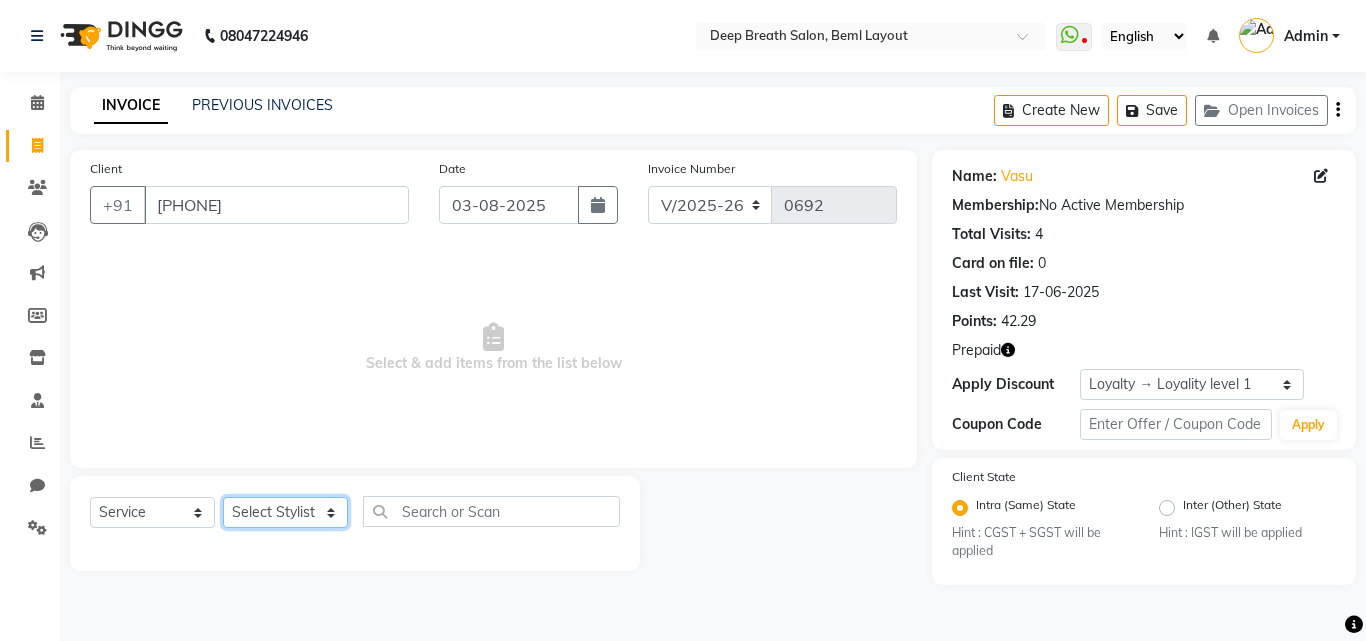 select on "32740" 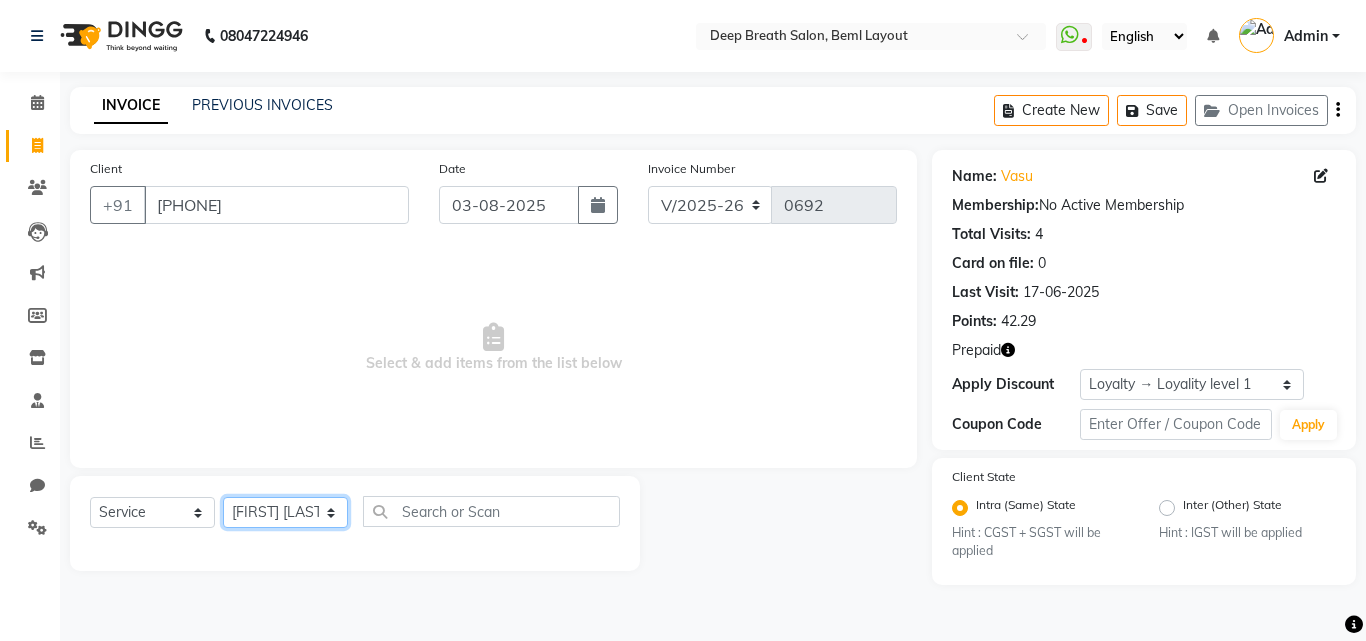 click on "Select Service Product Membership Package Voucher Prepaid Gift Card Select Stylist Ali [FIRST] [FIRST] Kalpana [FIRST] [LAST] [FIRST] [FIRST] [FIRST] [FIRST] [FIRST] [FIRST] [FIRST] [FIRST] [FIRST] [FIRST] [FIRST] [FIRST]" 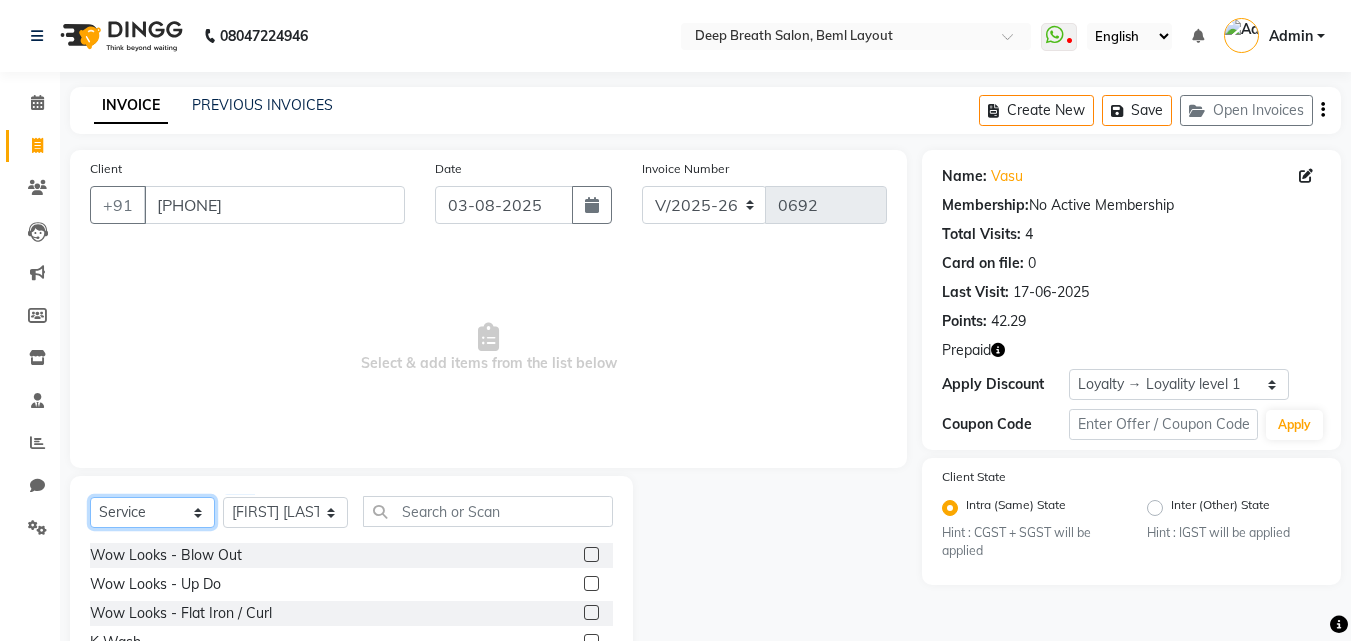 click on "Select  Service  Product  Membership  Package Voucher Prepaid Gift Card" 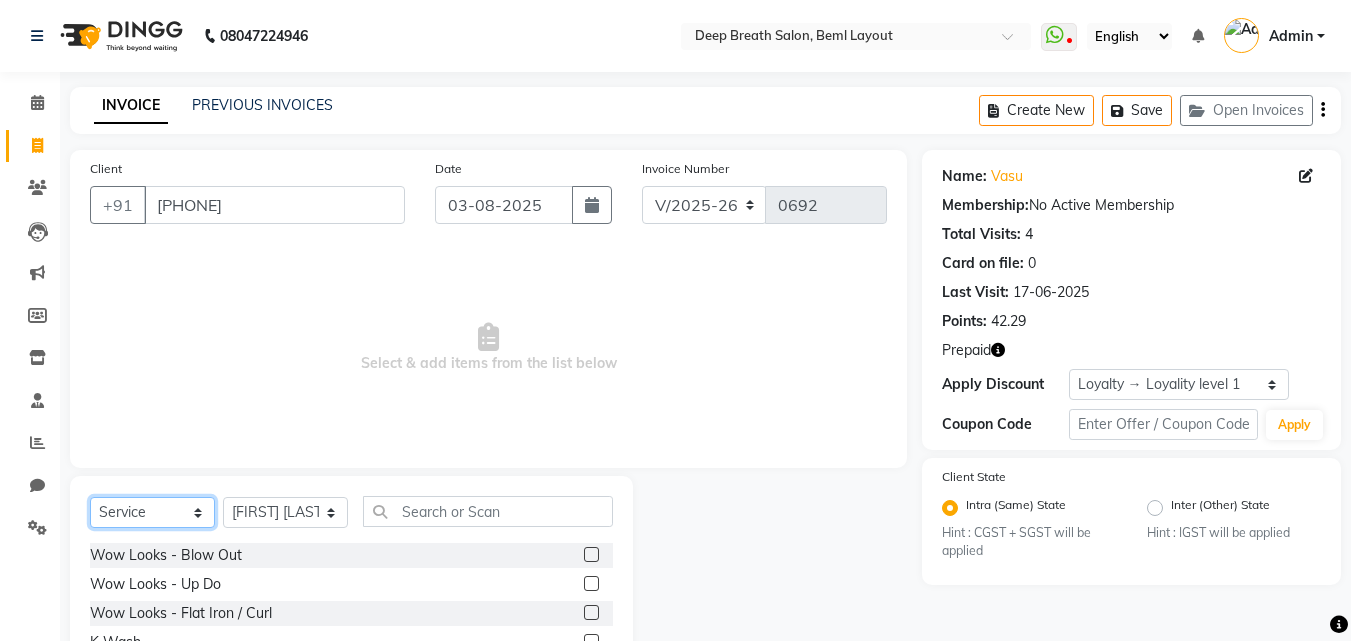 select on "P" 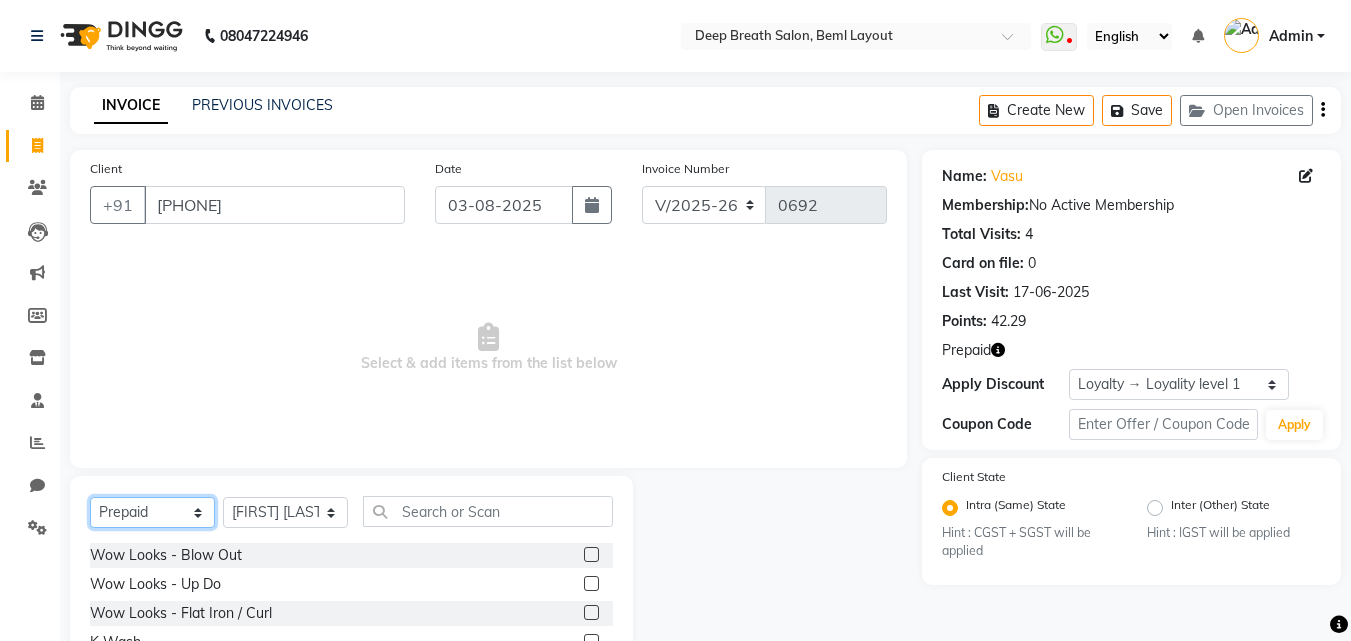 click on "Select  Service  Product  Membership  Package Voucher Prepaid Gift Card" 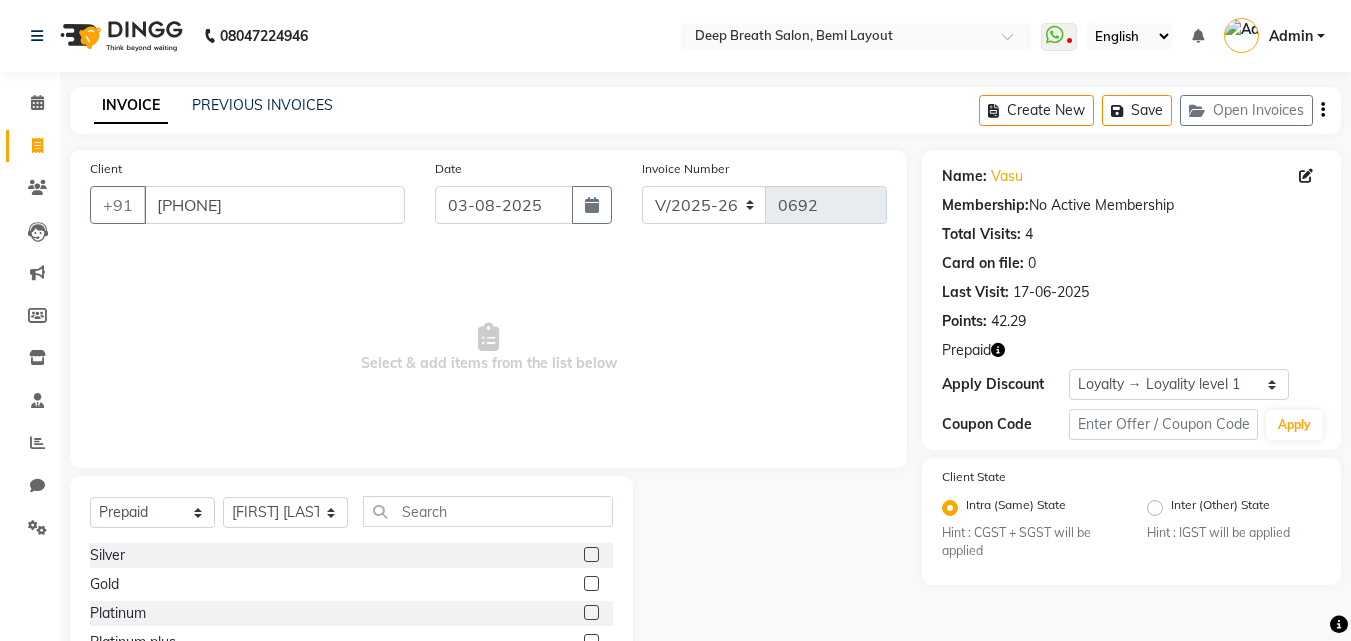 click 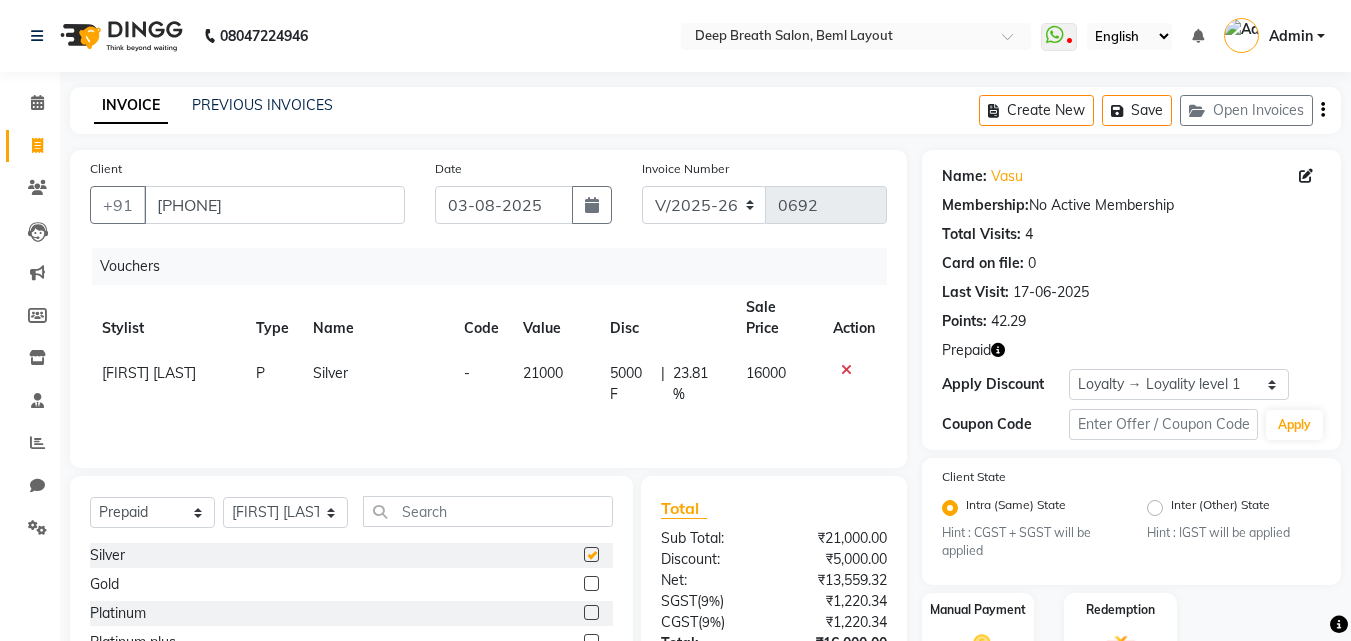 checkbox on "false" 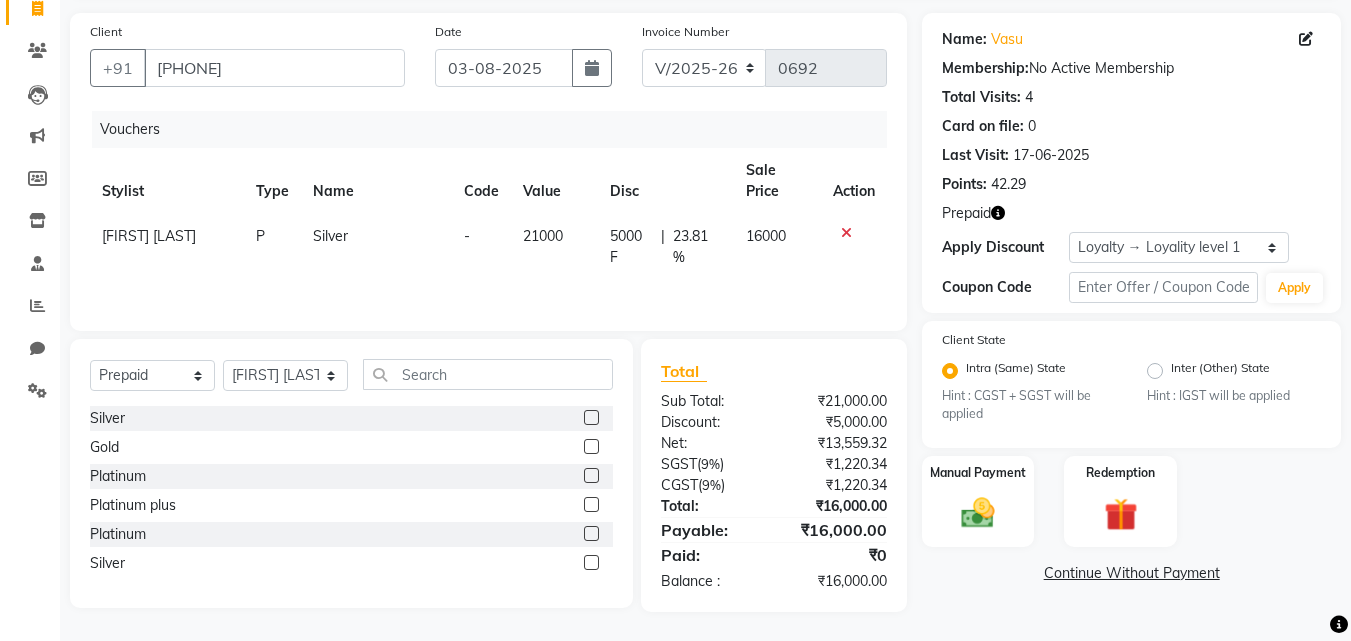 scroll, scrollTop: 138, scrollLeft: 0, axis: vertical 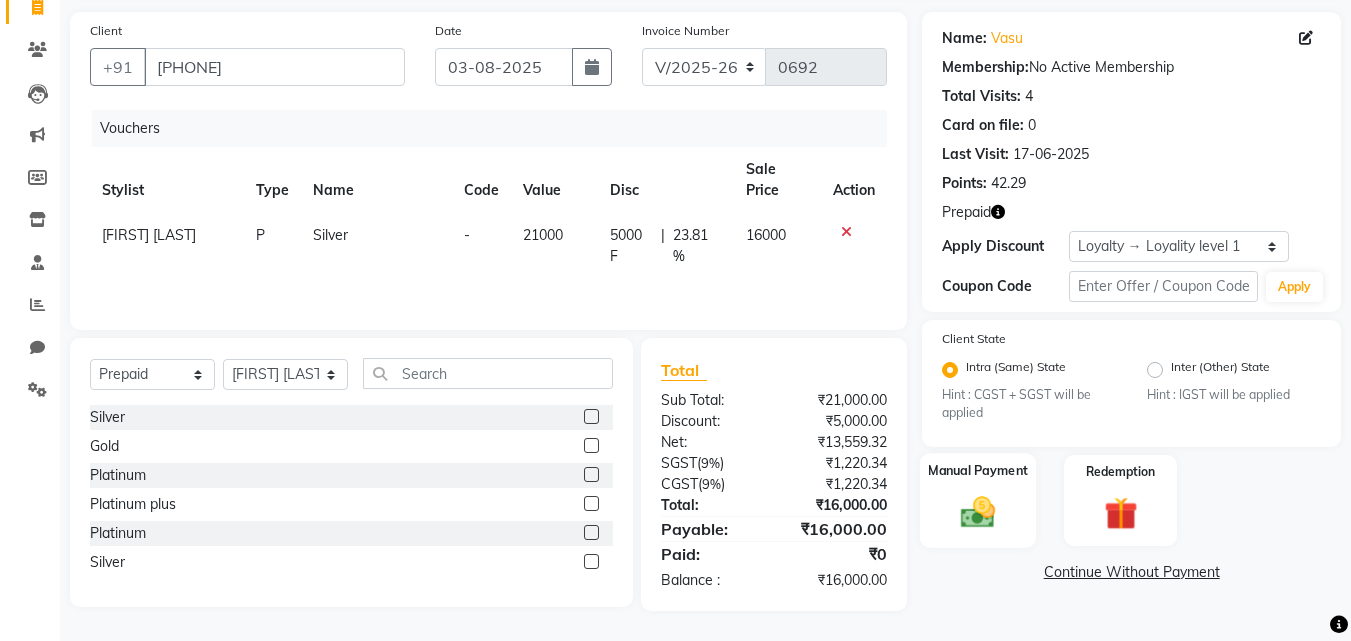 click 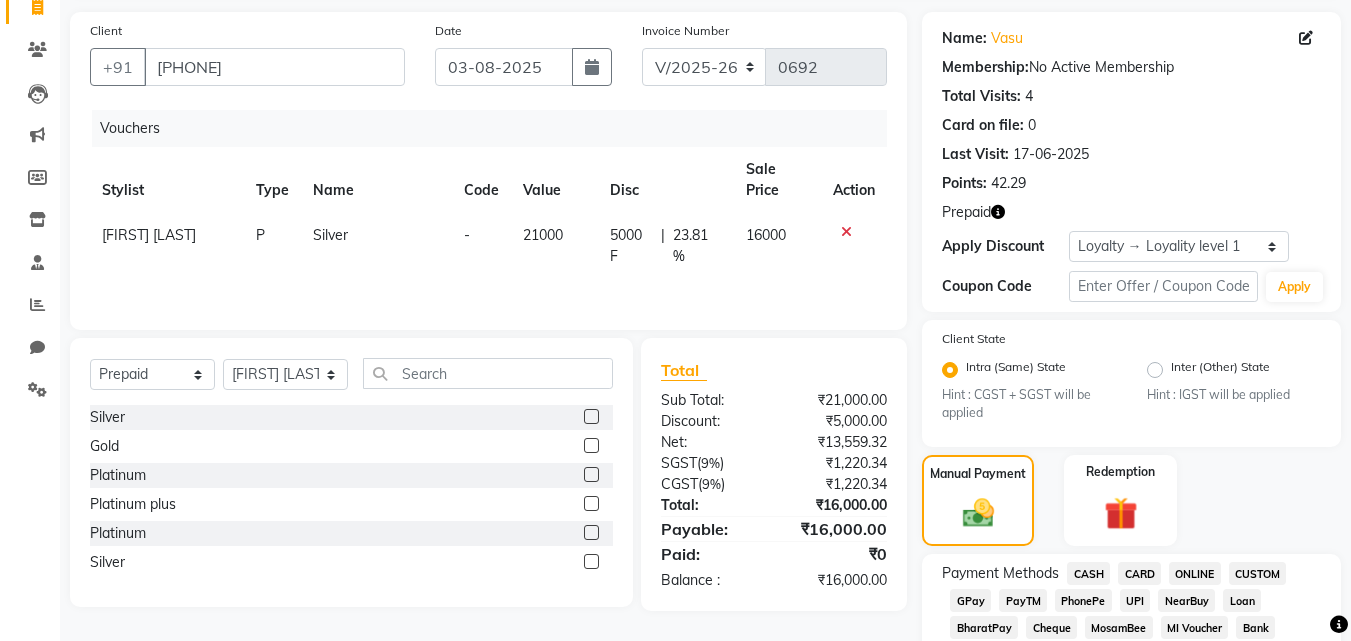 click on "CASH" 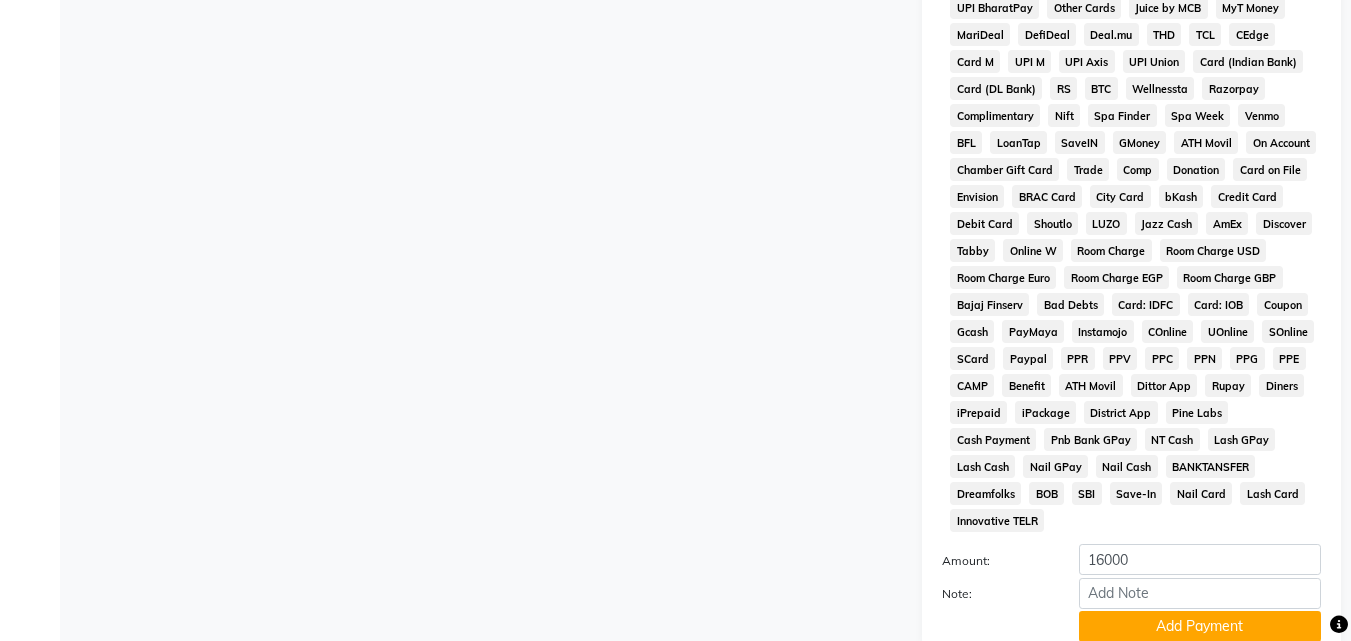 scroll, scrollTop: 941, scrollLeft: 0, axis: vertical 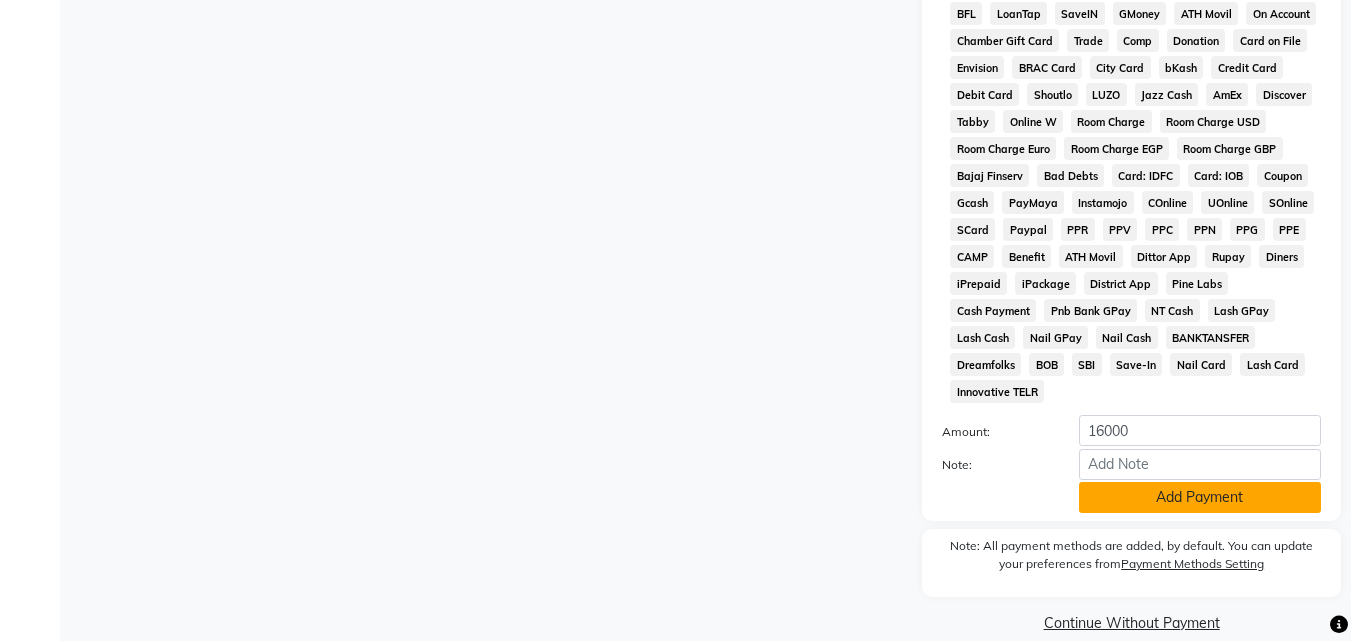 click on "Add Payment" 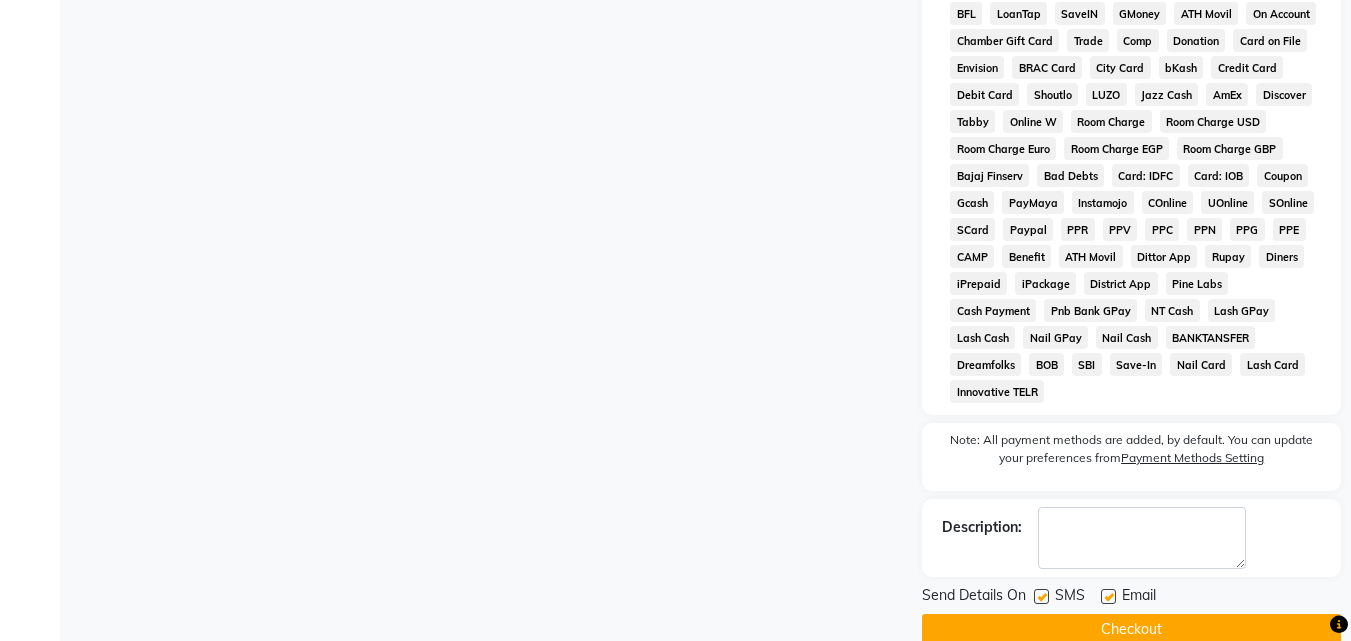 click on "Checkout" 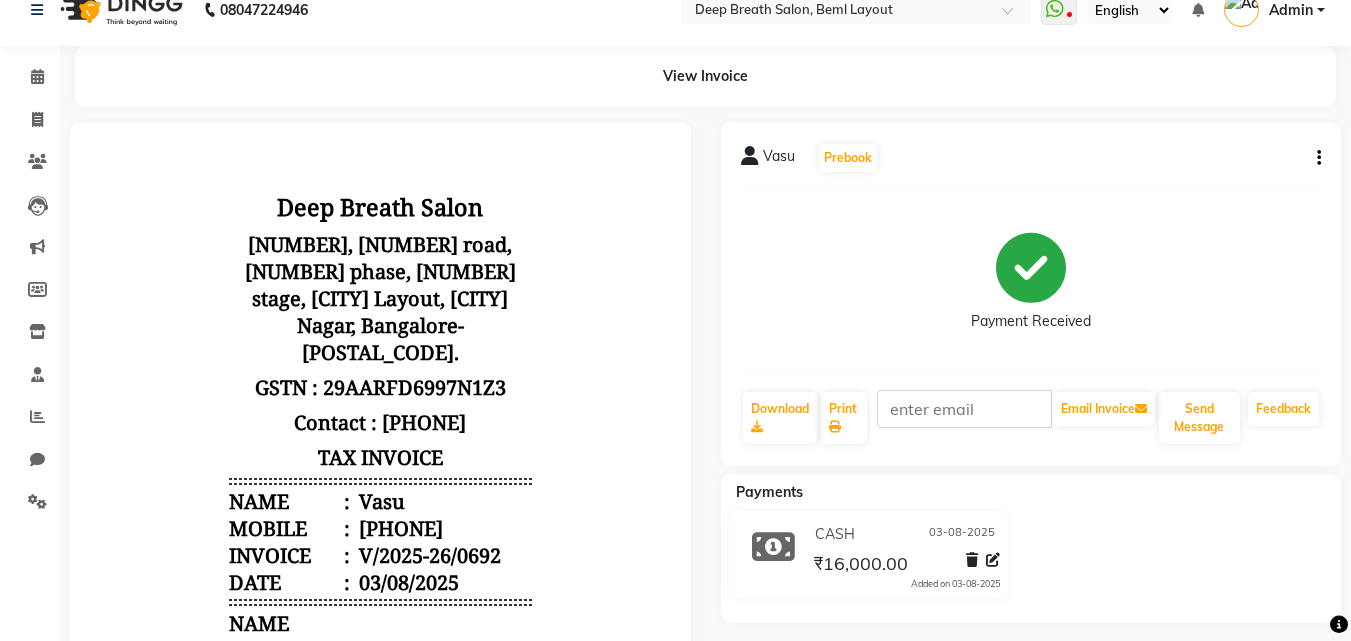 scroll, scrollTop: 0, scrollLeft: 0, axis: both 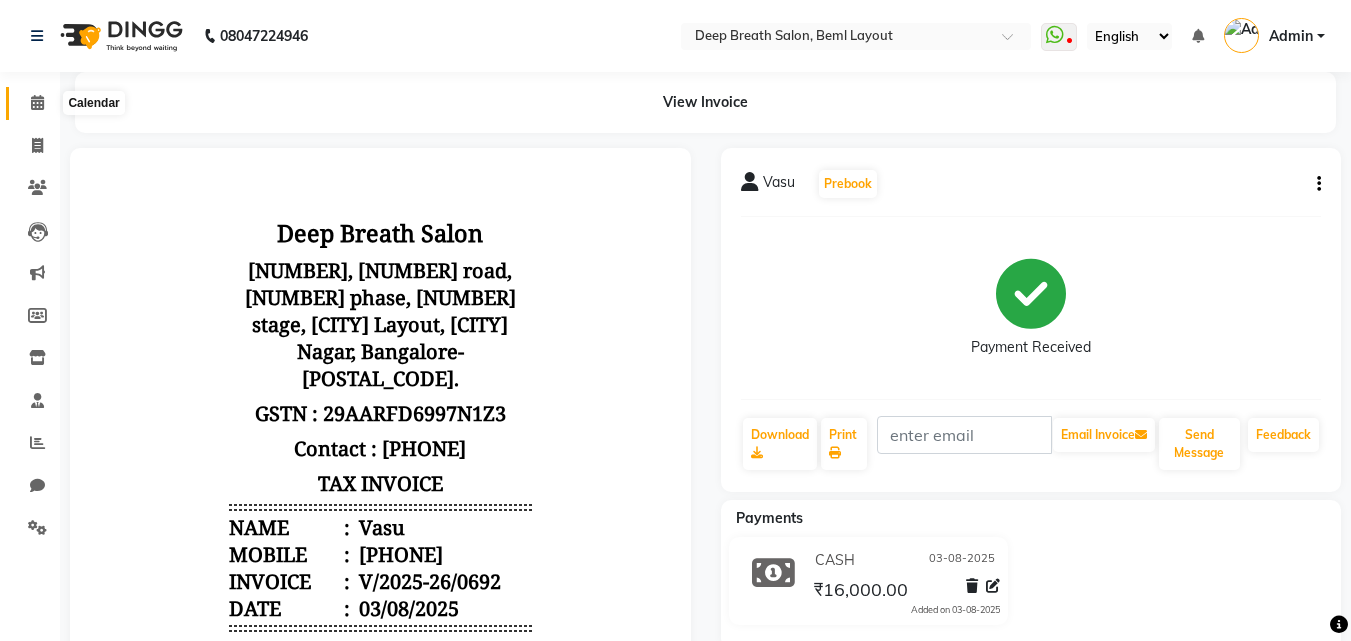 click 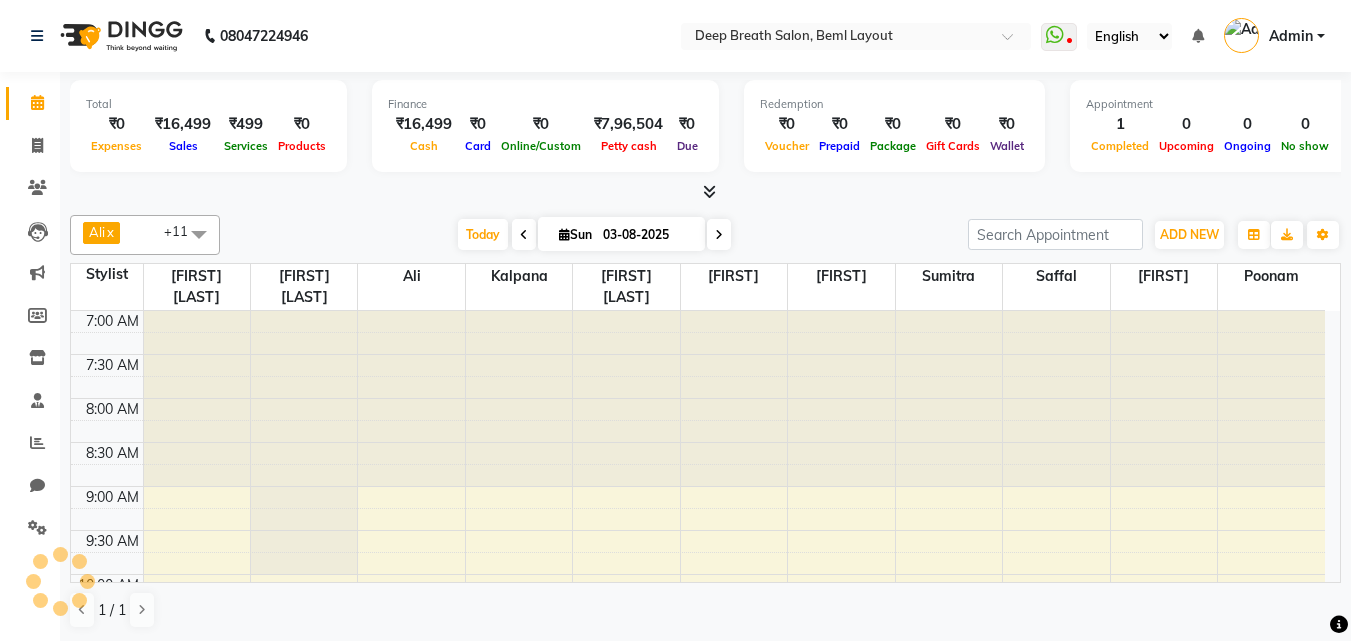 scroll, scrollTop: 441, scrollLeft: 0, axis: vertical 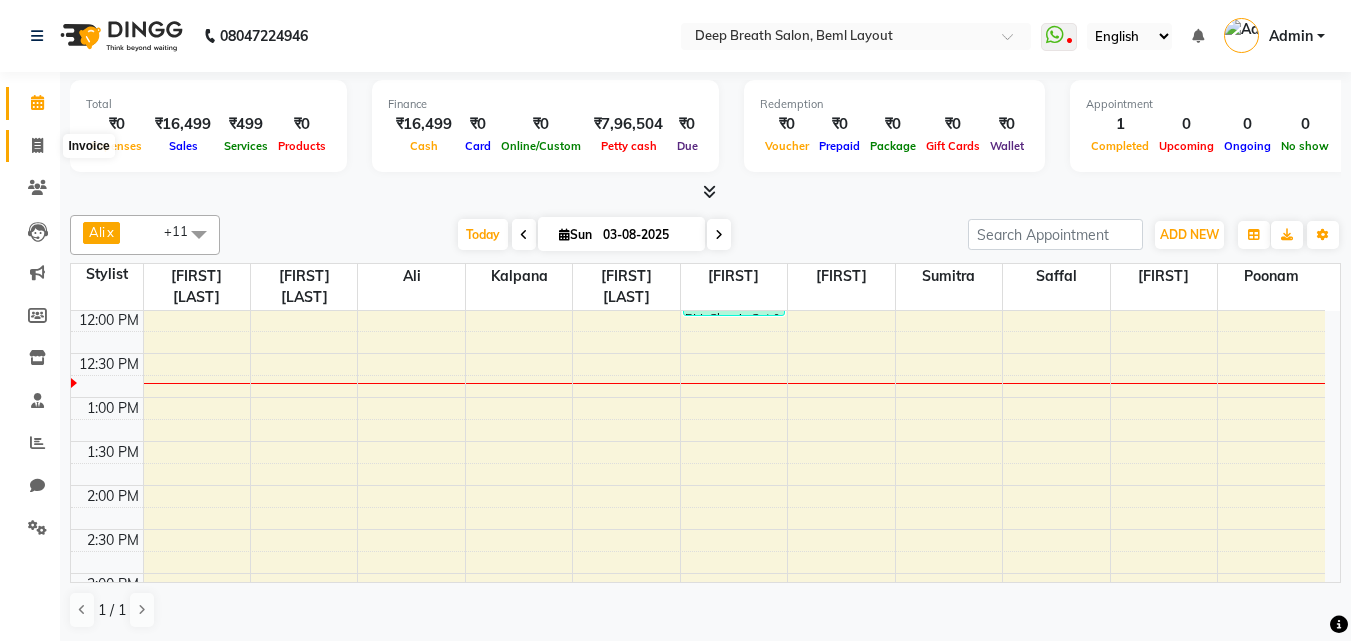 click 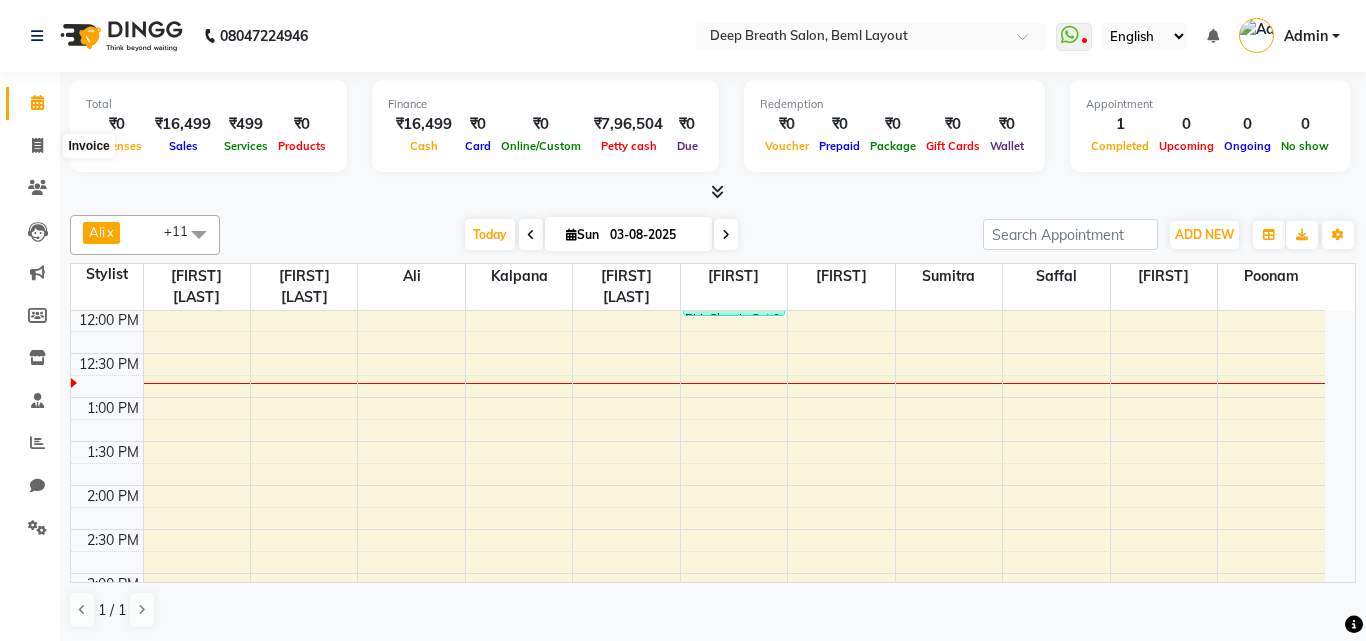select on "4101" 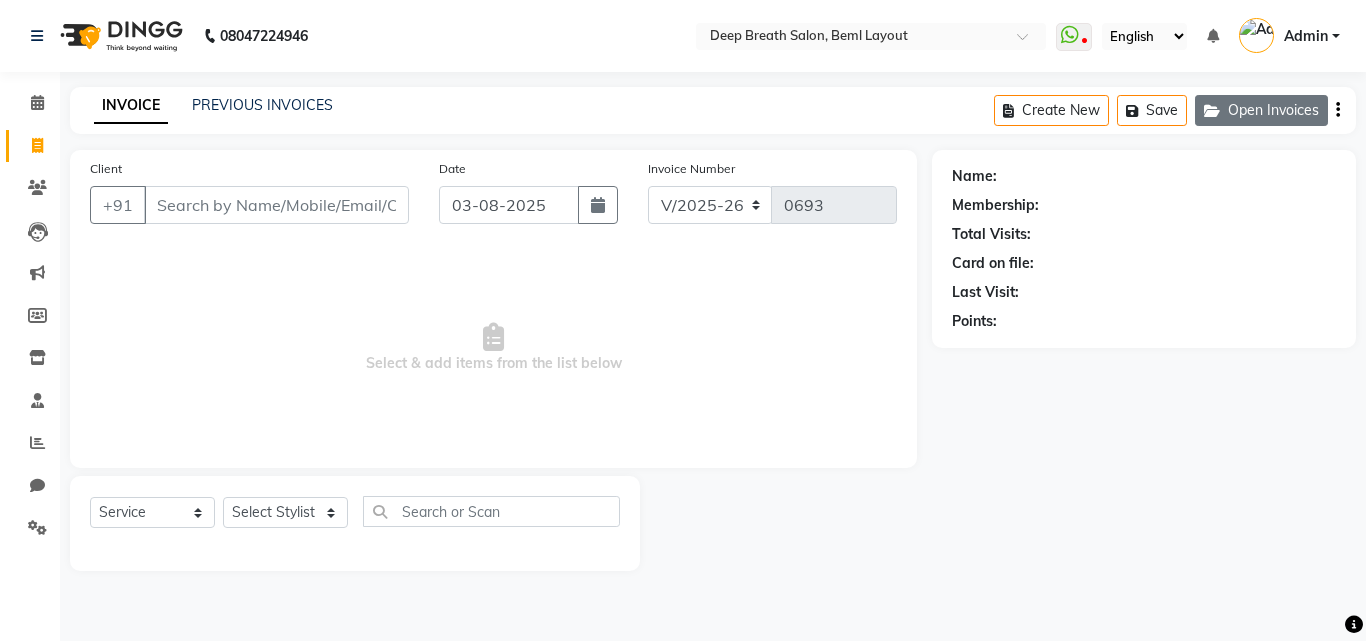 click on "Open Invoices" 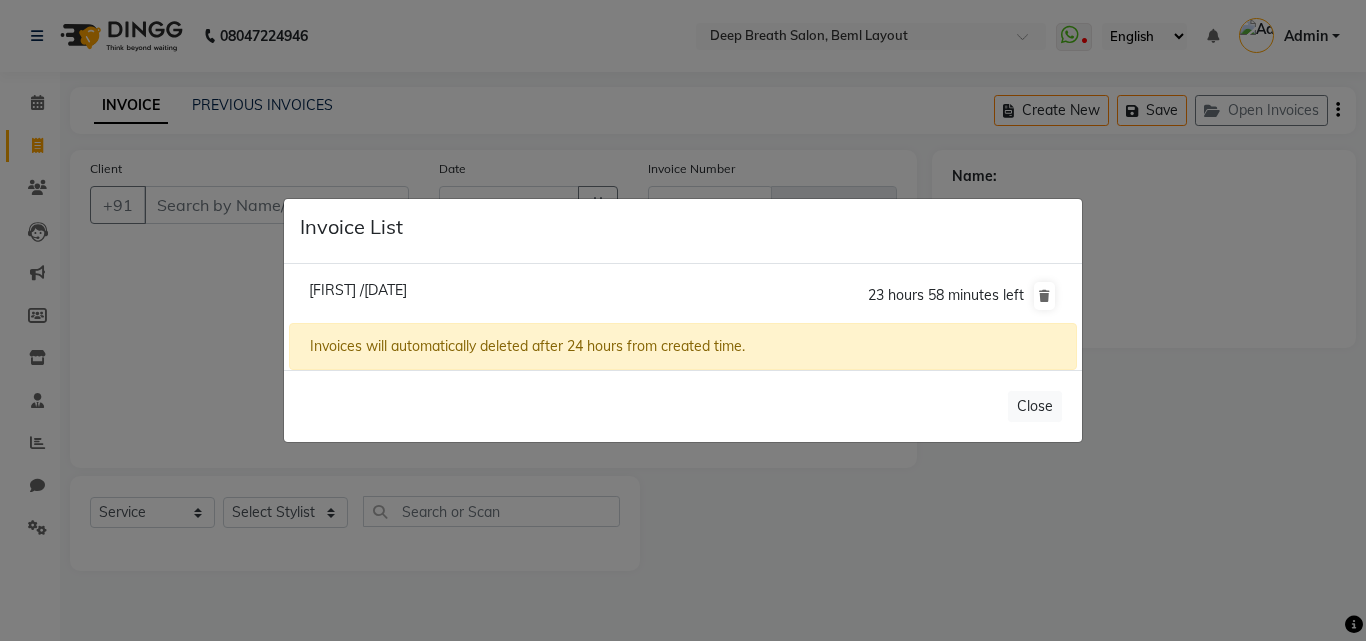 click on "[FIRST] /[DATE]" 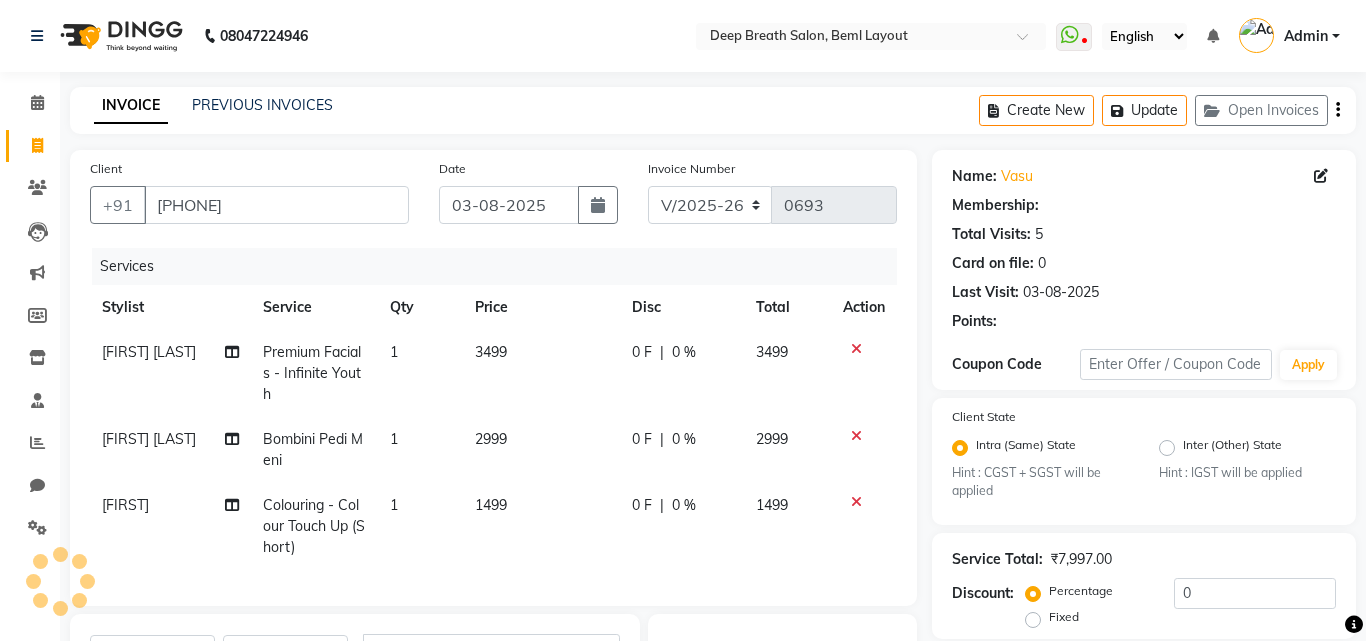 select on "1: Object" 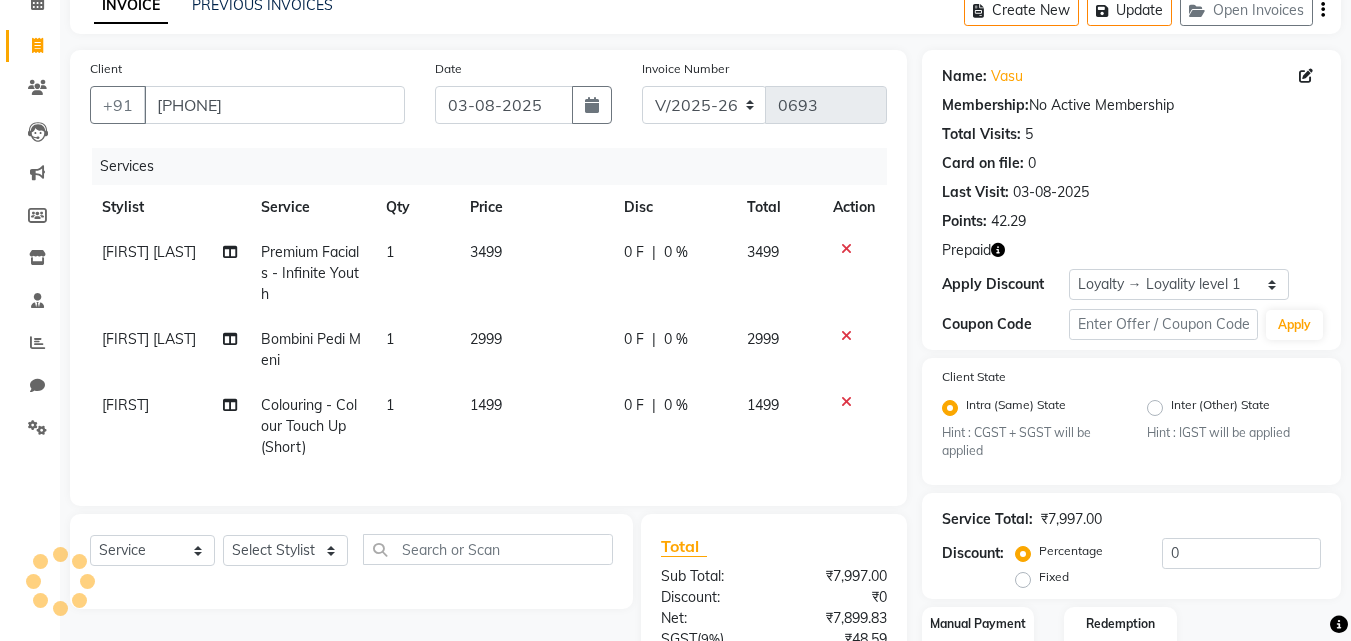 scroll, scrollTop: 453, scrollLeft: 0, axis: vertical 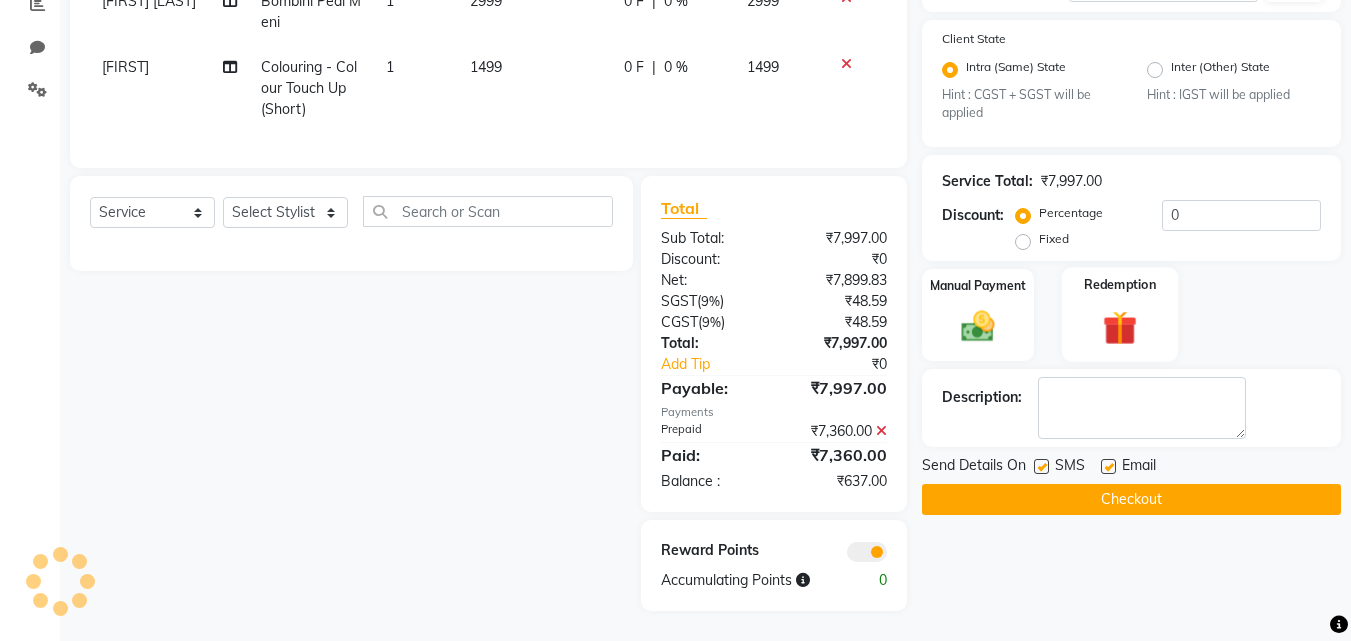 click 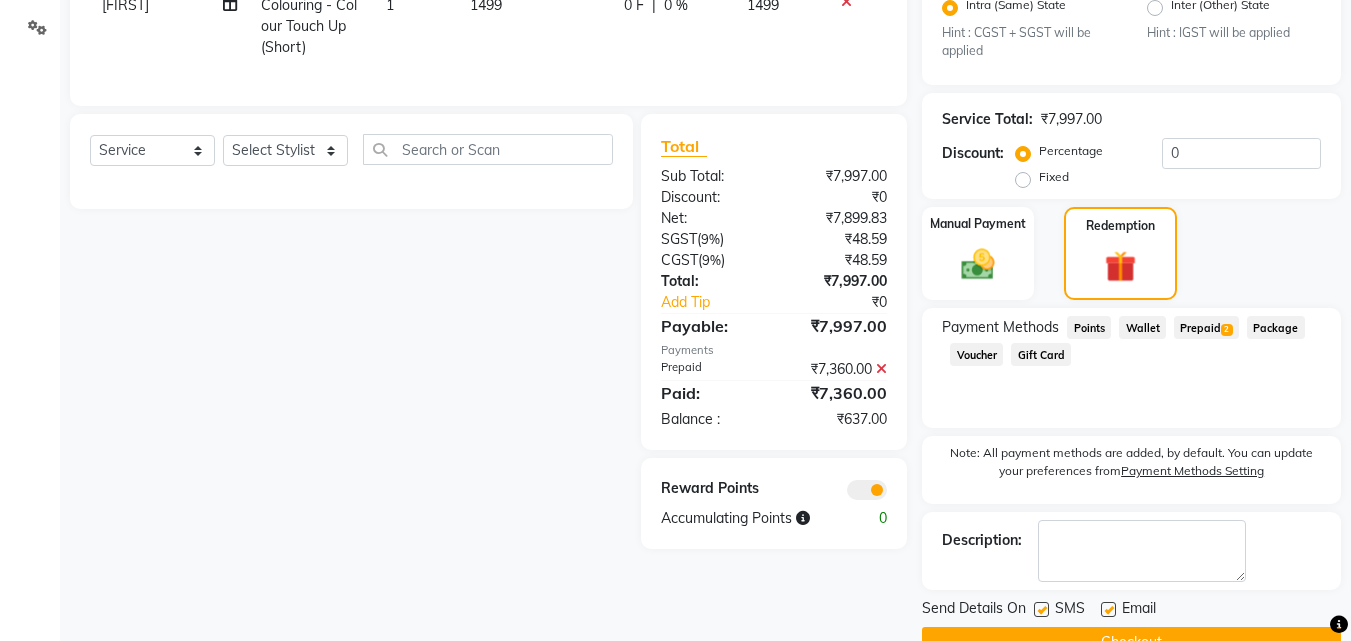 scroll, scrollTop: 547, scrollLeft: 0, axis: vertical 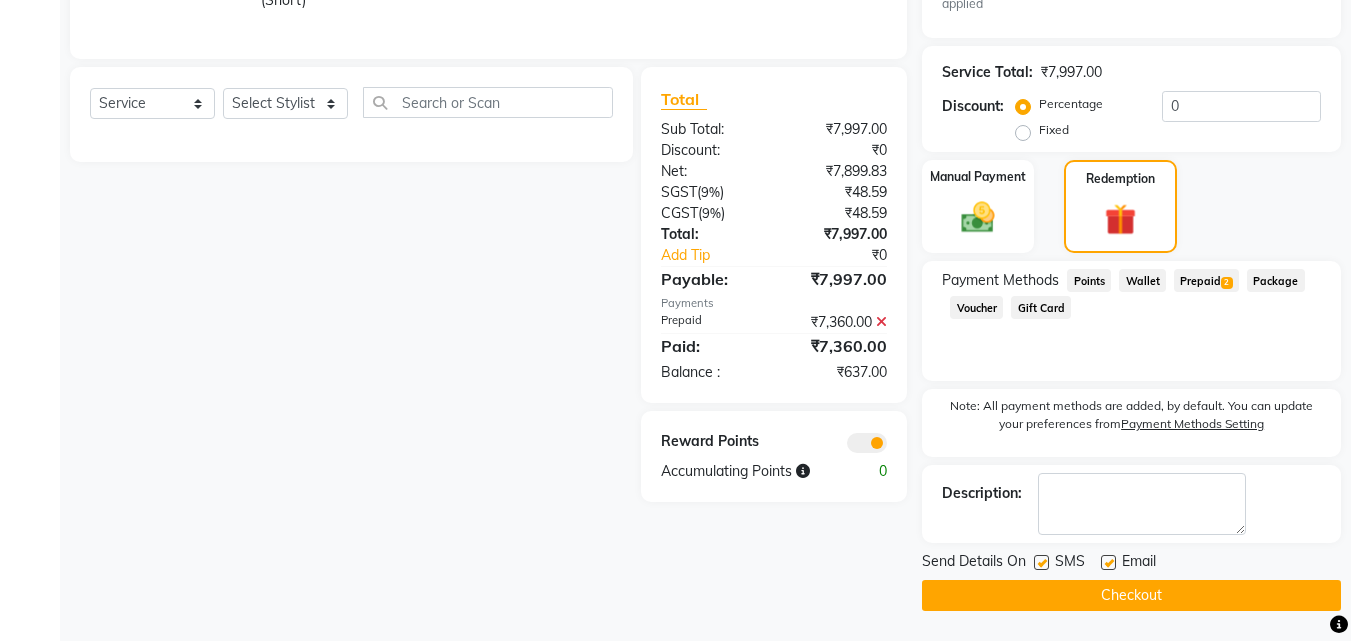 click on "Prepaid  2" 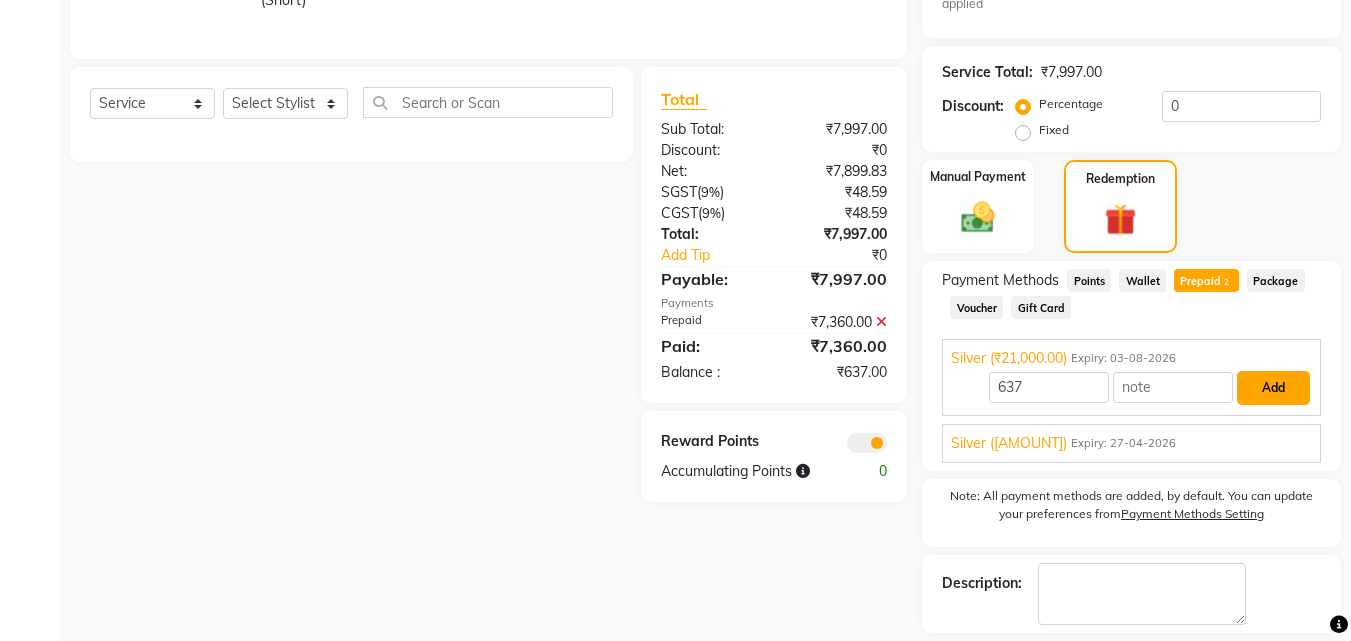click on "Add" at bounding box center [1273, 388] 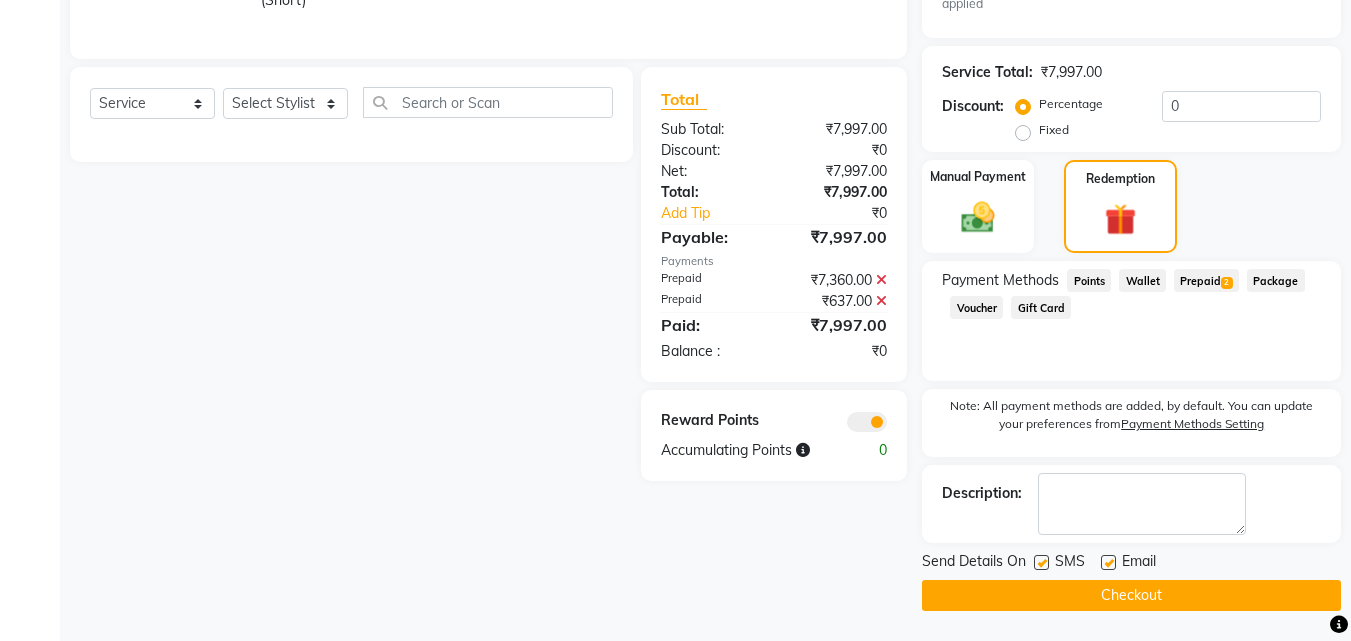 click on "Checkout" 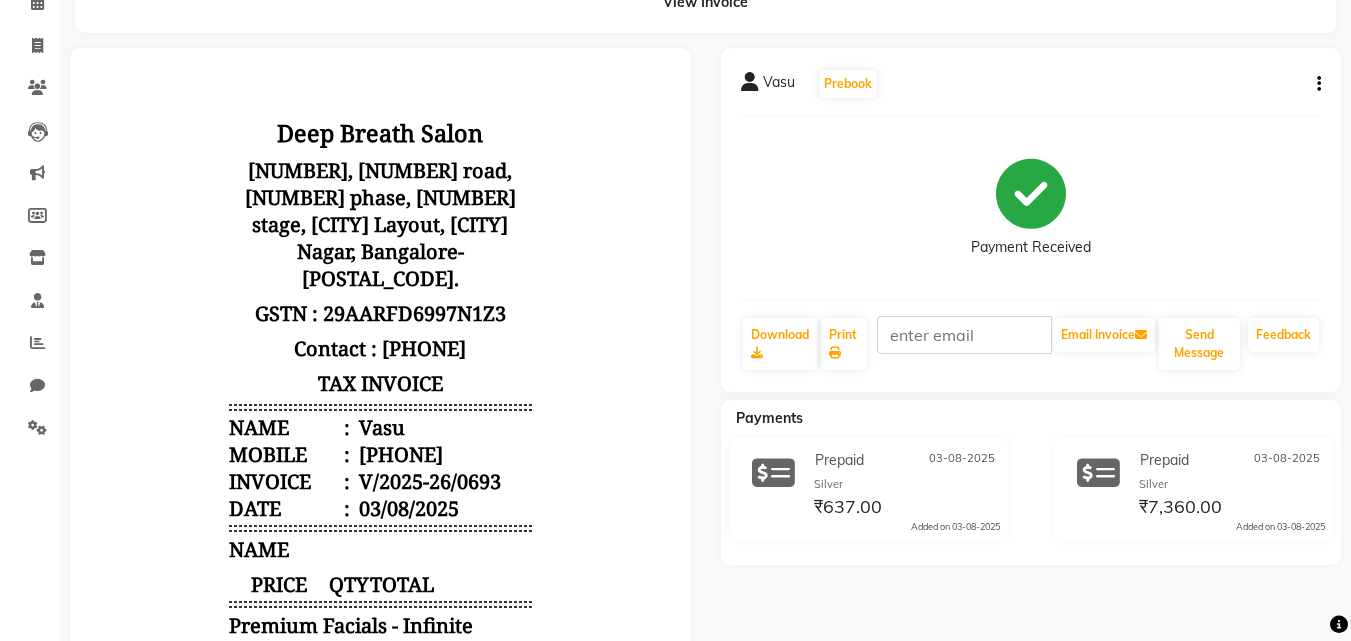 scroll, scrollTop: 0, scrollLeft: 0, axis: both 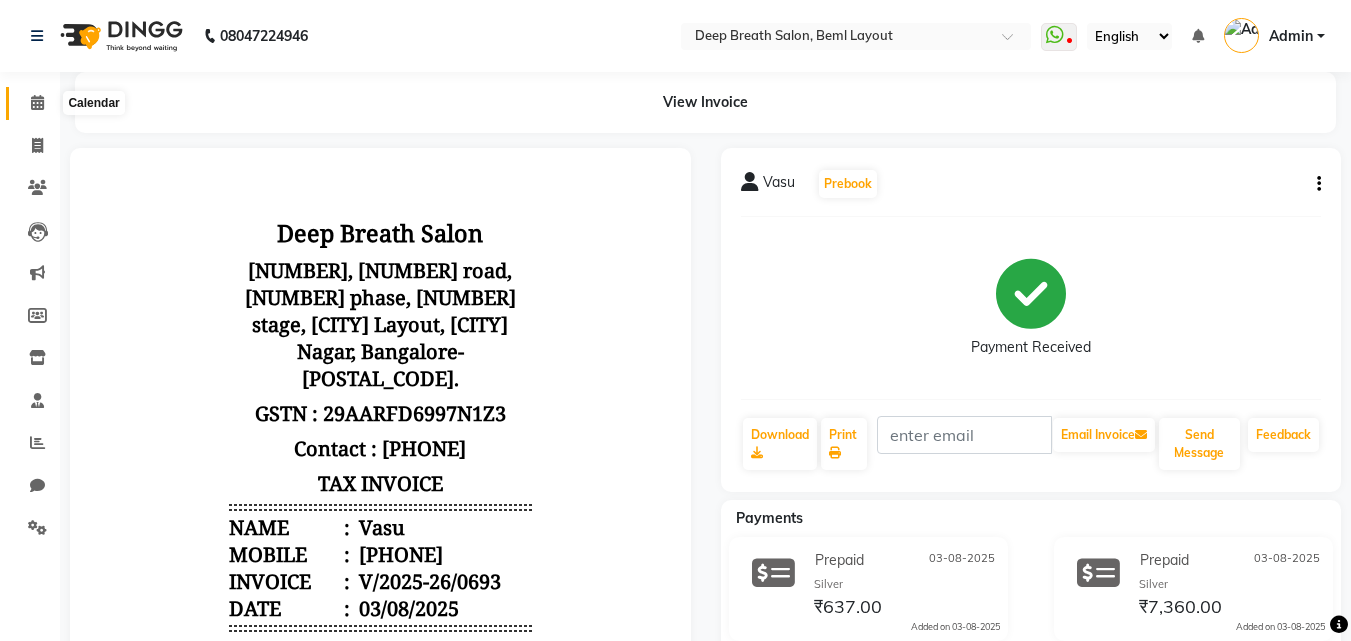 click 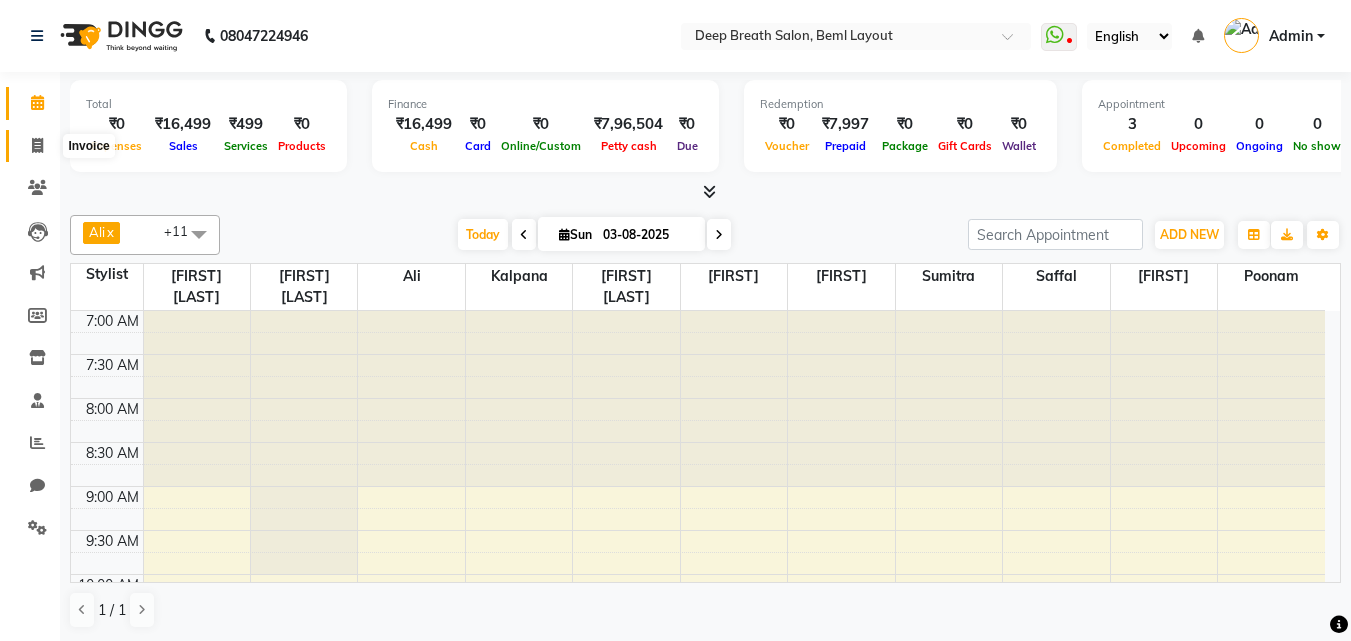 click 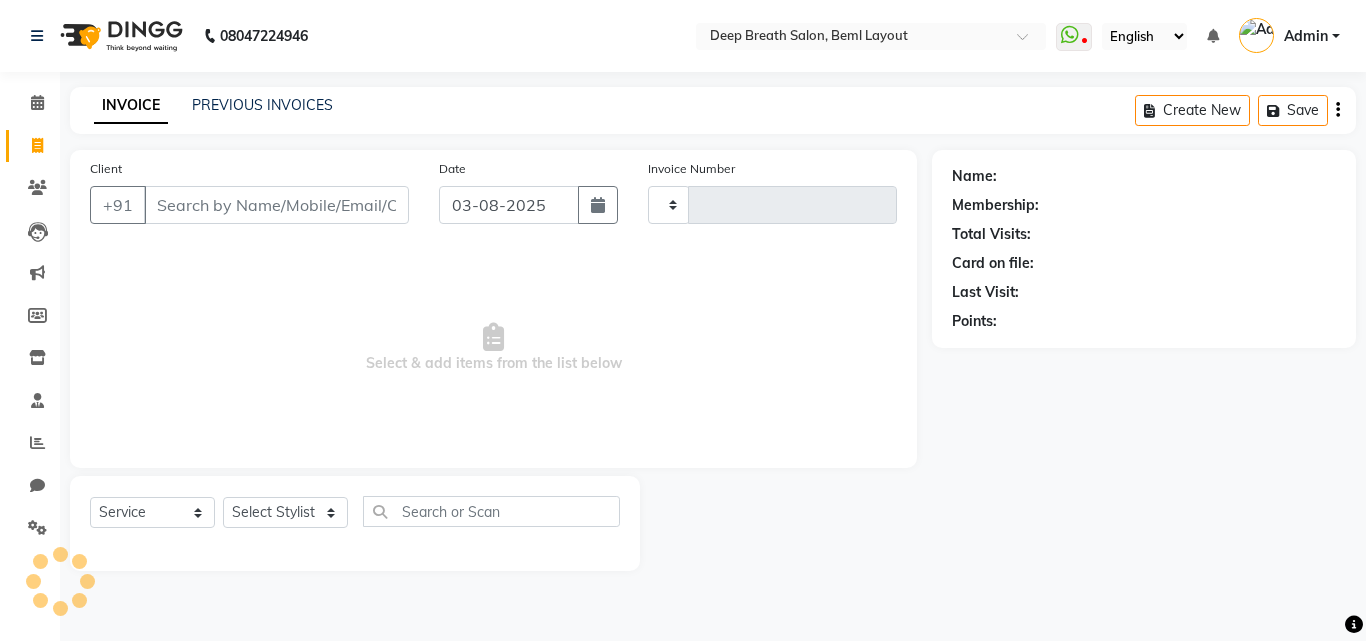 type on "0694" 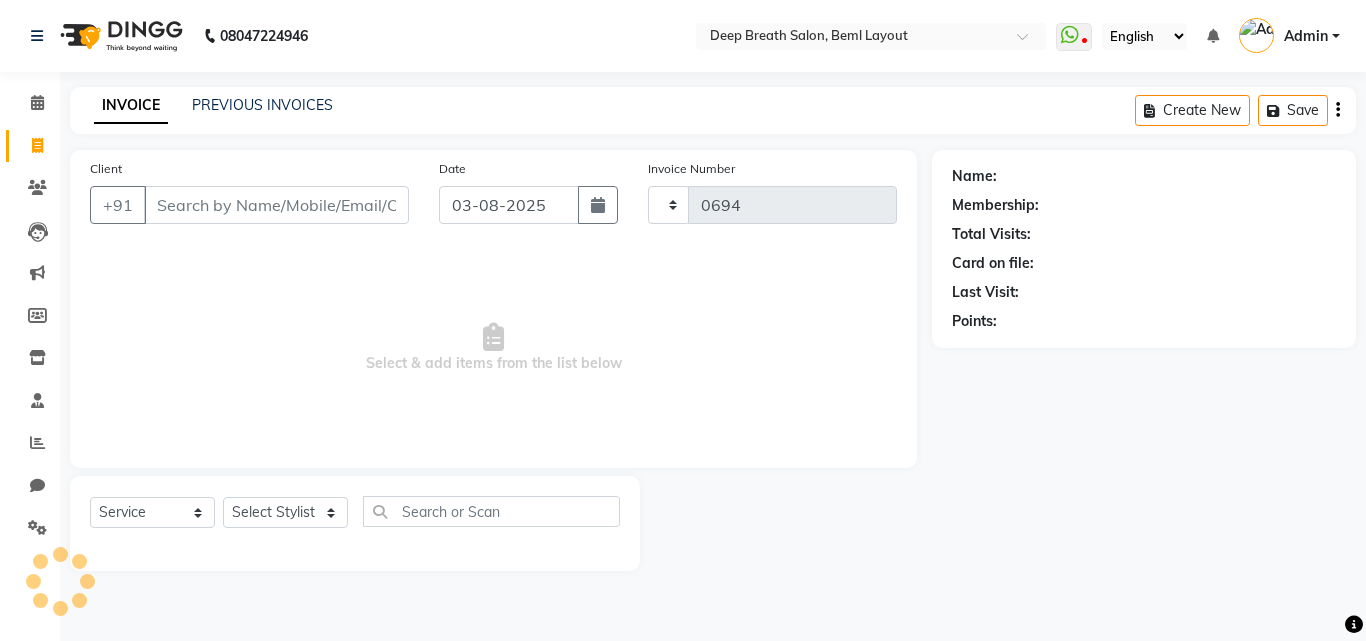 select on "4101" 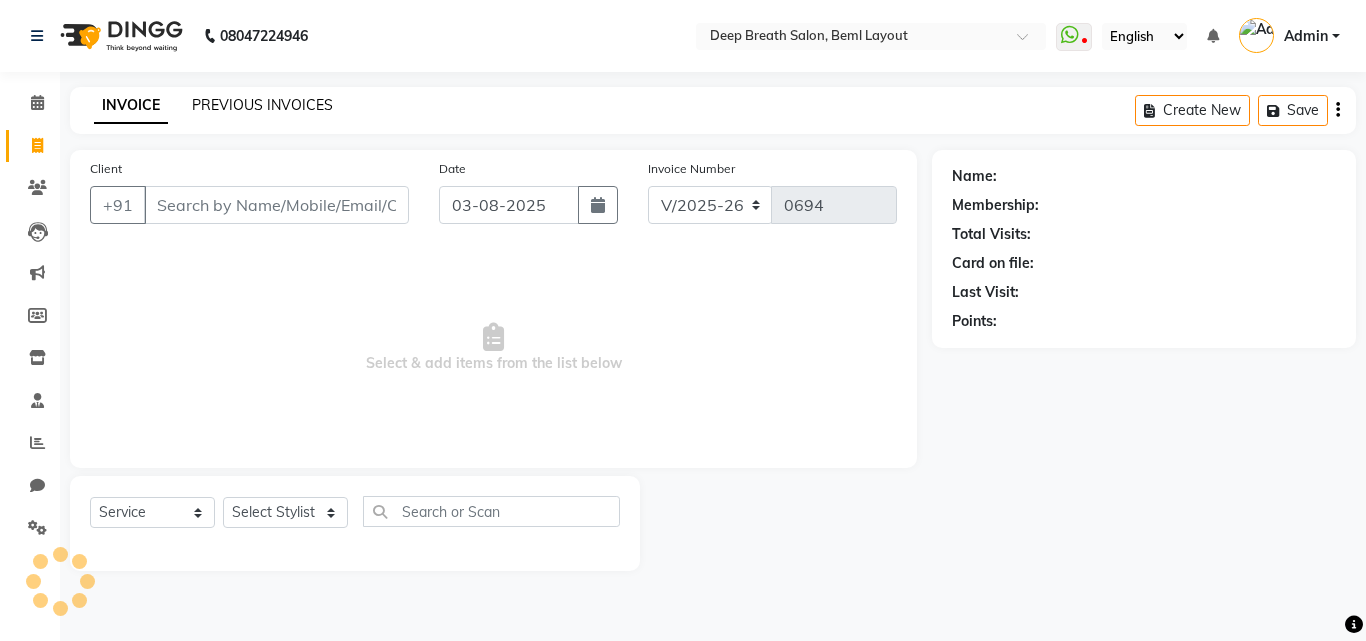 click on "PREVIOUS INVOICES" 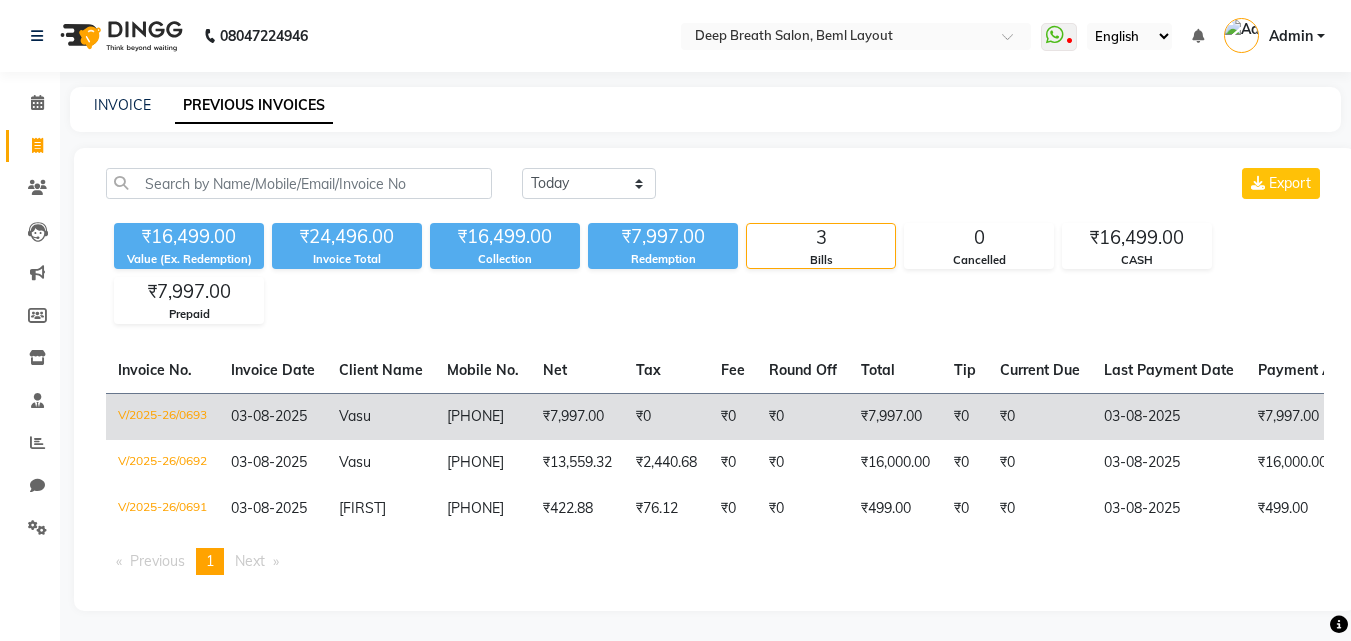 click on "[PHONE]" 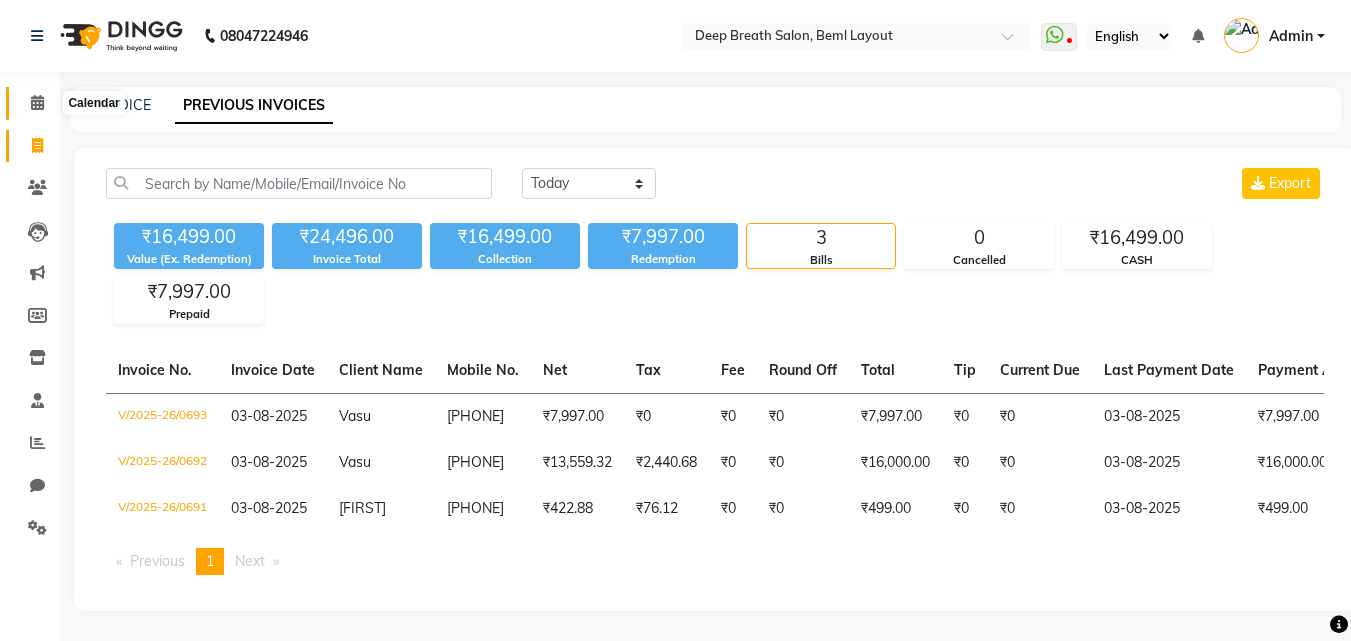 click 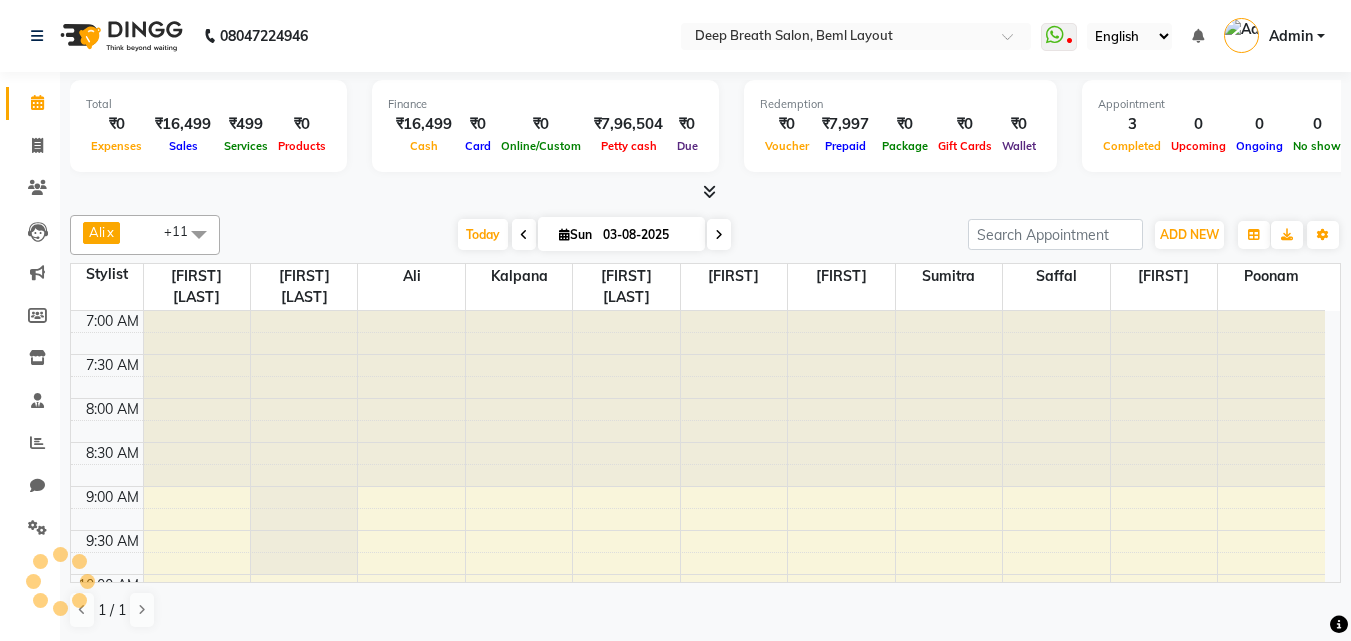 scroll, scrollTop: 0, scrollLeft: 0, axis: both 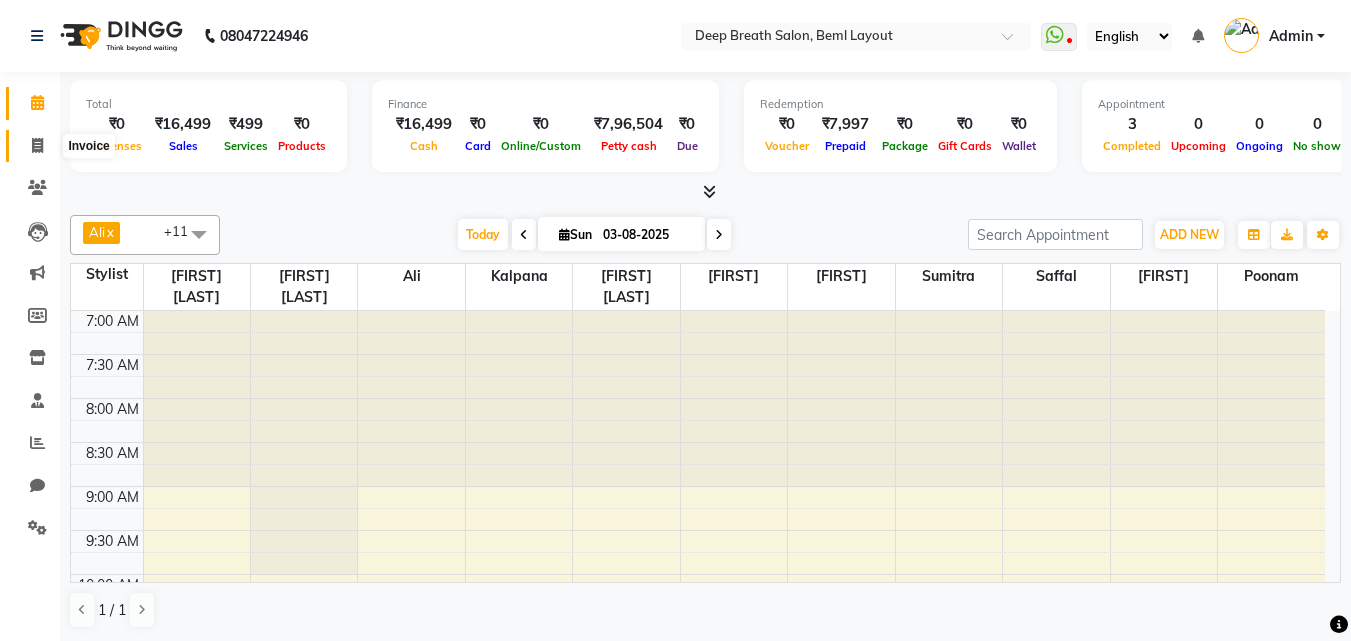 click 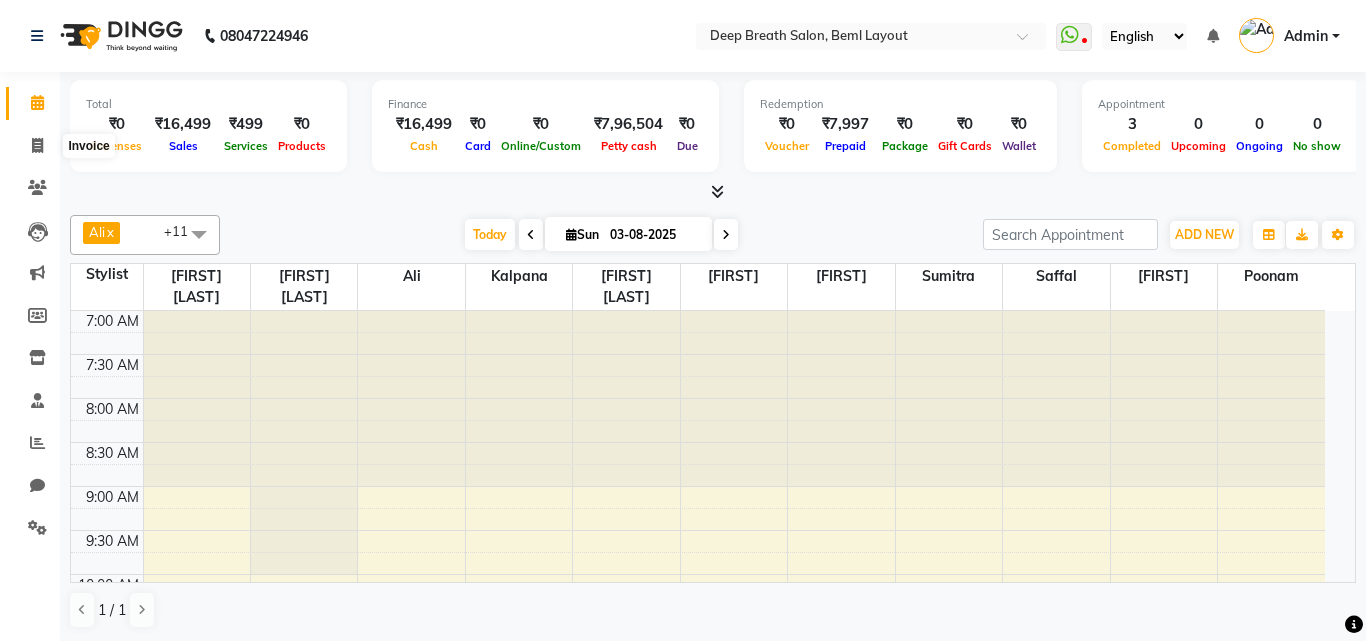 select on "4101" 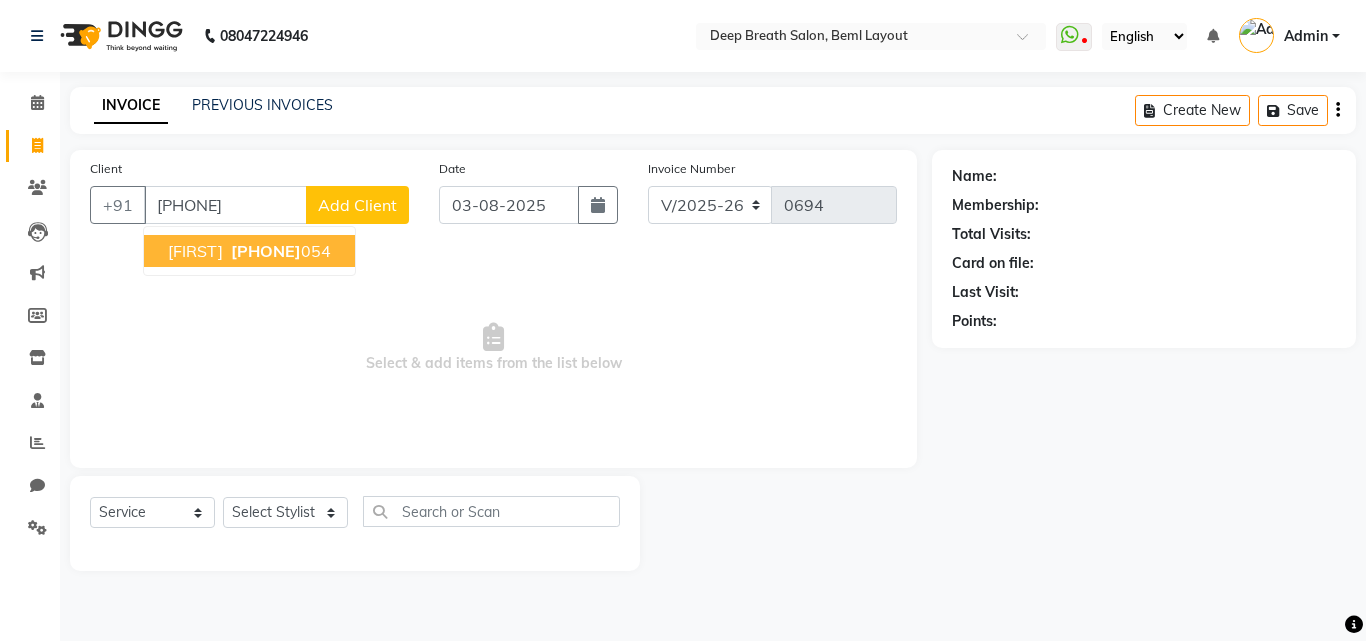 click on "[PHONE]" at bounding box center [279, 251] 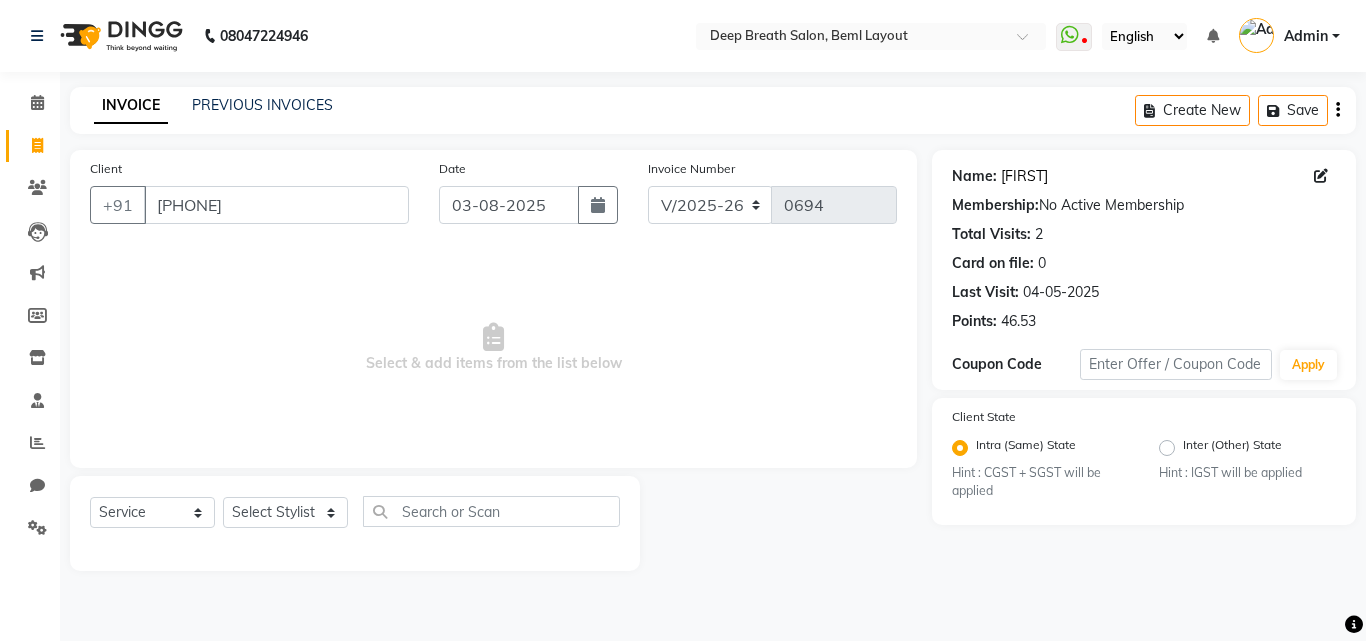 click on "[FIRST]" 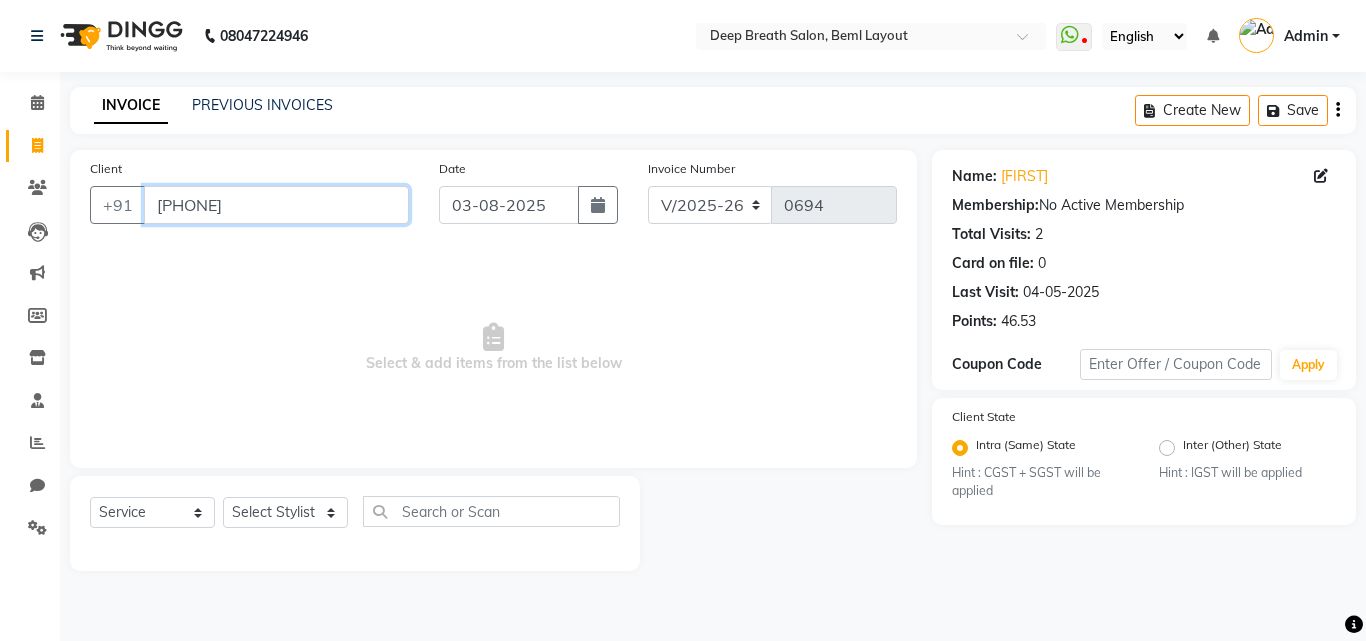 drag, startPoint x: 255, startPoint y: 206, endPoint x: 152, endPoint y: 212, distance: 103.17461 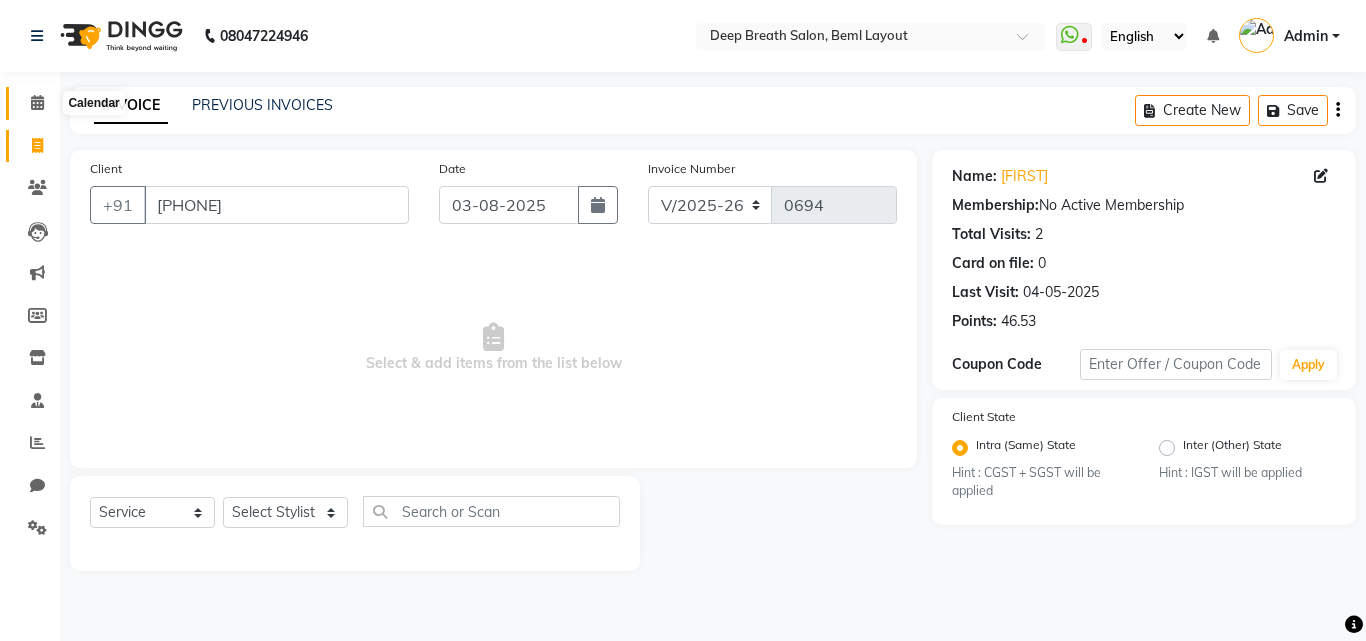 click 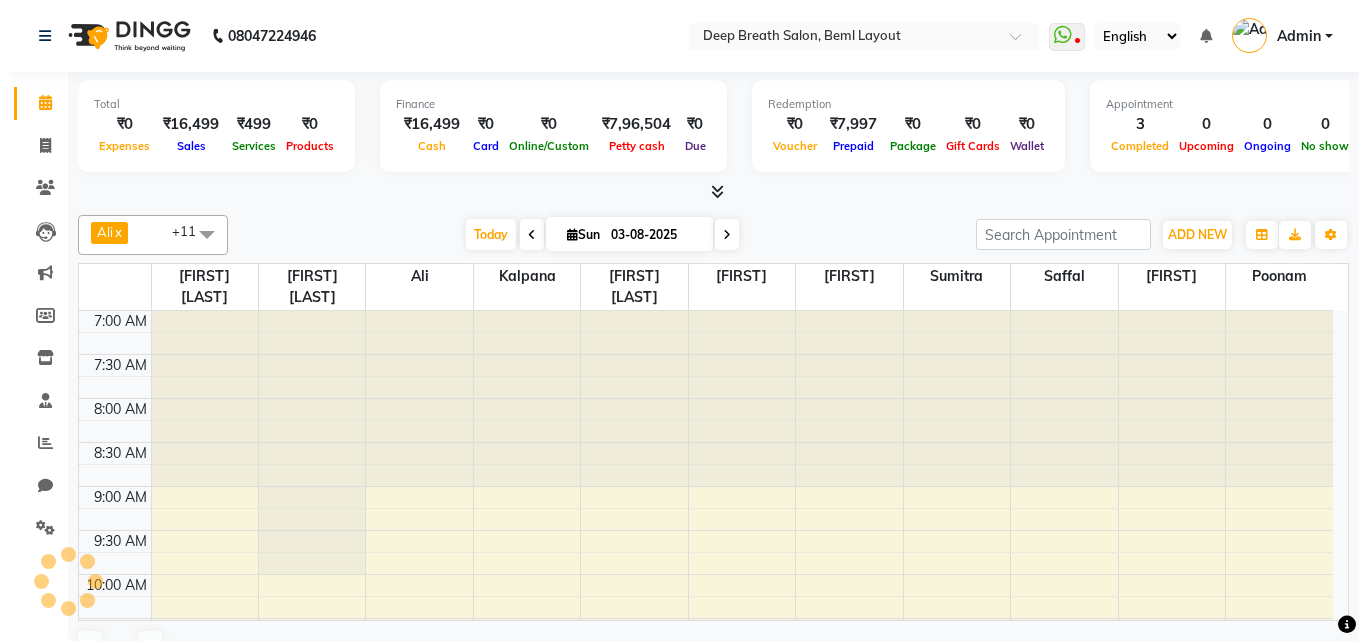 scroll, scrollTop: 0, scrollLeft: 0, axis: both 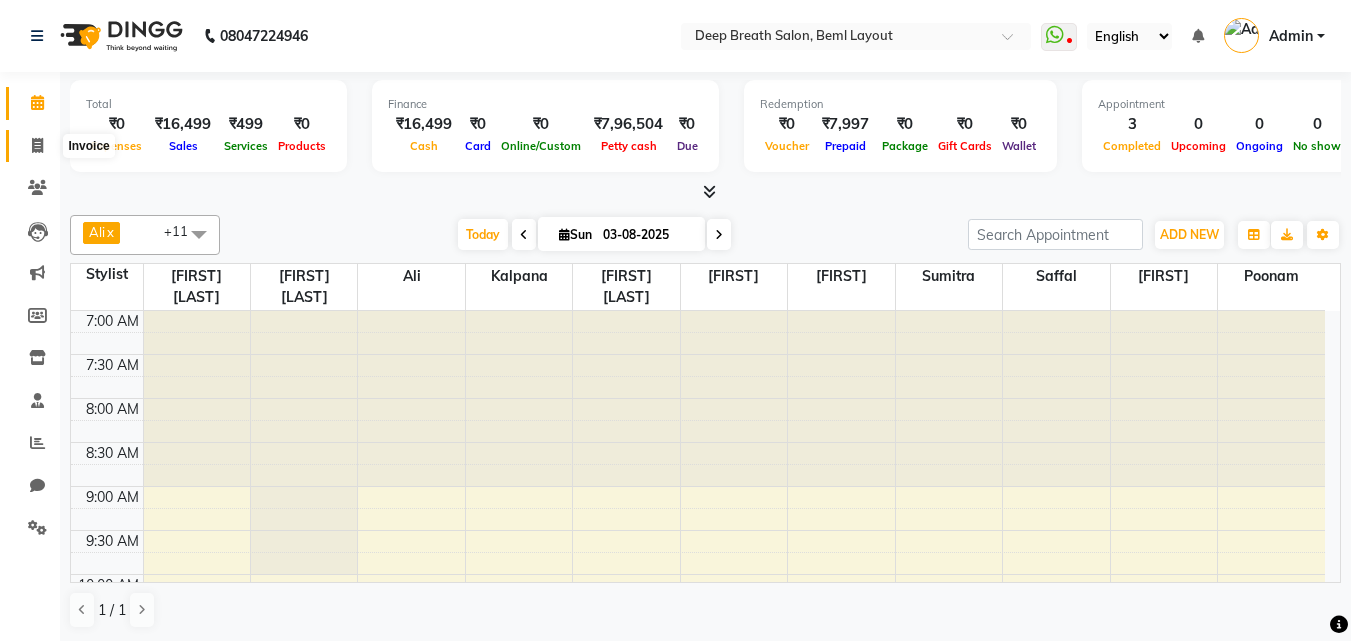 click 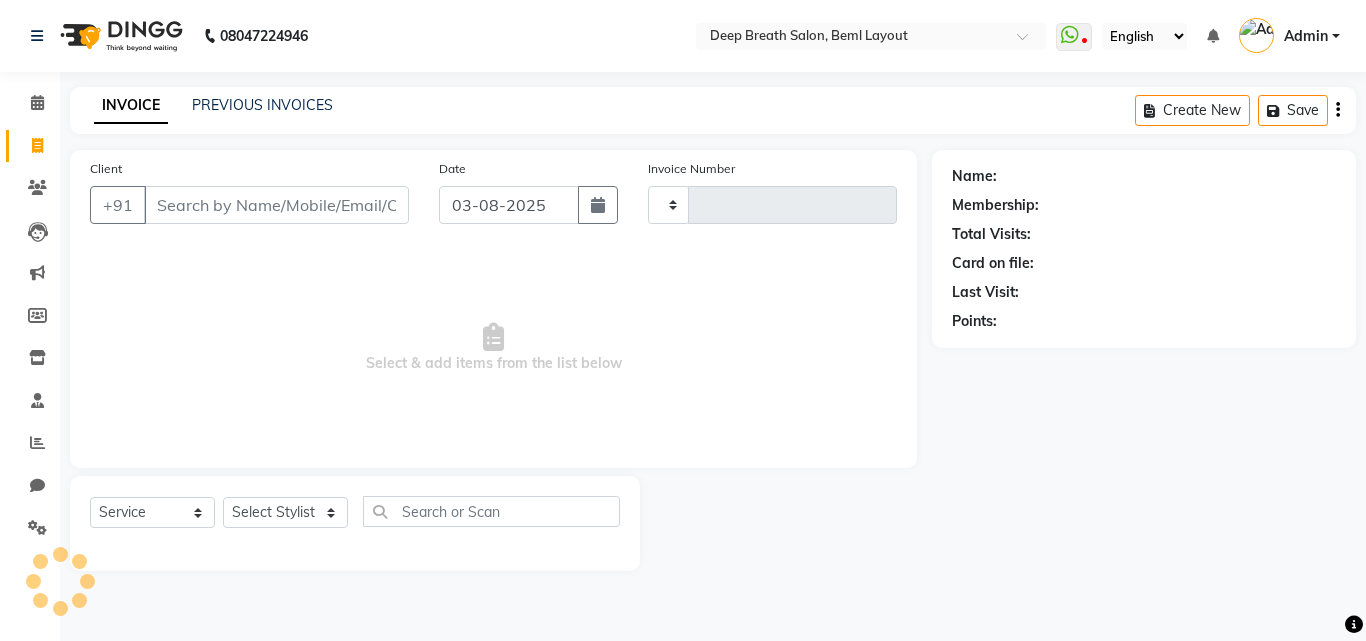 type on "0694" 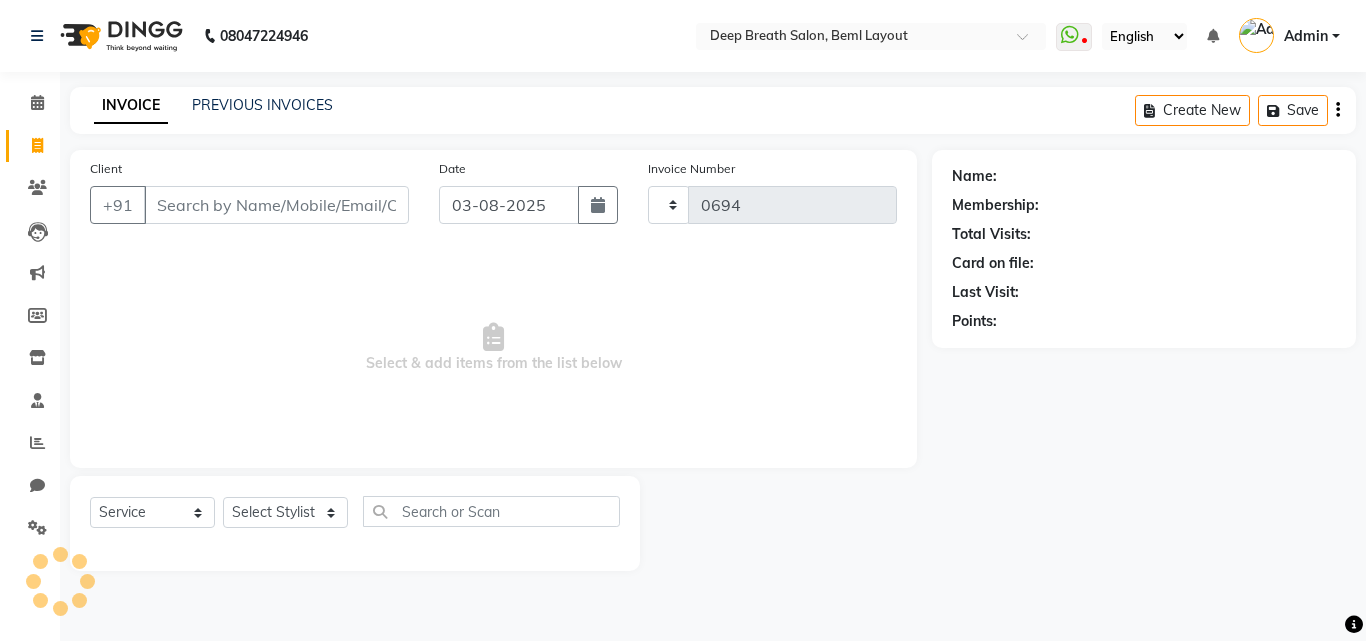 select on "4101" 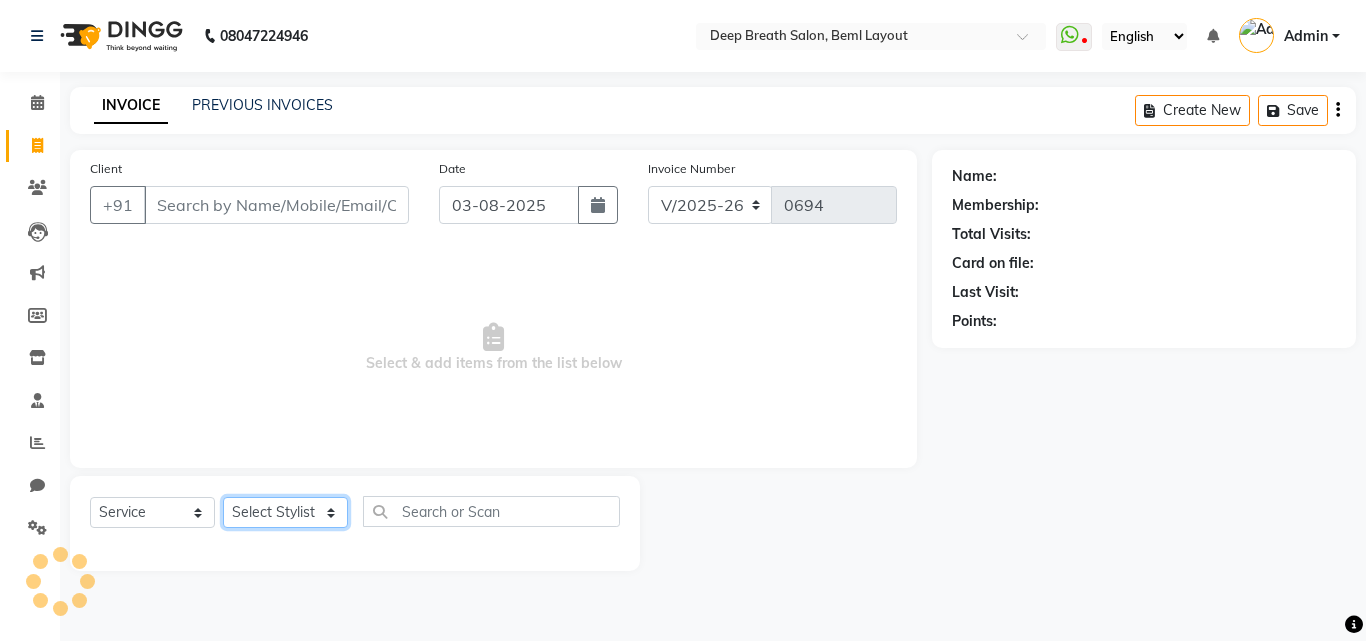 click on "Select Stylist" 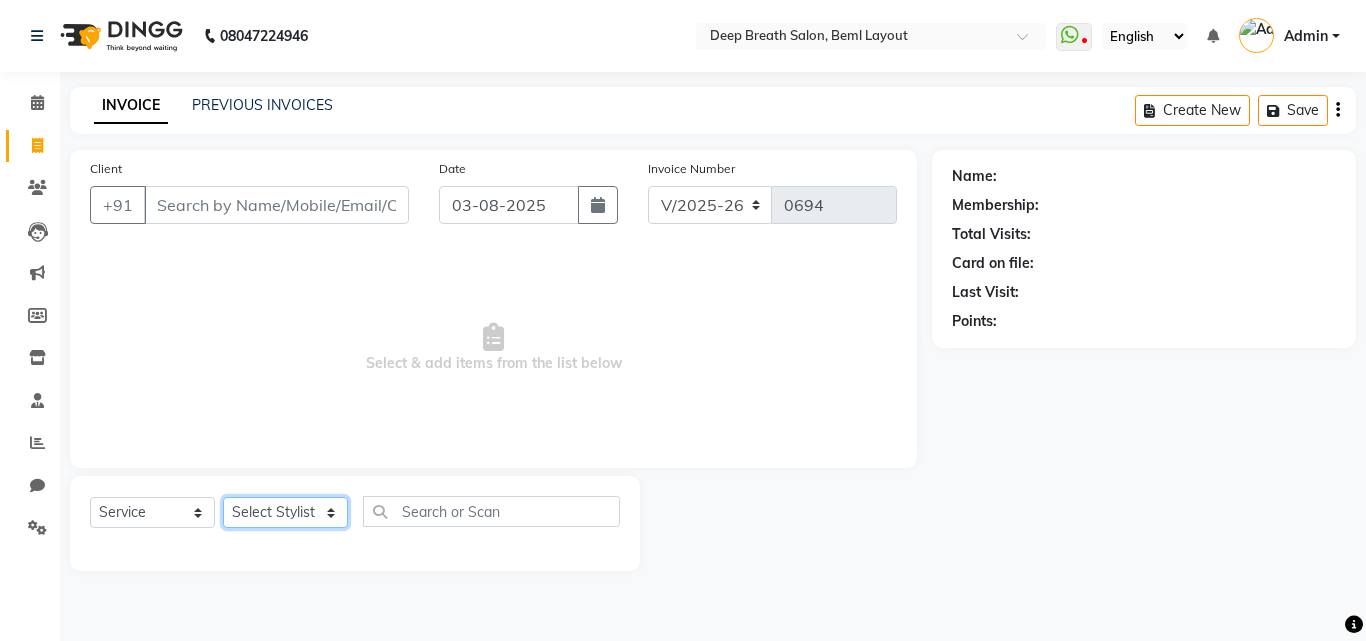 click on "Select Service Product Membership Package Voucher Prepaid Gift Card Select Stylist Ali [FIRST] [FIRST] Kalpana [FIRST] [LAST] [FIRST] [FIRST] [FIRST] [FIRST] [FIRST] [FIRST] [FIRST] [FIRST] [FIRST] [FIRST] [FIRST] [FIRST]" 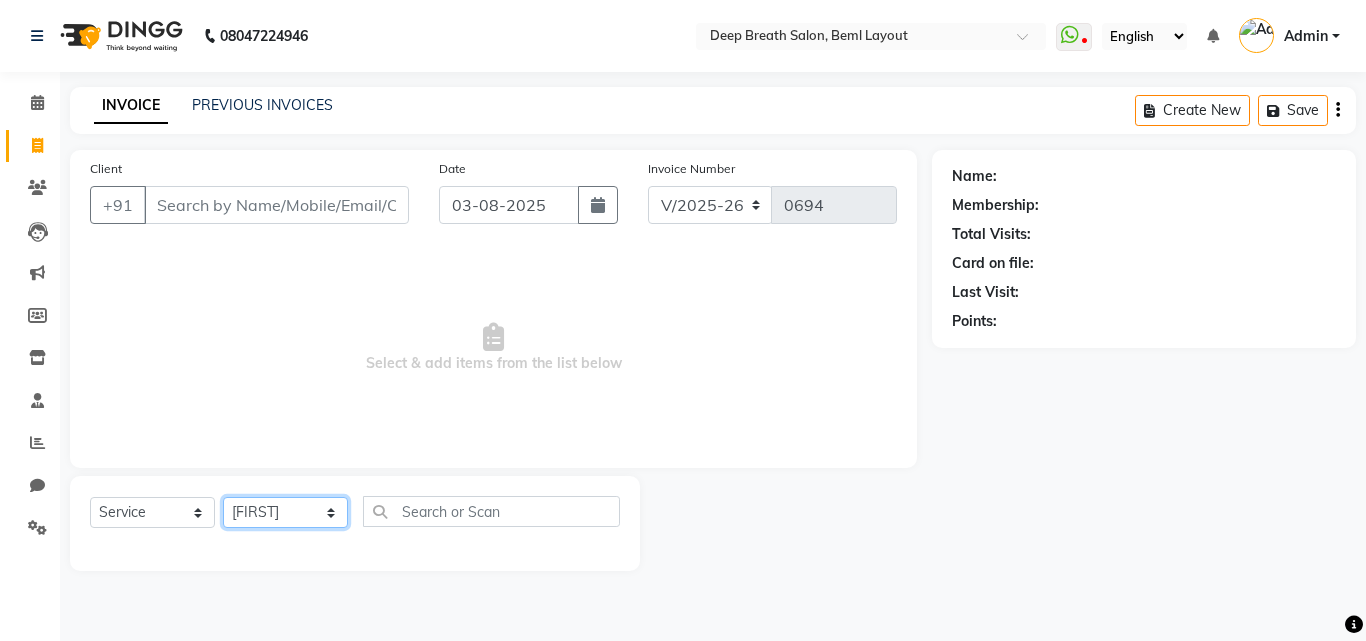 click on "Select Service Product Membership Package Voucher Prepaid Gift Card Select Stylist Ali [FIRST] [FIRST] Kalpana [FIRST] [LAST] [FIRST] [FIRST] [FIRST] [FIRST] [FIRST] [FIRST] [FIRST] [FIRST] [FIRST] [FIRST] [FIRST] [FIRST]" 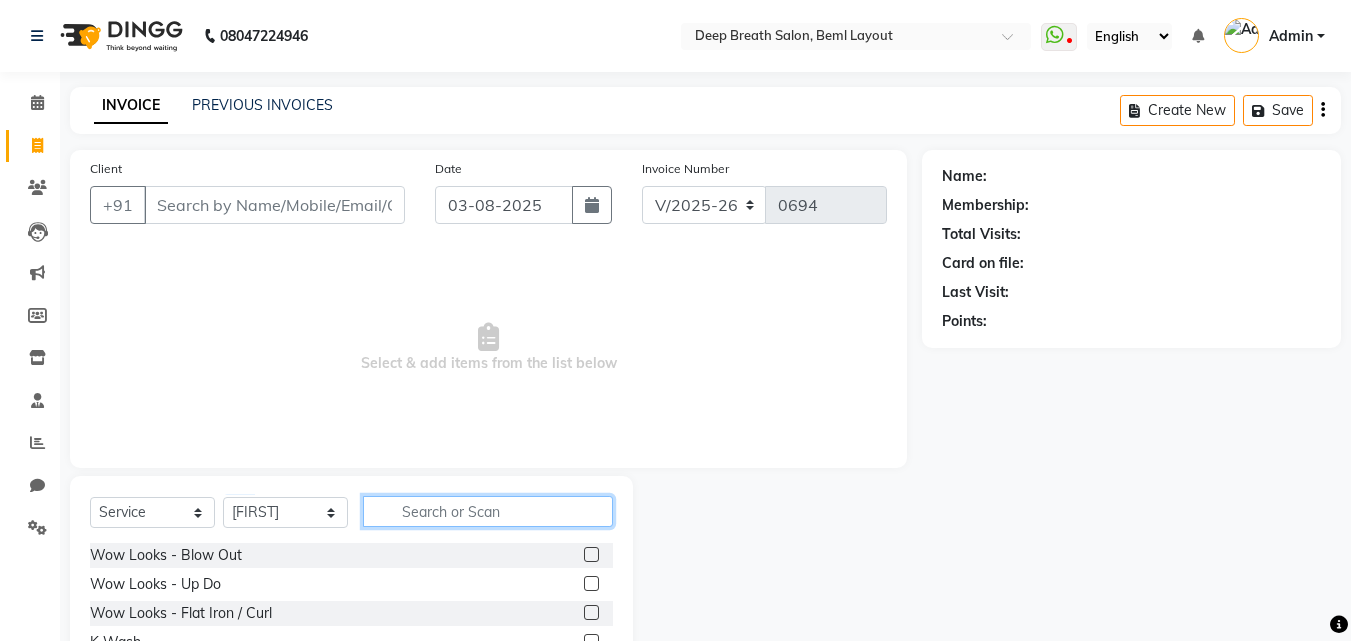 click 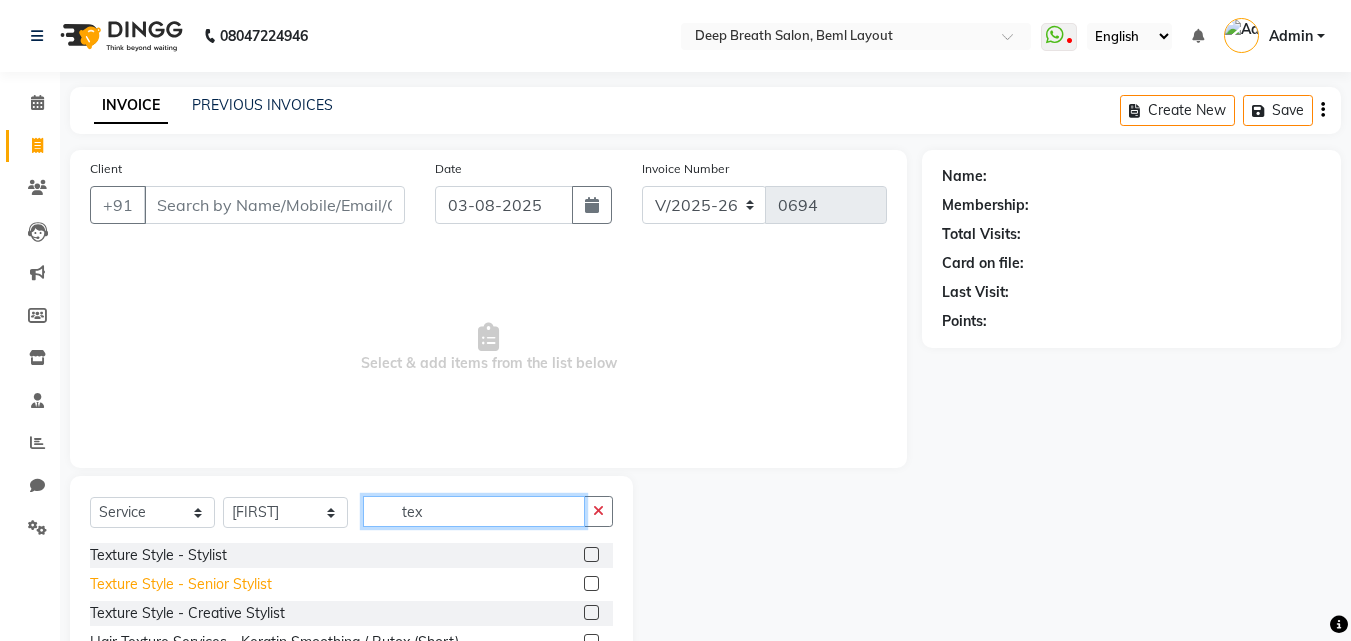 type on "tex" 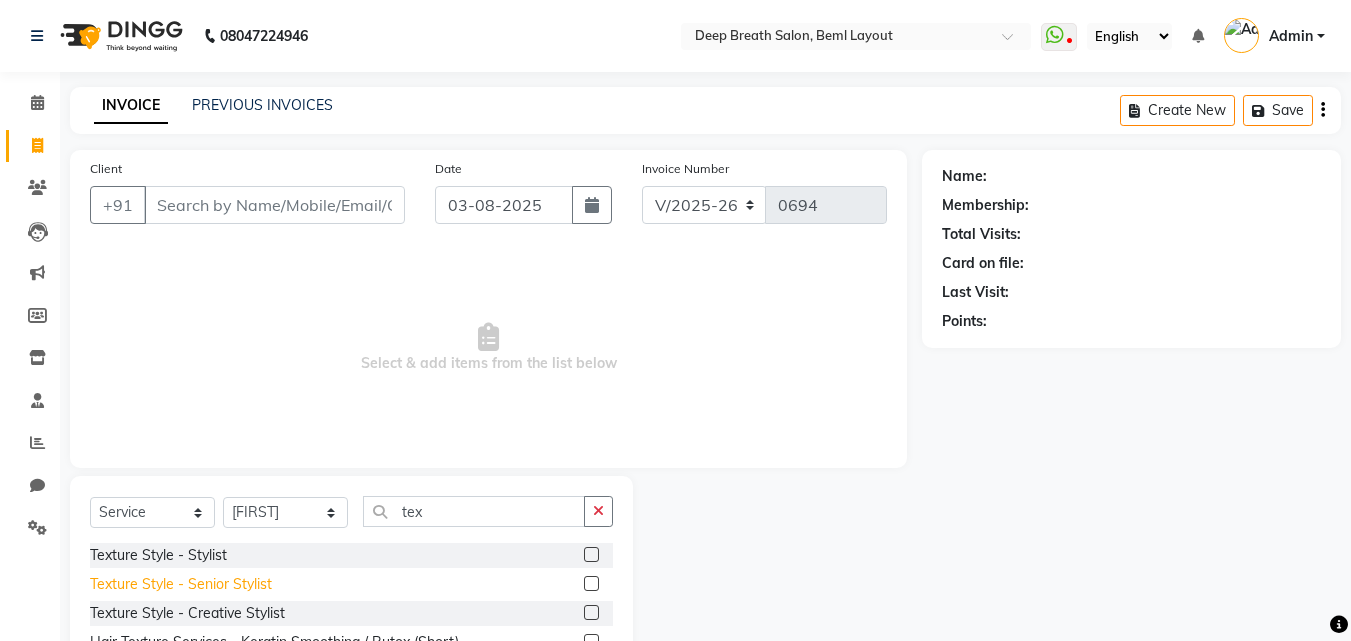 click on "Texture Style - Senior Stylist" 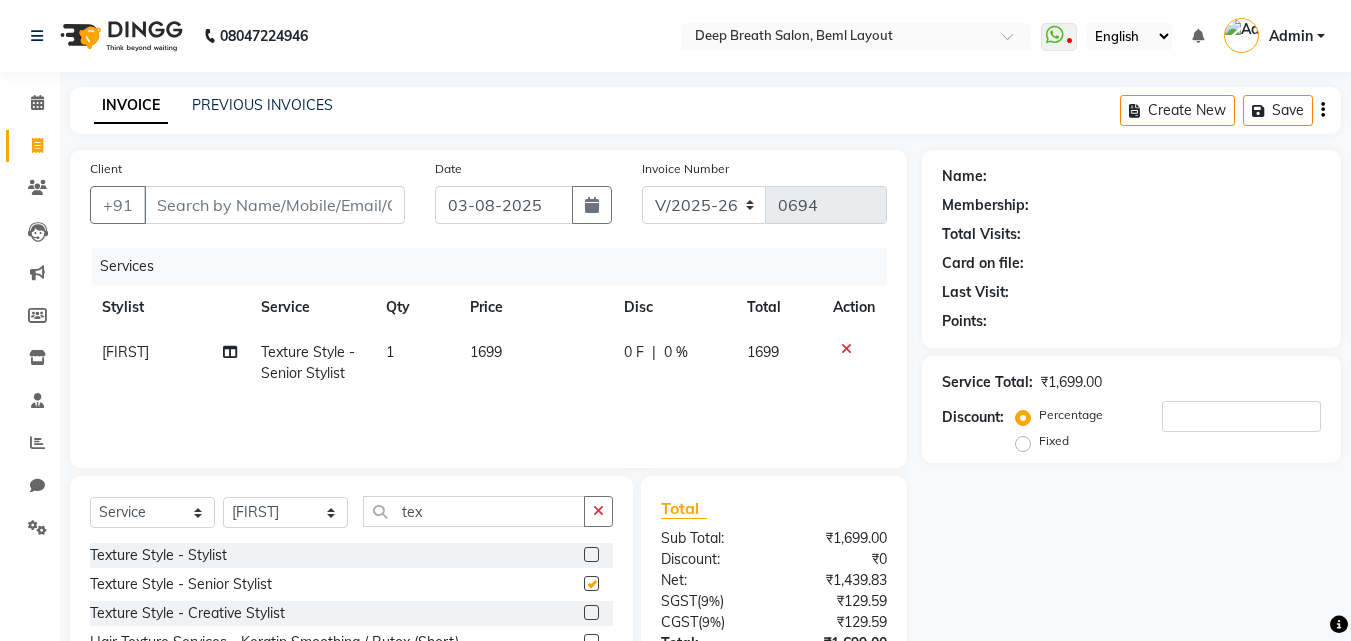 checkbox on "false" 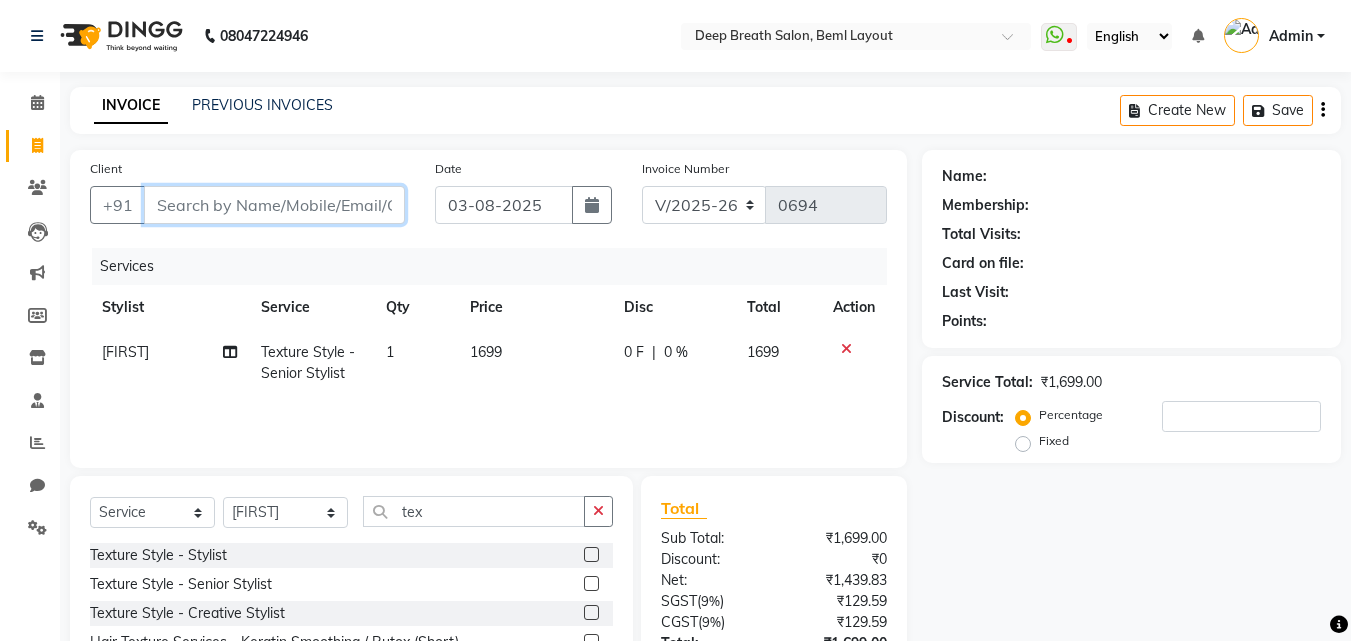 click on "Client" at bounding box center (274, 205) 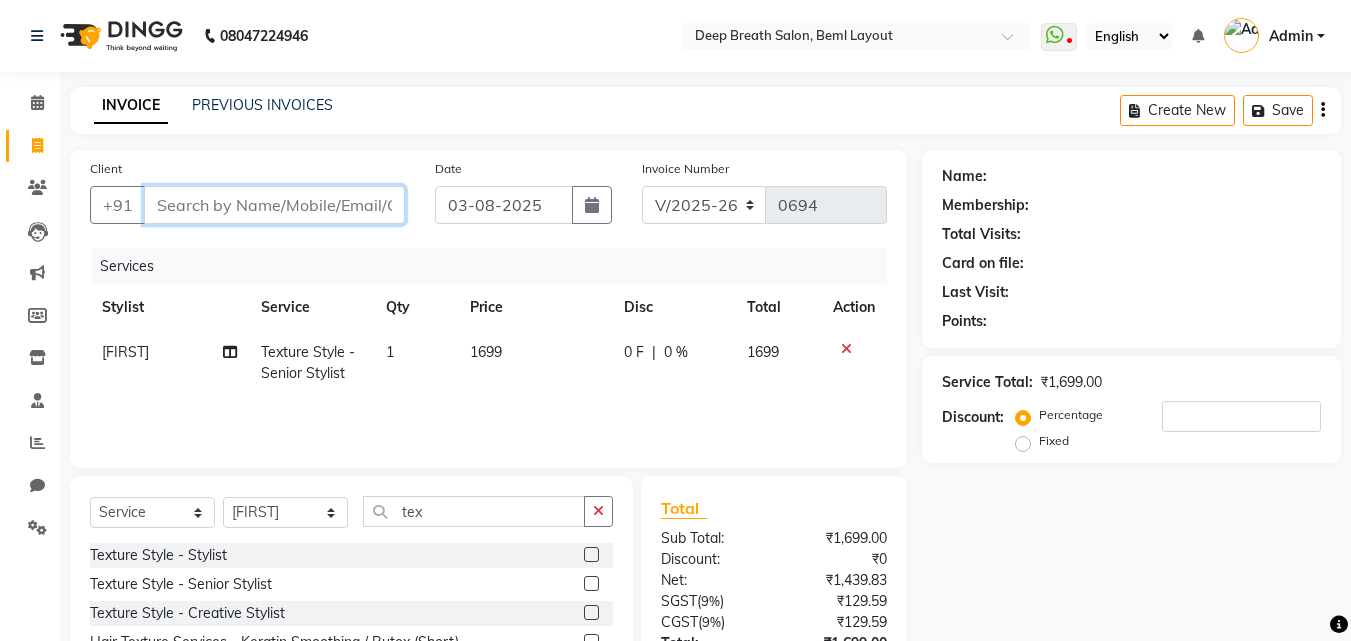type on "9" 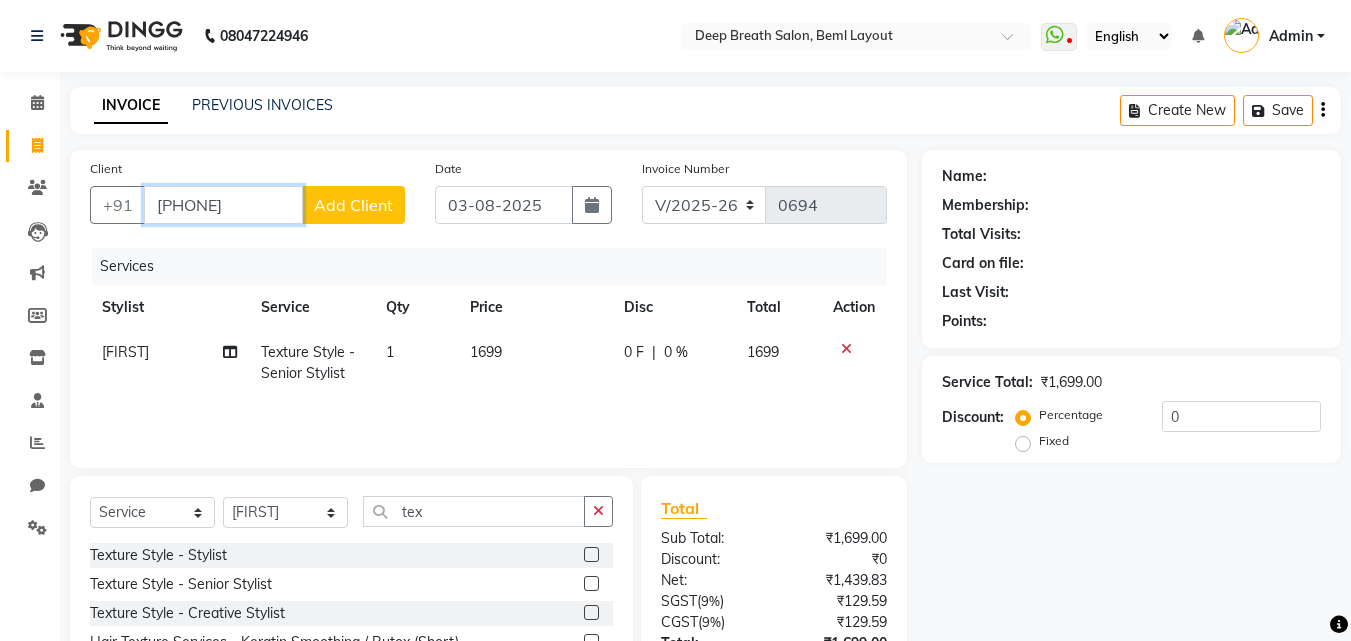 type on "[PHONE]" 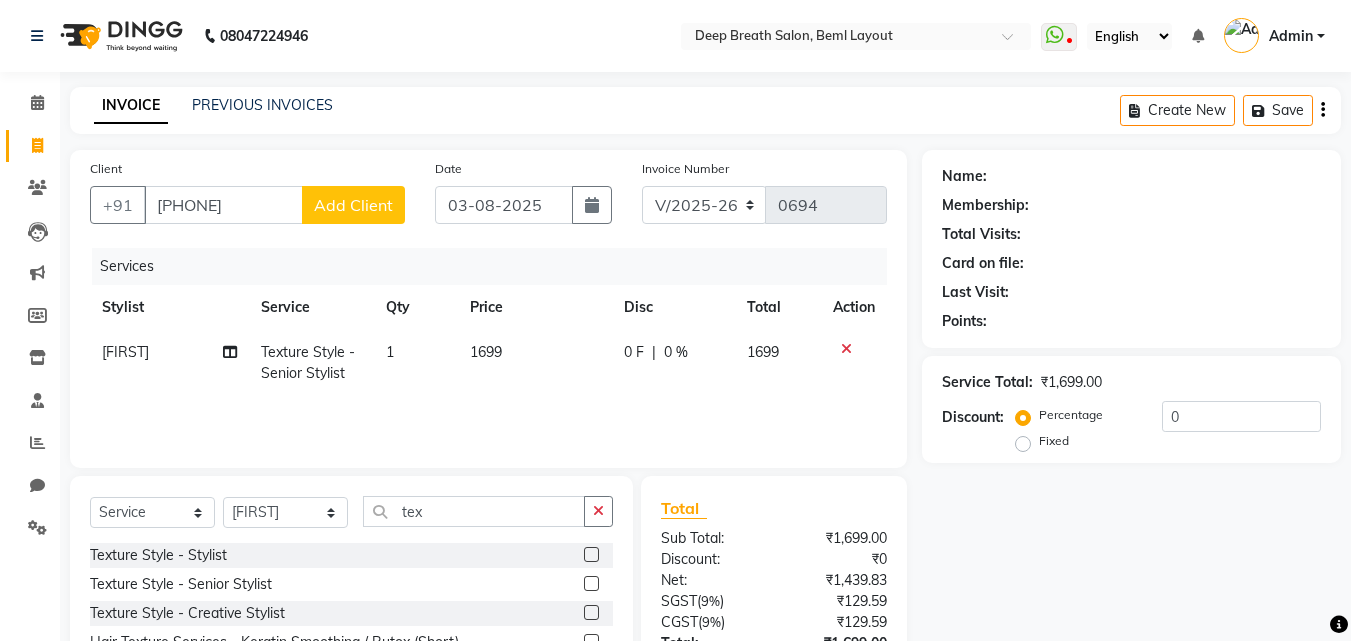 click on "Add Client" 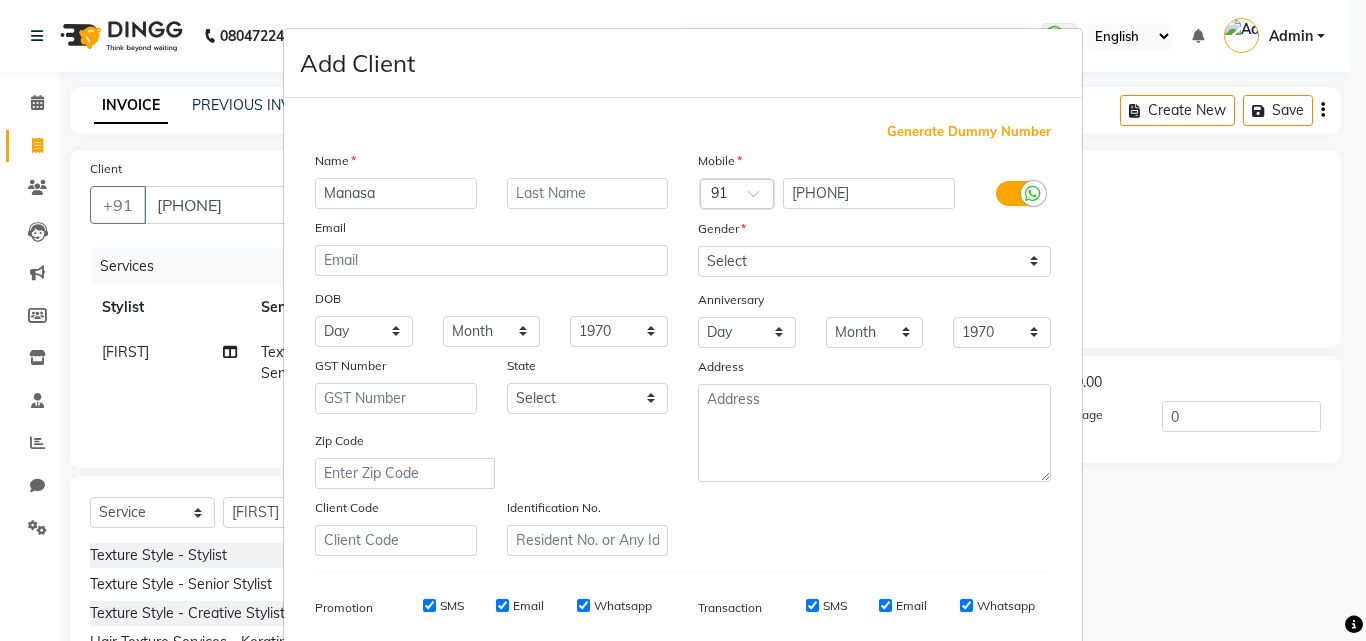 type on "Manasa" 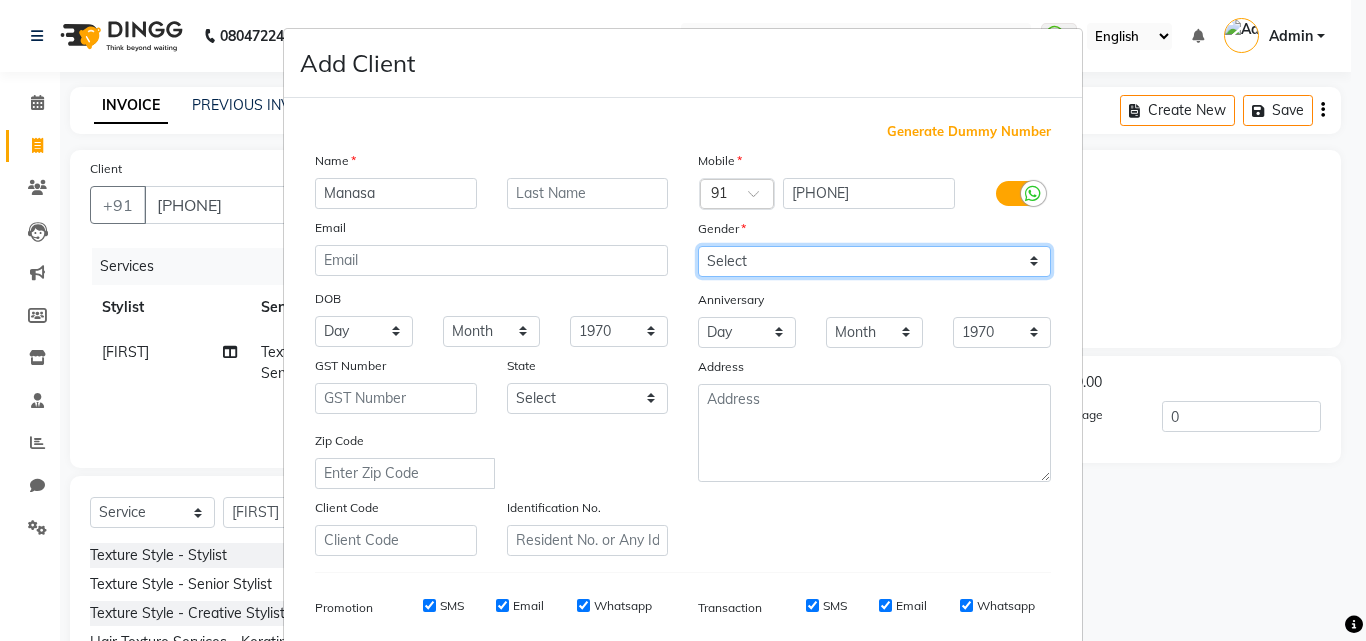 click on "Select Male Female Other Prefer Not To Say" at bounding box center (874, 261) 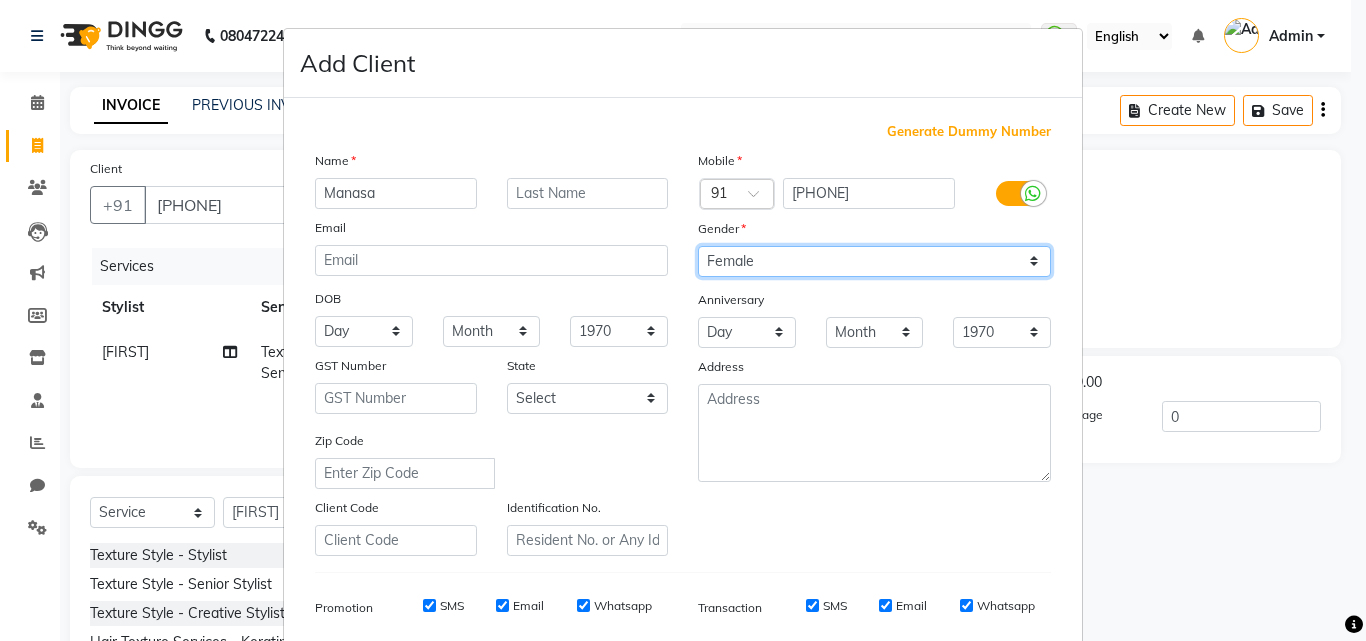 click on "Select Male Female Other Prefer Not To Say" at bounding box center (874, 261) 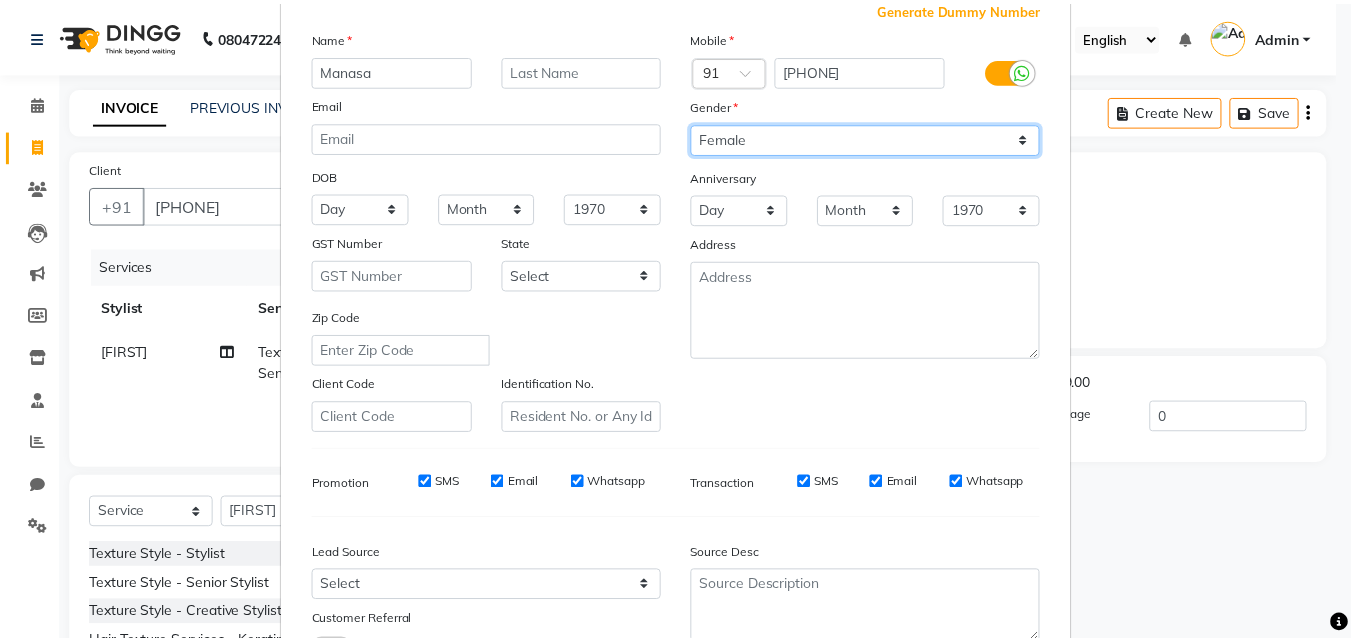 scroll, scrollTop: 282, scrollLeft: 0, axis: vertical 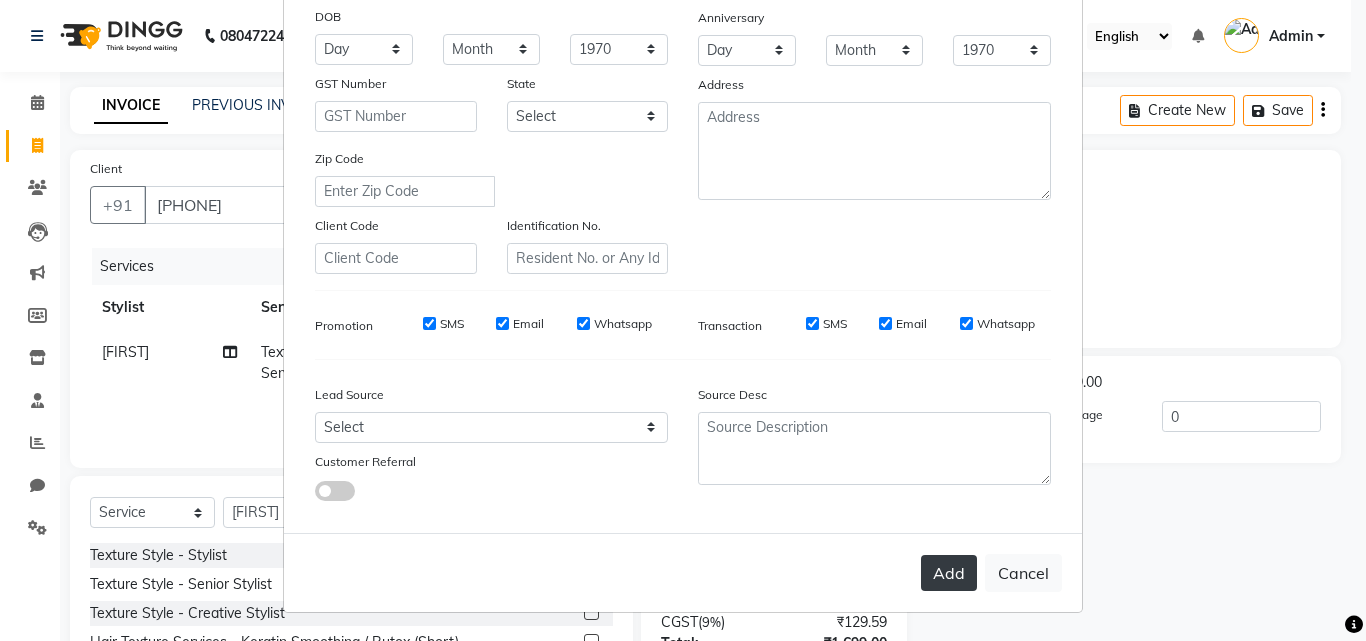 click on "Add" at bounding box center [949, 573] 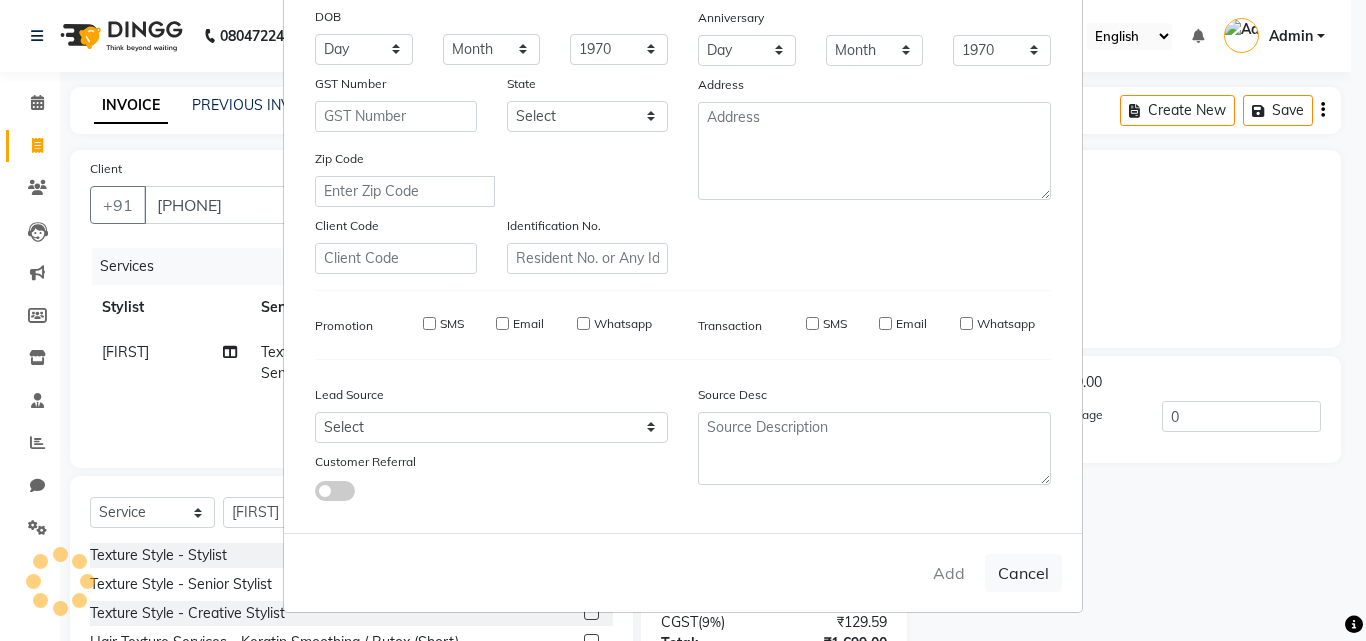 type 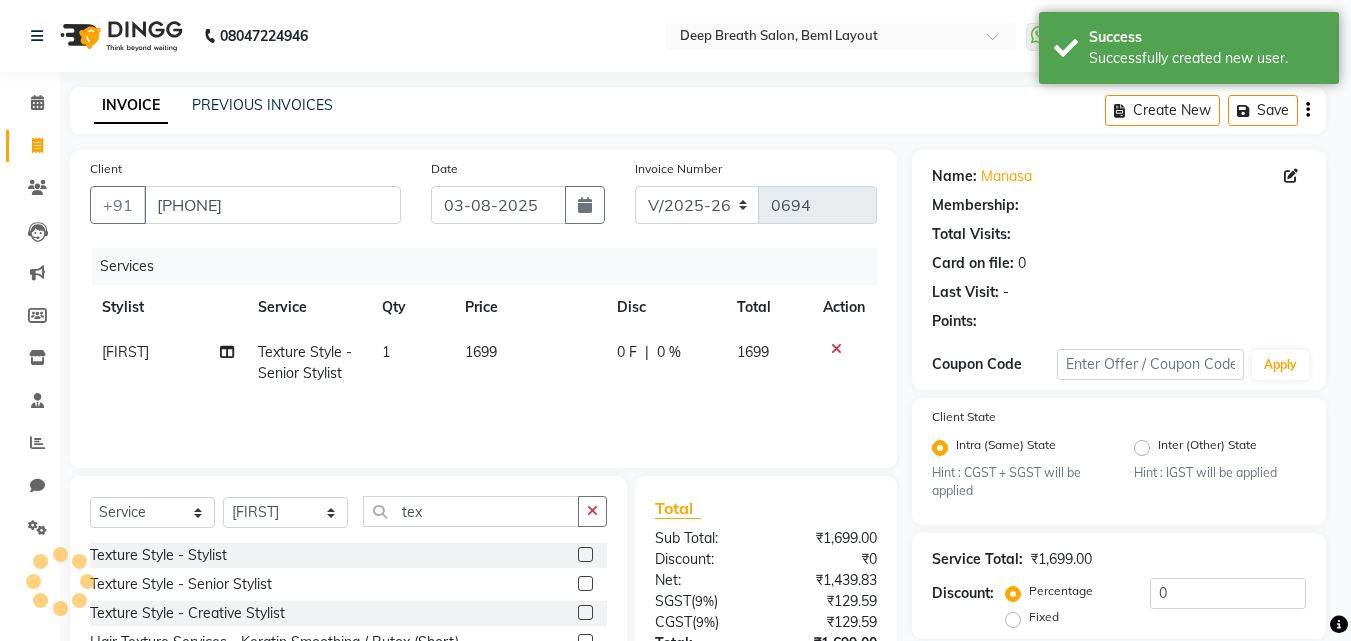 select on "1: Object" 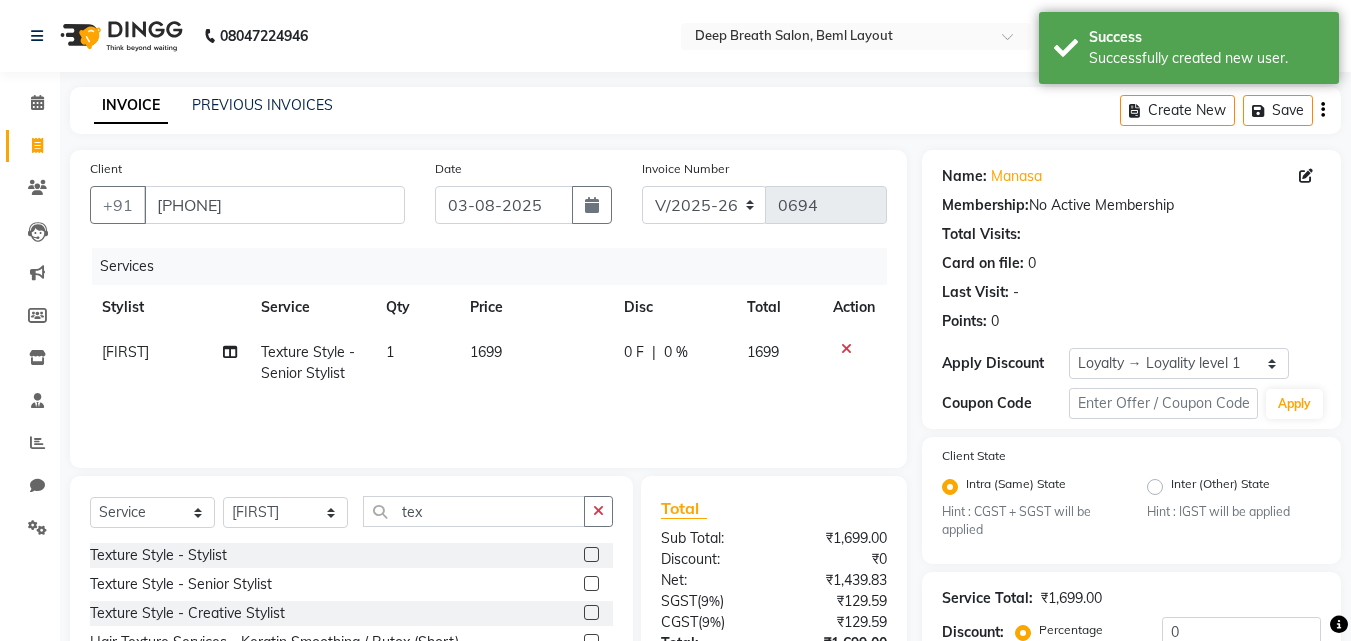 scroll, scrollTop: 208, scrollLeft: 0, axis: vertical 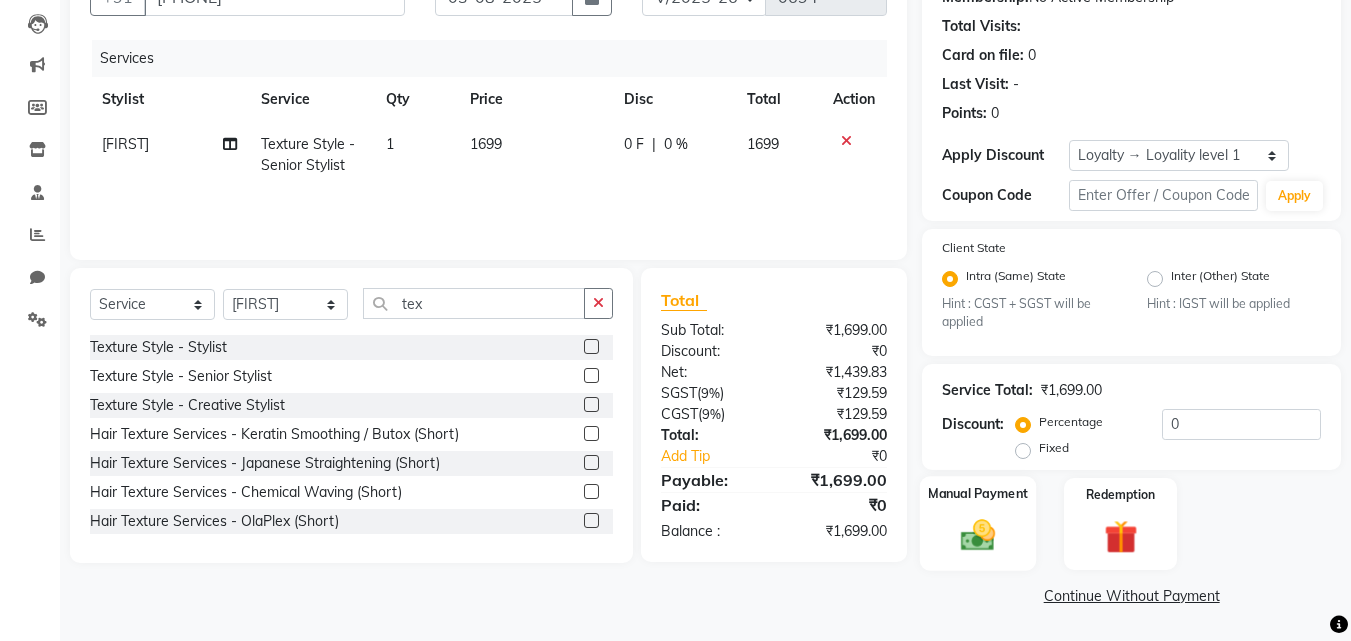 click 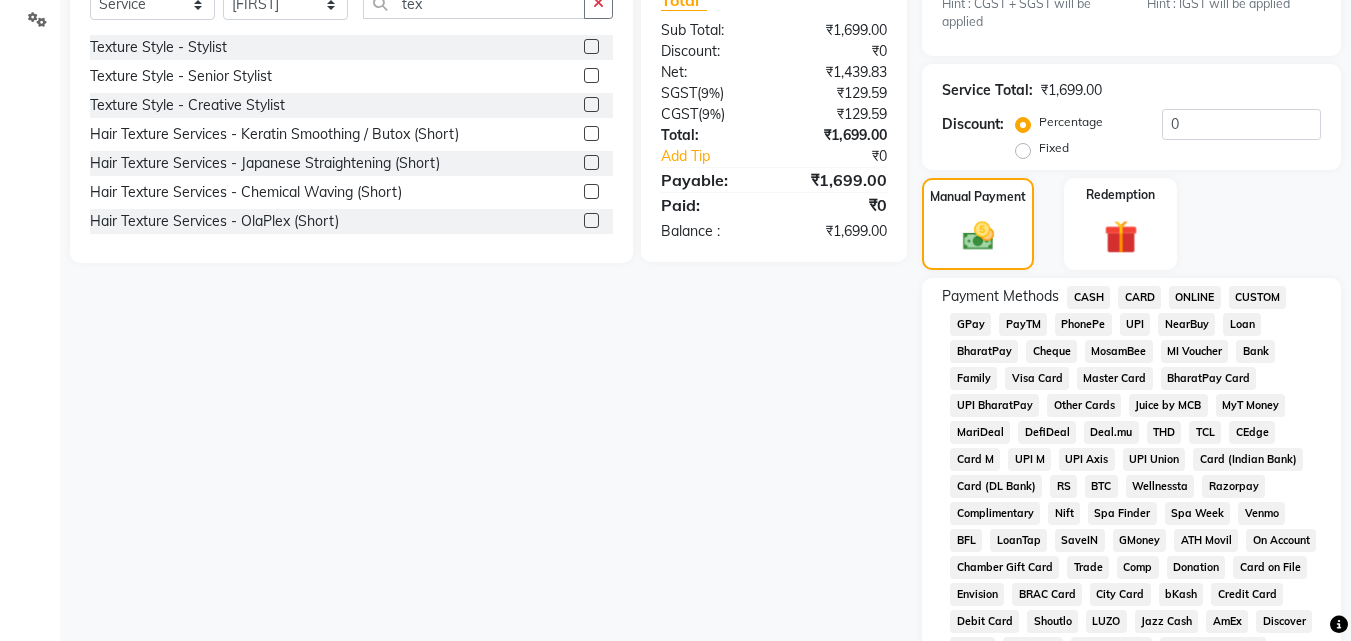 scroll, scrollTop: 408, scrollLeft: 0, axis: vertical 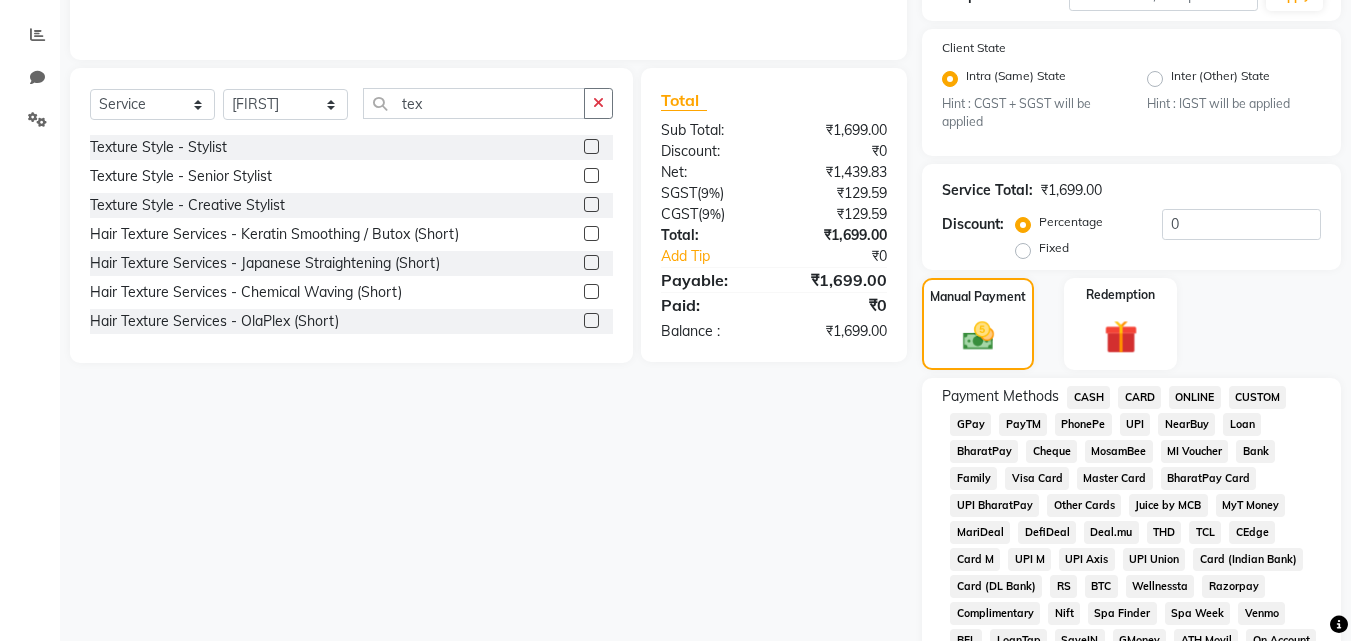 click on "CASH" 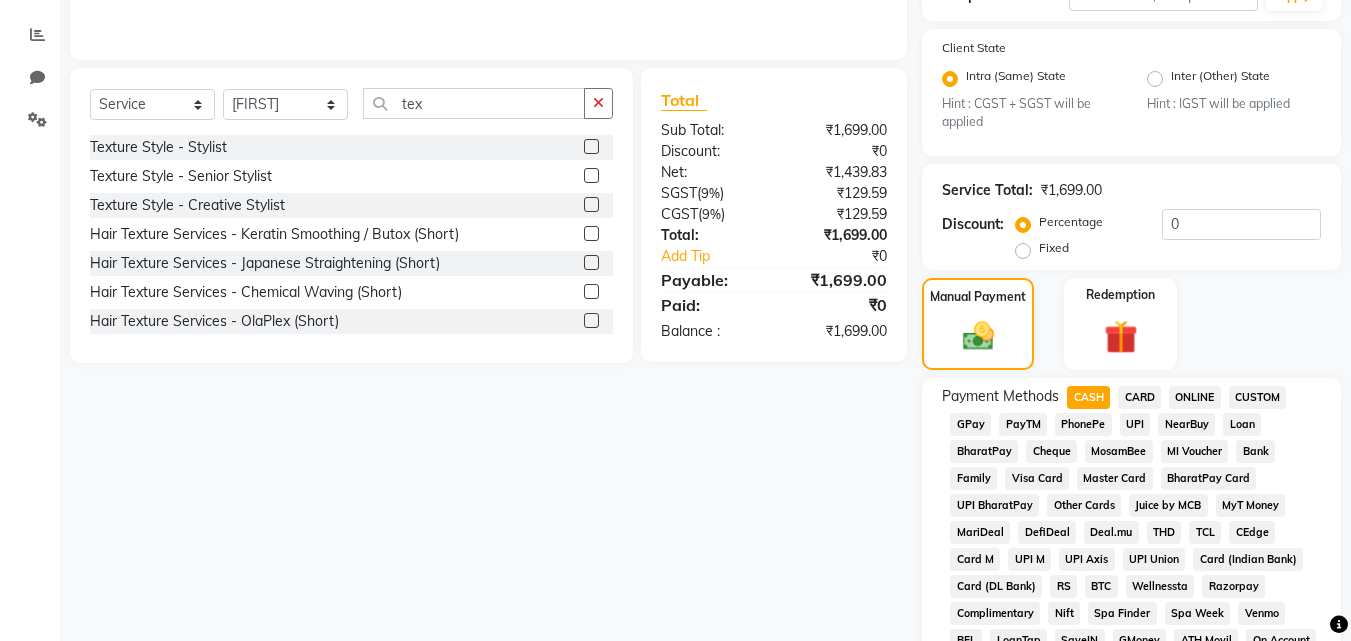 scroll, scrollTop: 0, scrollLeft: 0, axis: both 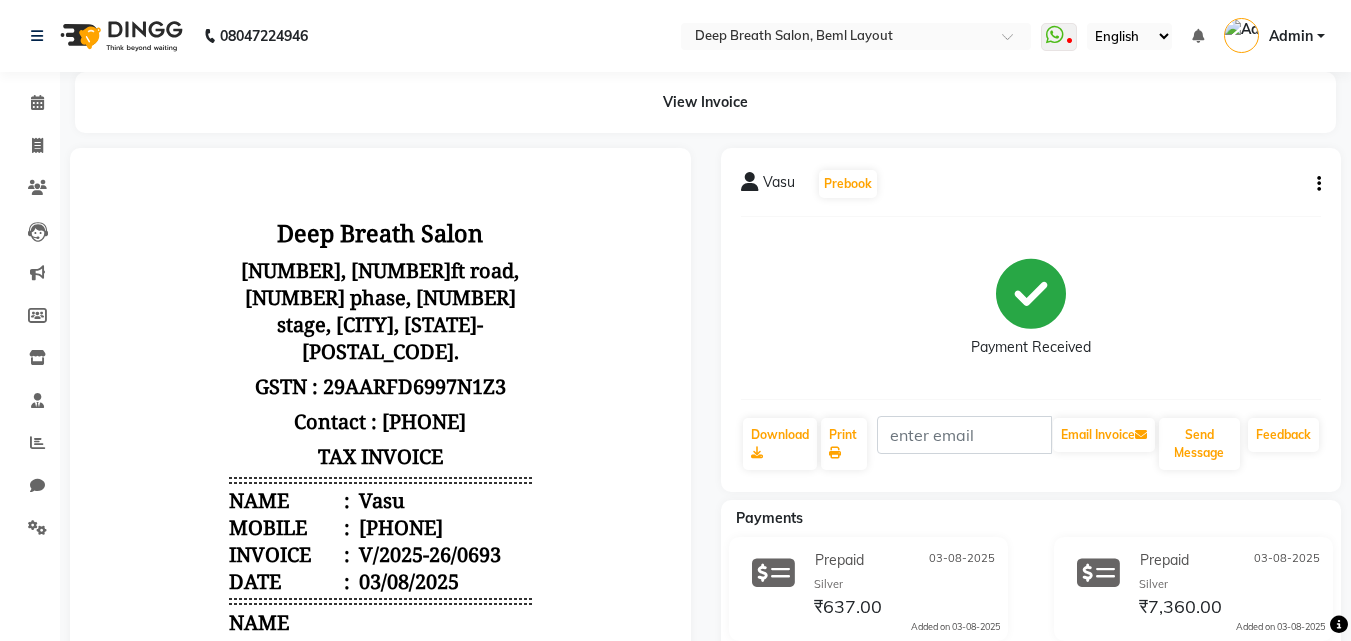 click on "Vasu Prebook Payment Received Download Print Email Invoice Send Message Feedback" 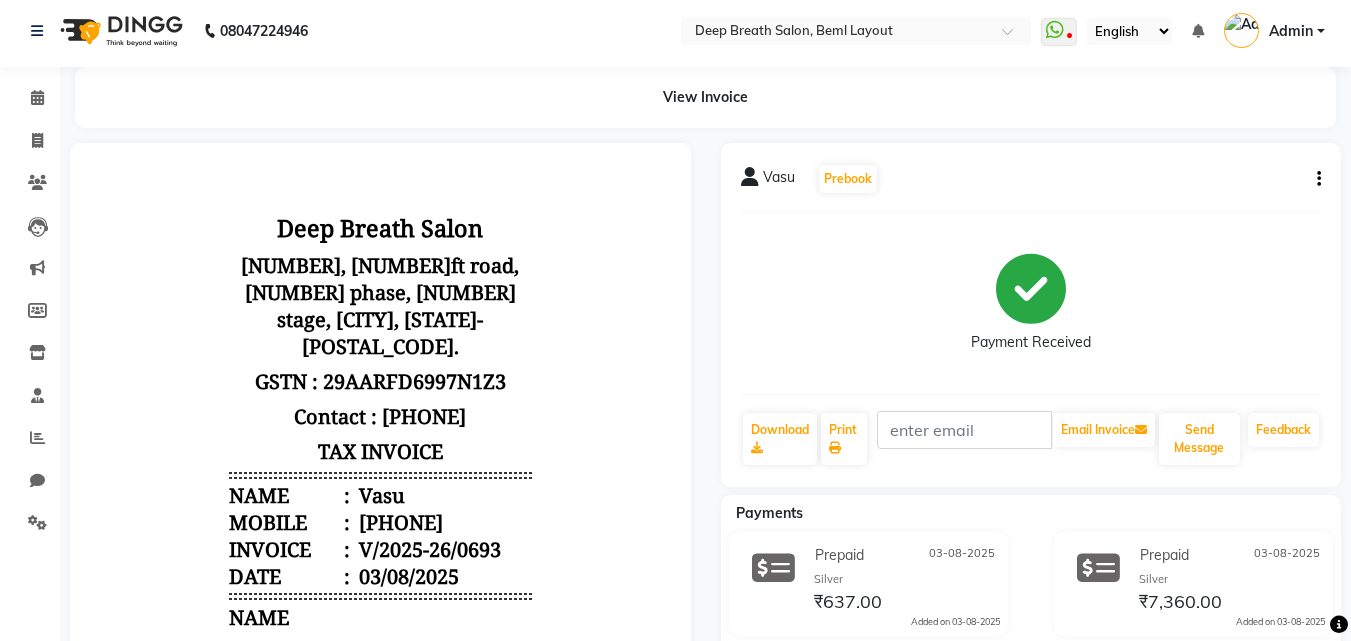 scroll, scrollTop: 0, scrollLeft: 0, axis: both 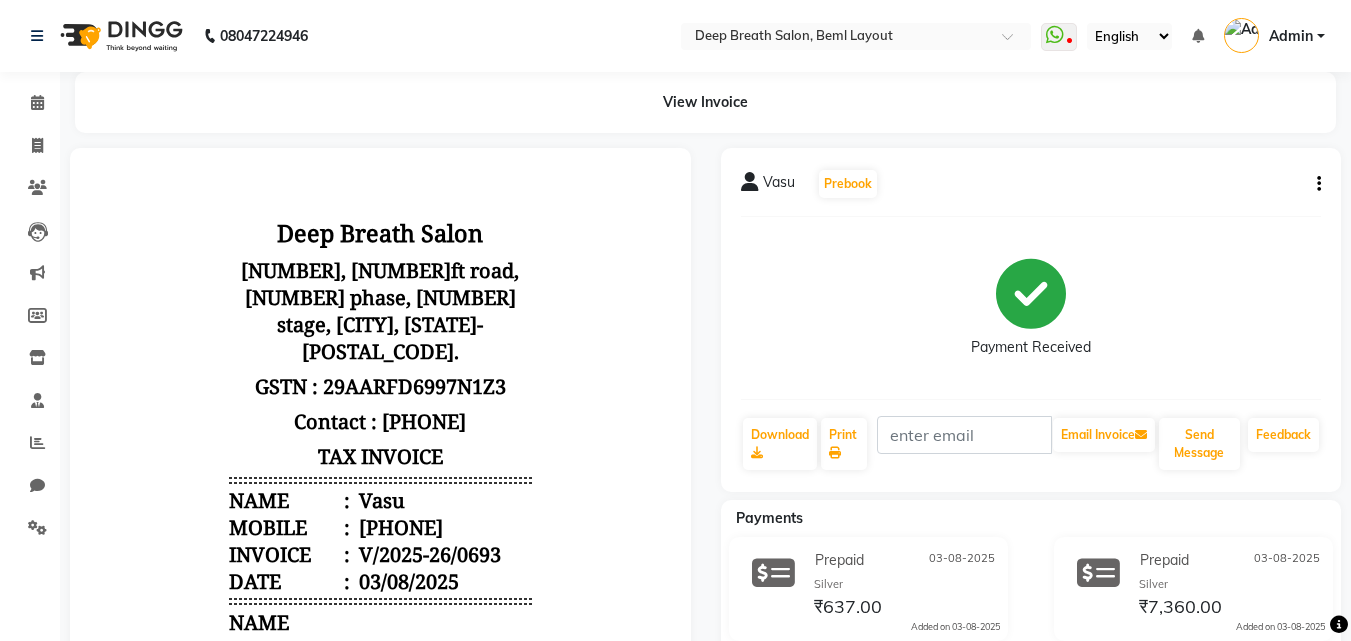 click on "Vasu" 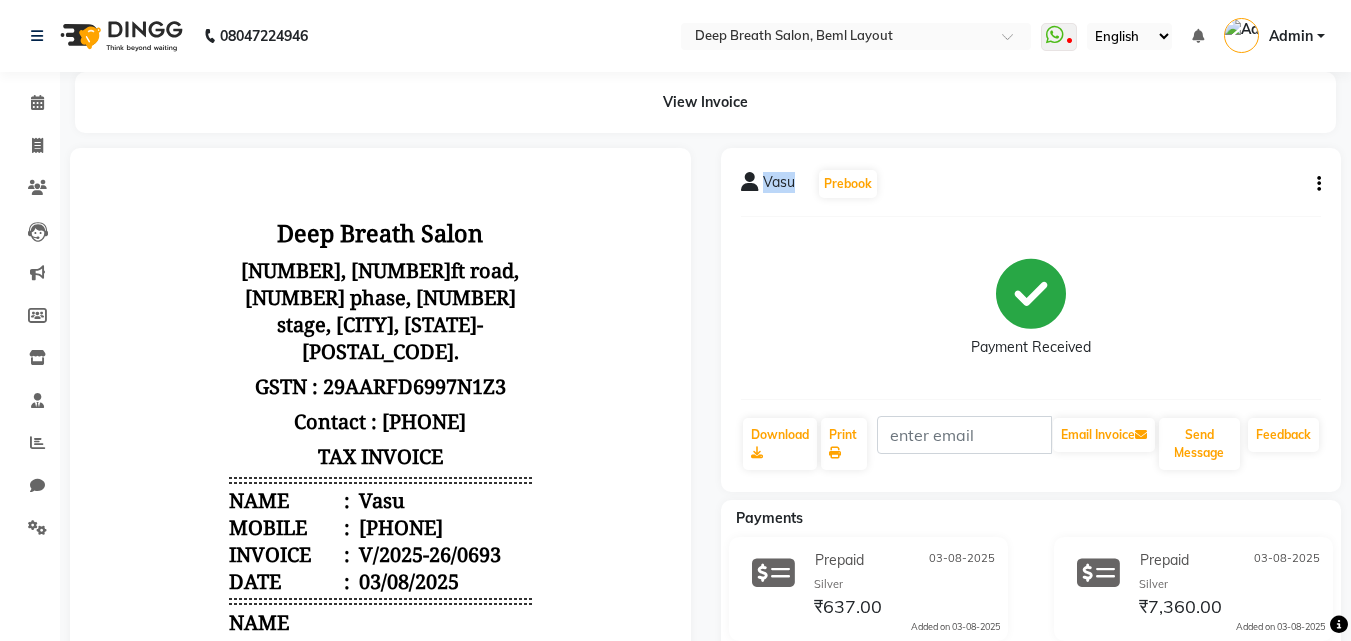 click on "Vasu" 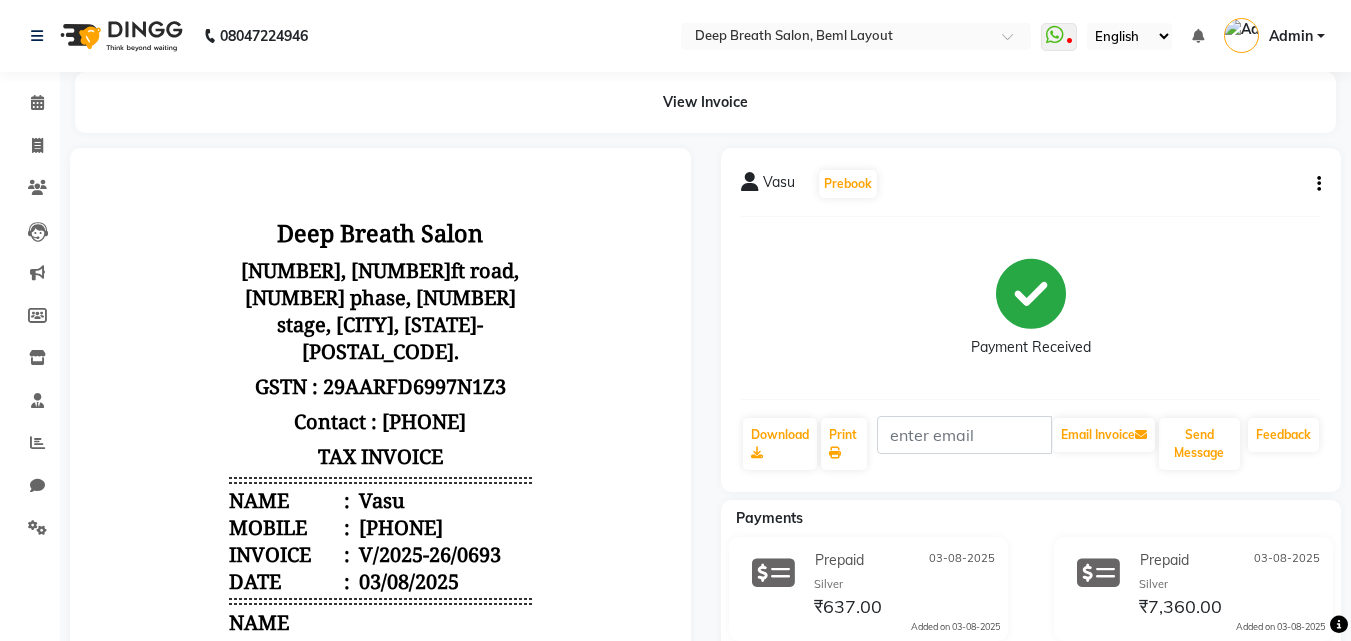 click on "Payment Received" 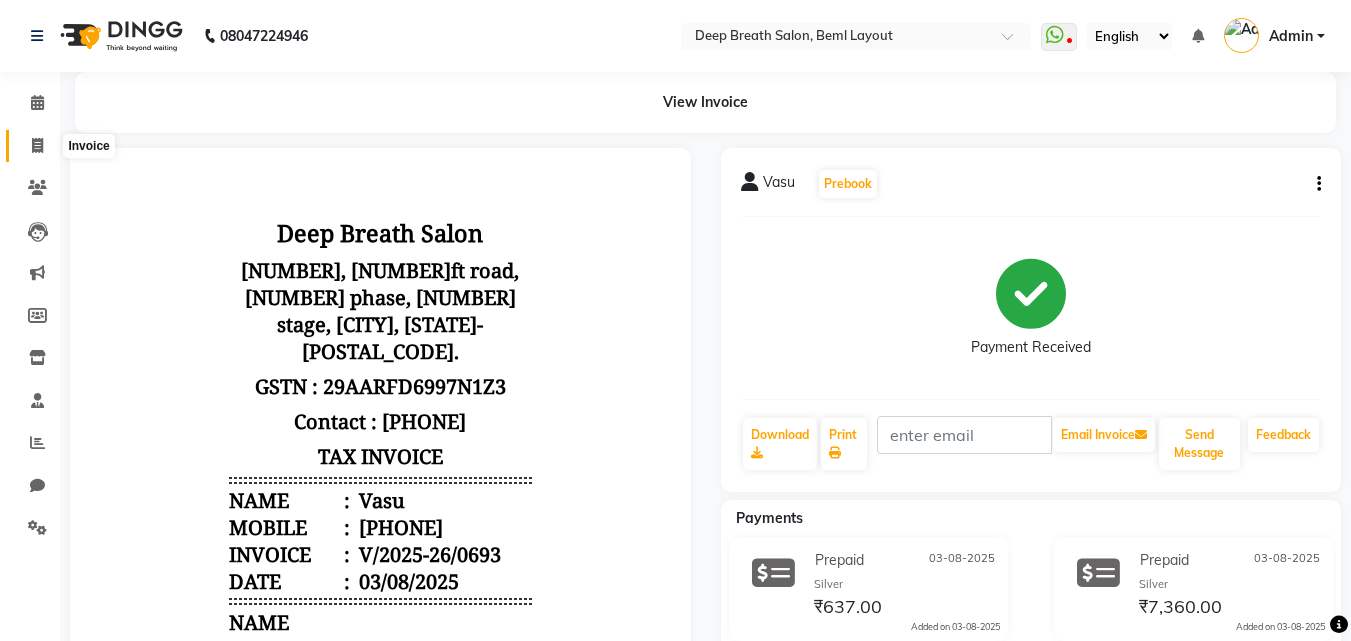 click 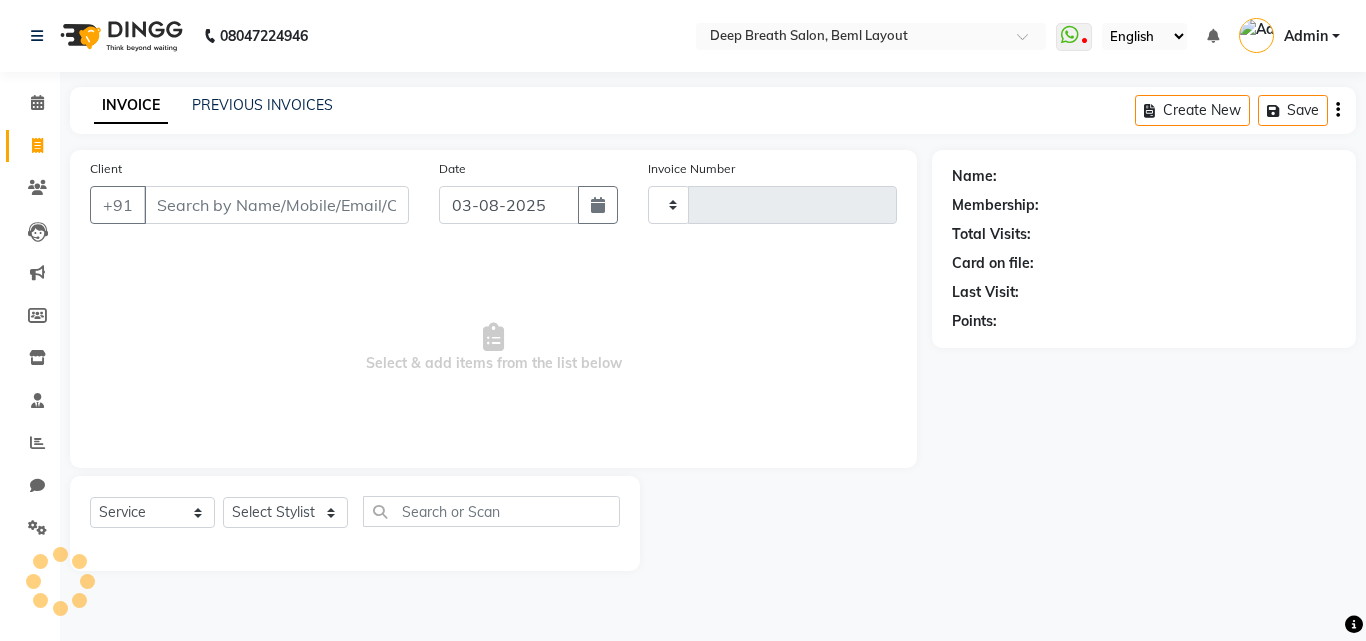 type on "0694" 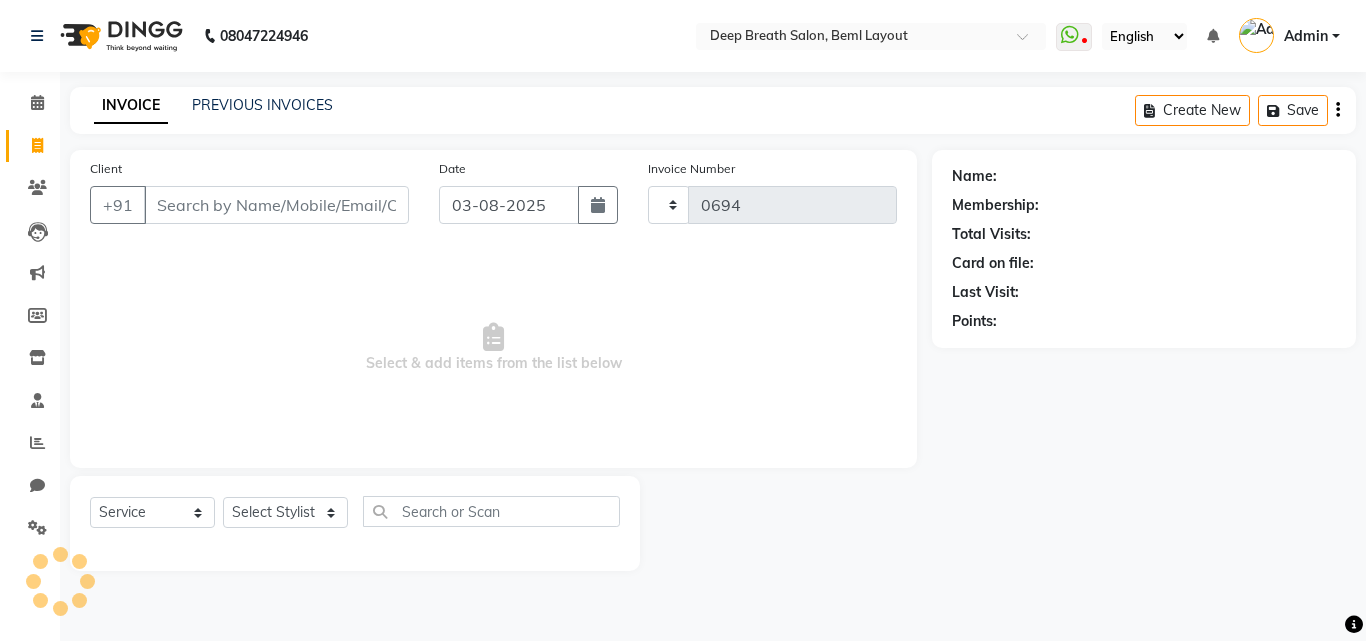 select on "4101" 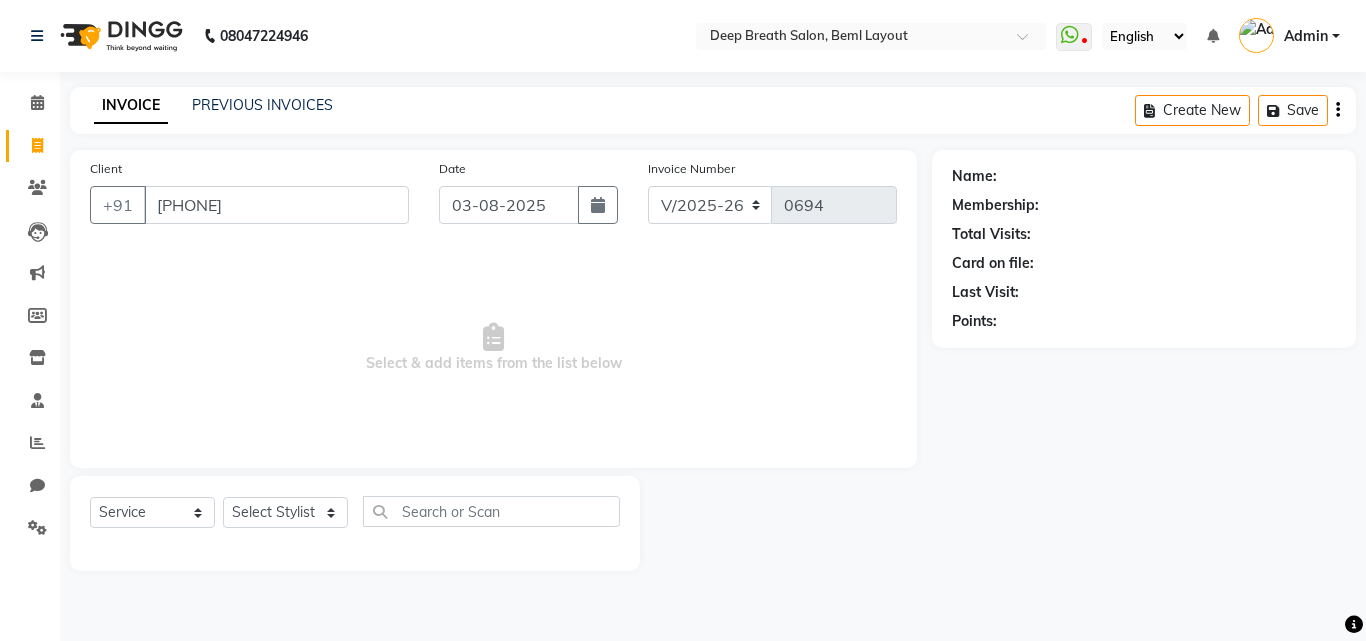 type on "[PHONE]" 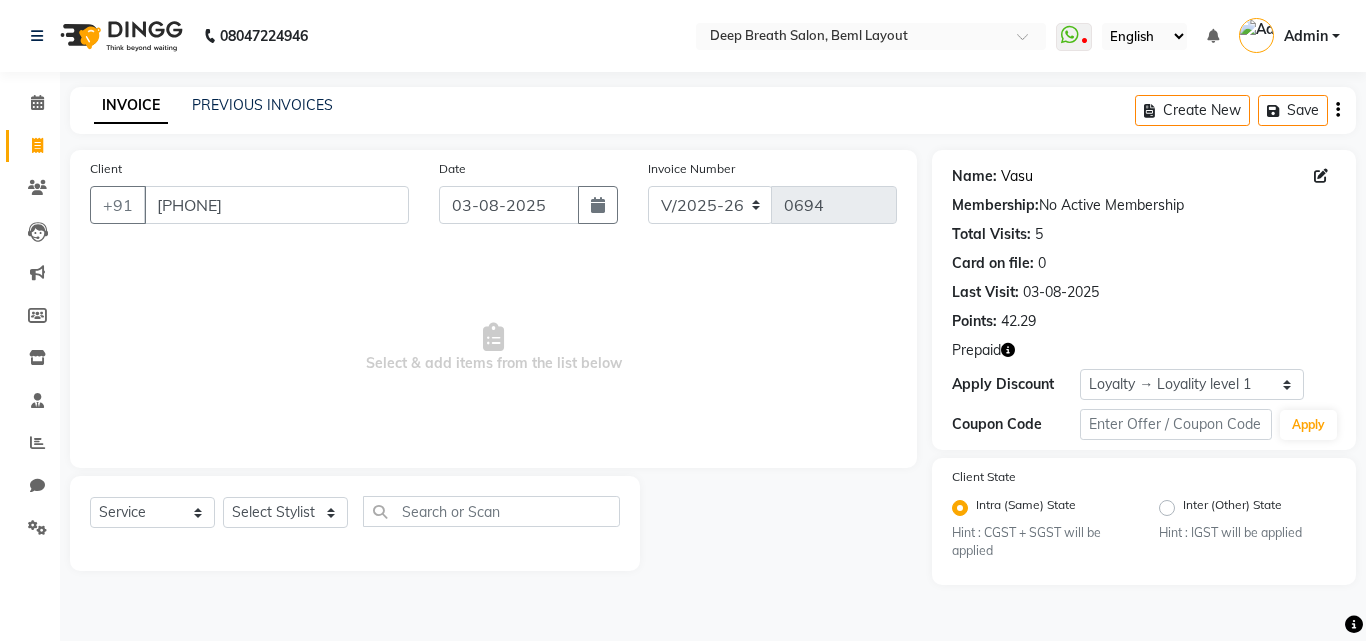 click on "Vasu" 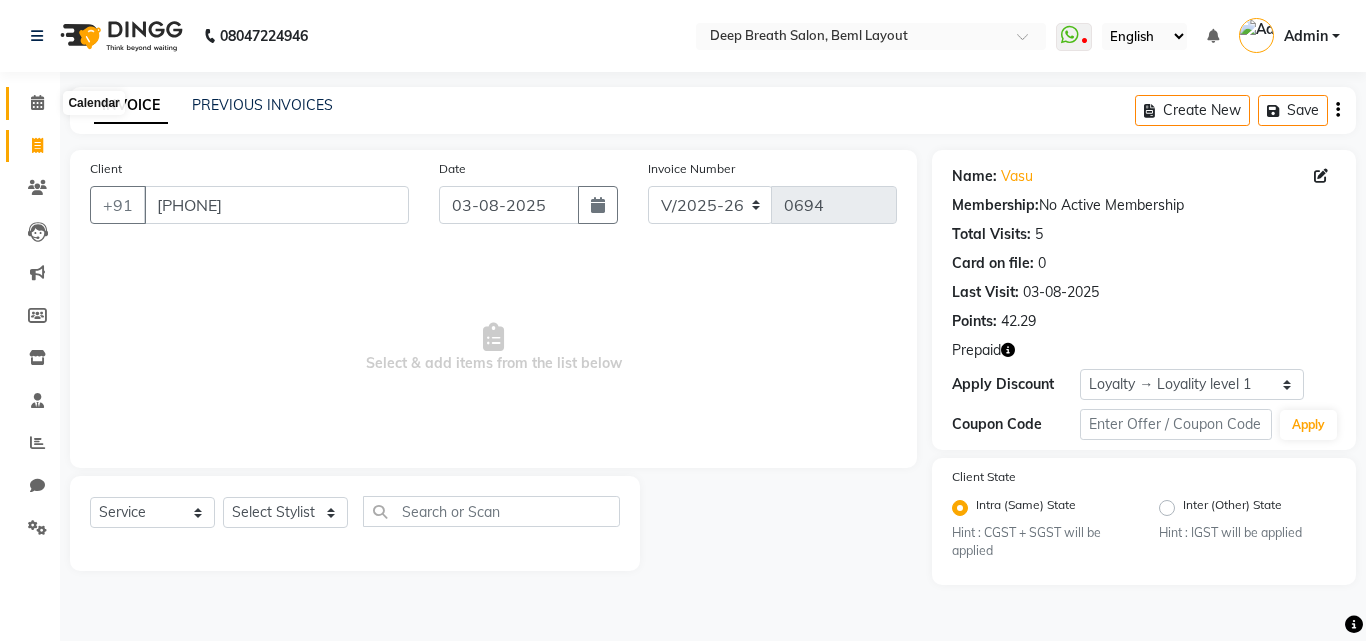click 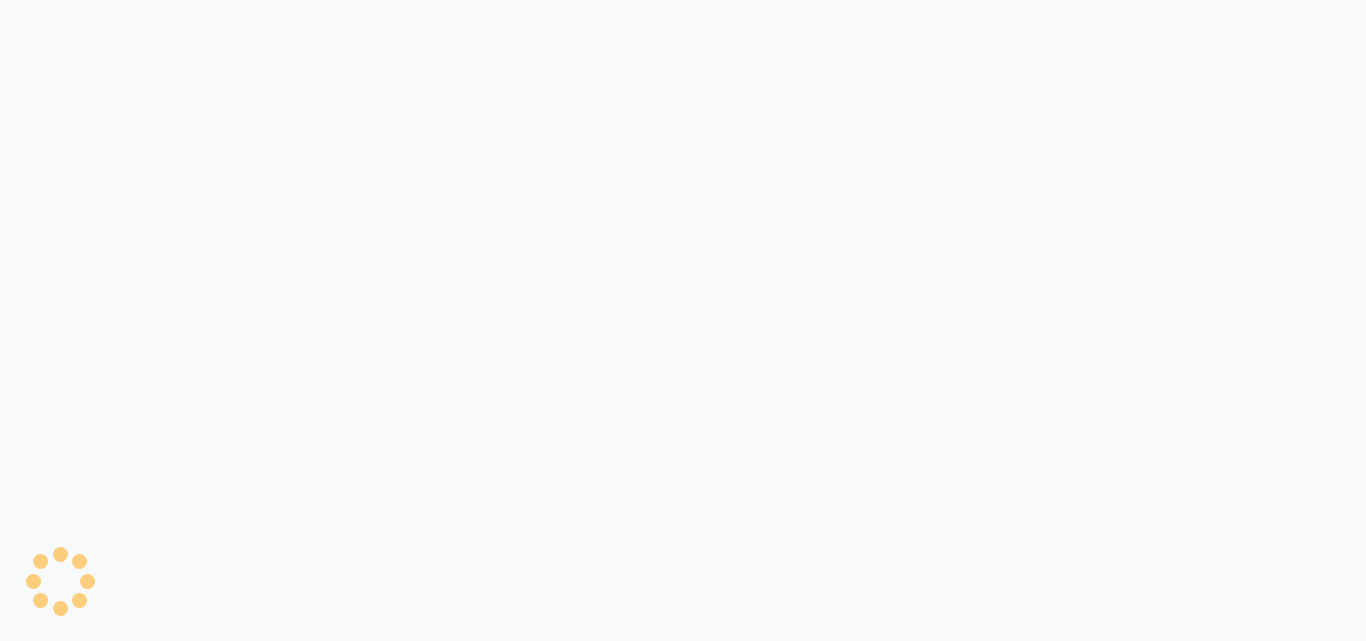 scroll, scrollTop: 0, scrollLeft: 0, axis: both 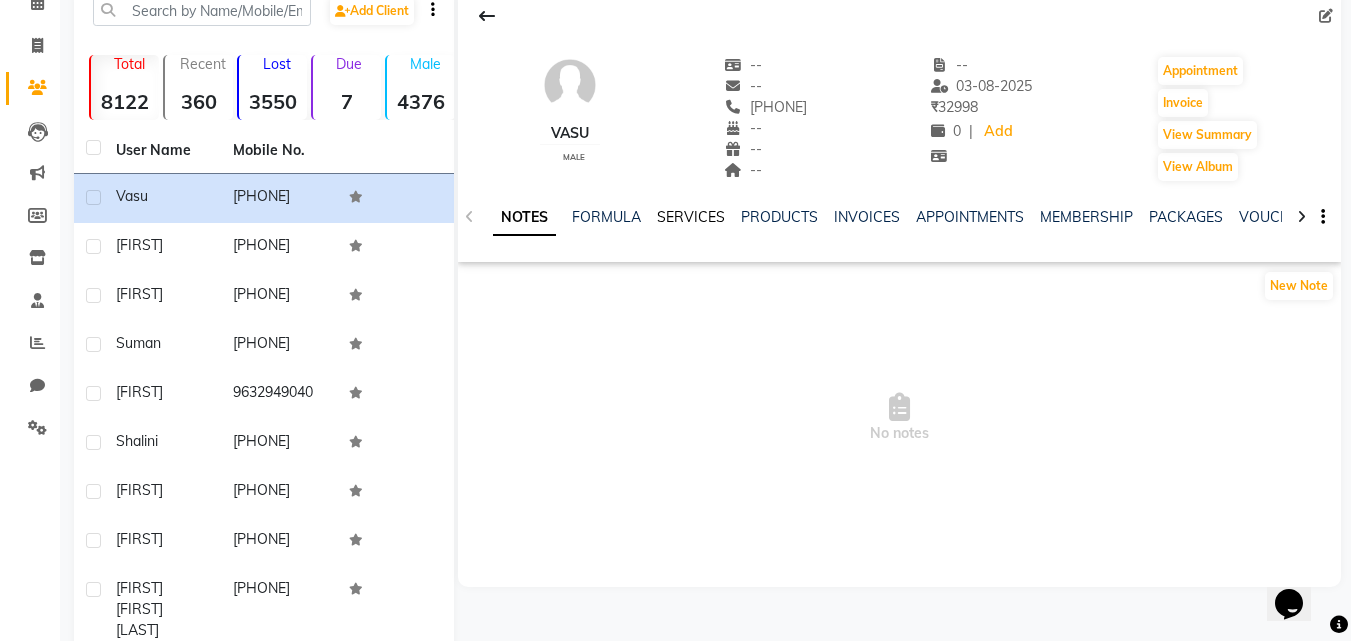 click on "SERVICES" 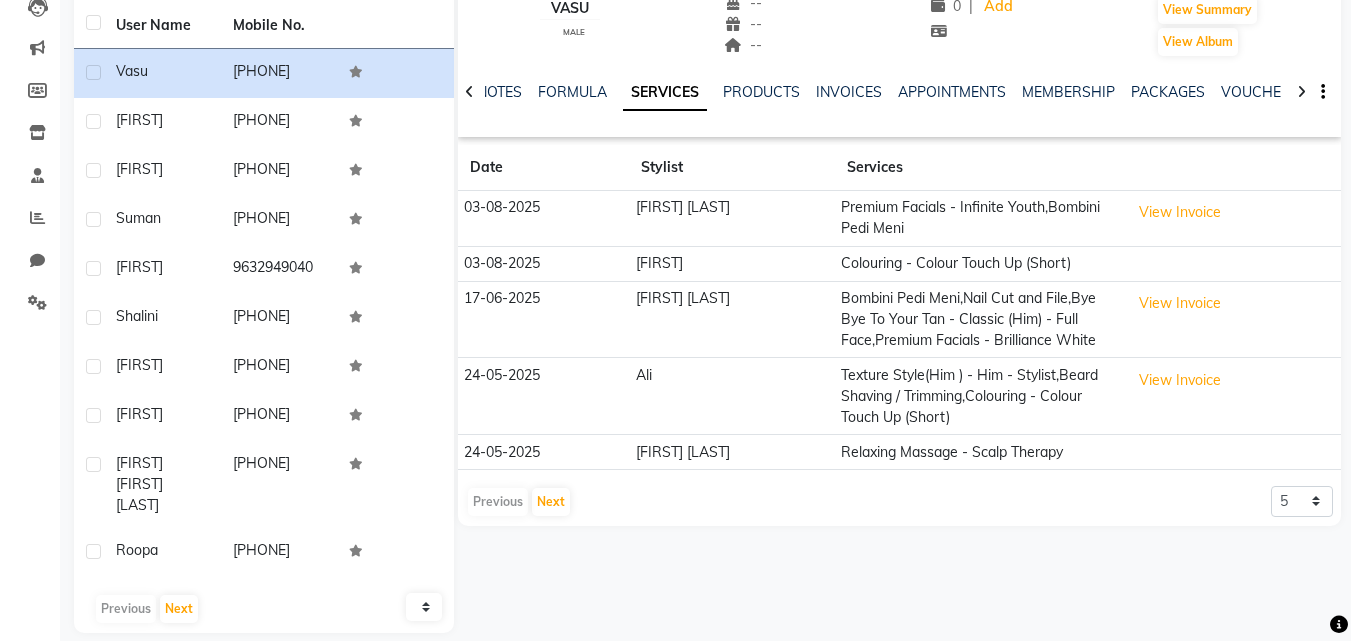 scroll, scrollTop: 226, scrollLeft: 0, axis: vertical 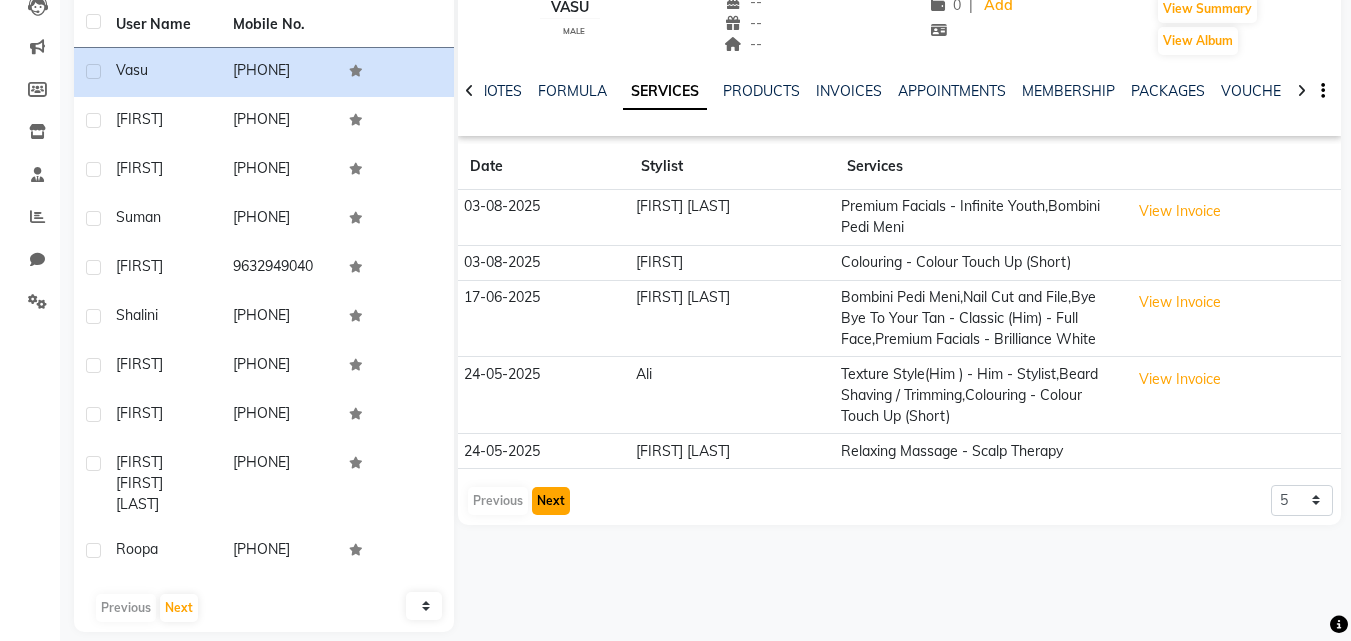 click on "Next" 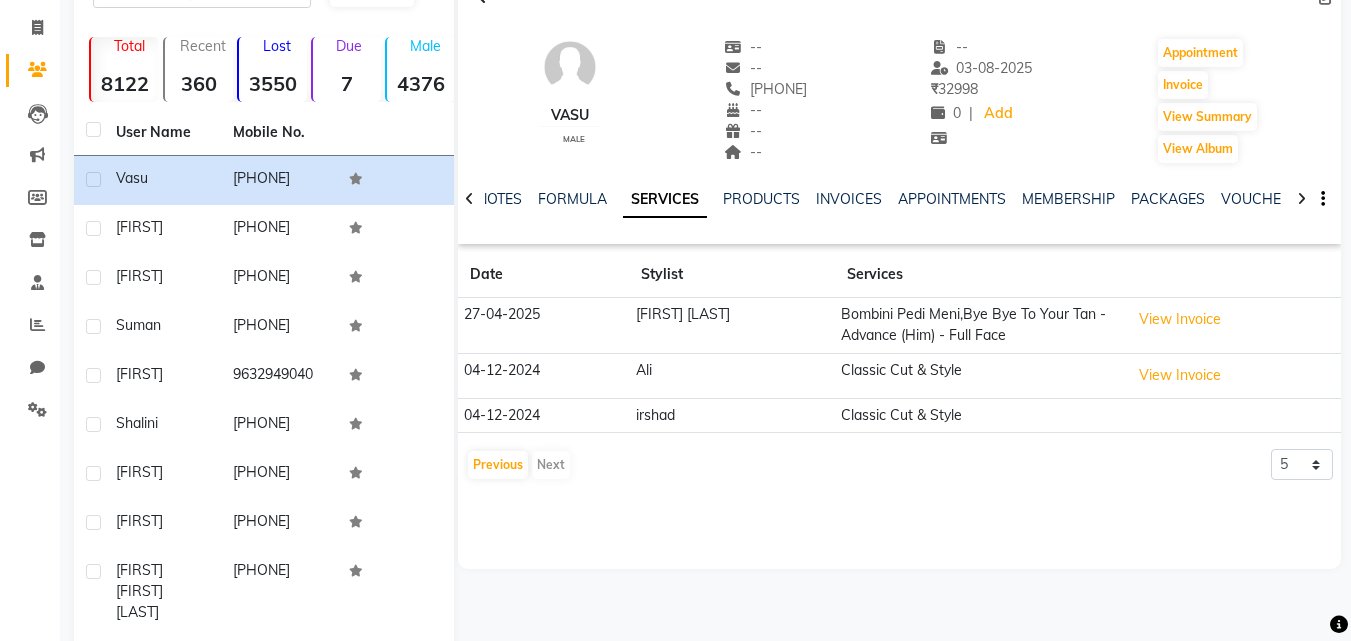 scroll, scrollTop: 26, scrollLeft: 0, axis: vertical 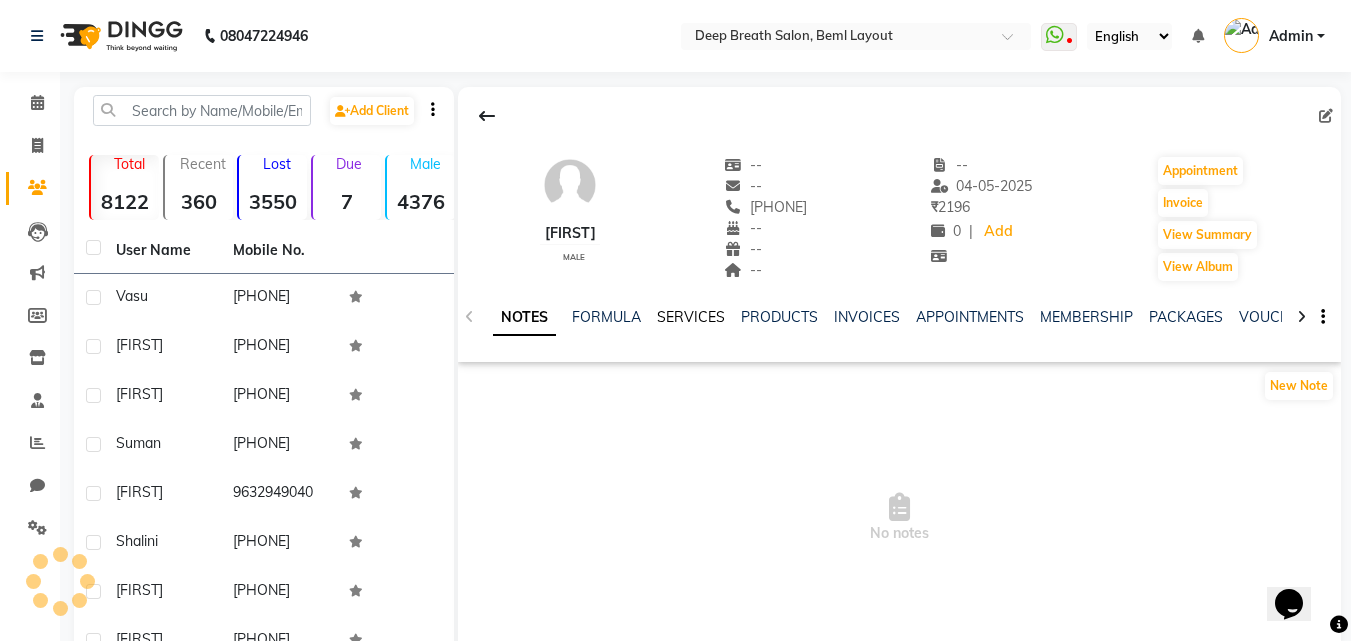 click on "SERVICES" 